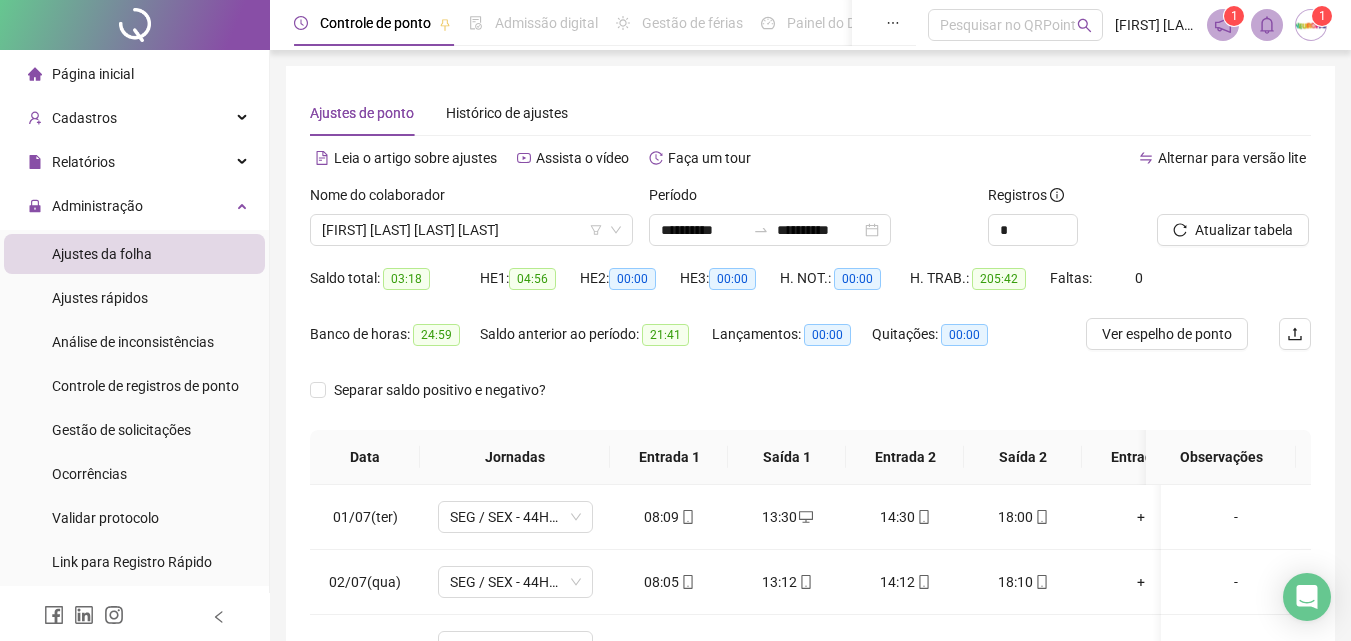 scroll, scrollTop: 0, scrollLeft: 0, axis: both 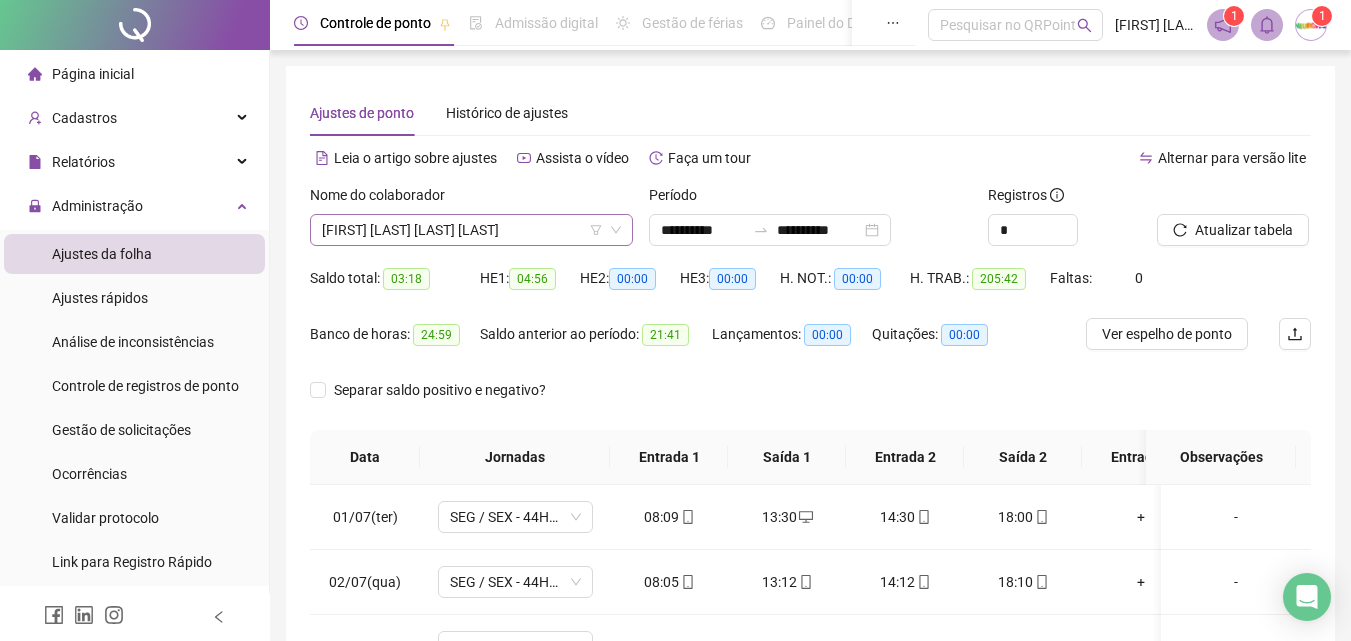 click on "JENIFER TAINARA ROMÃO FERREIRA" at bounding box center [471, 230] 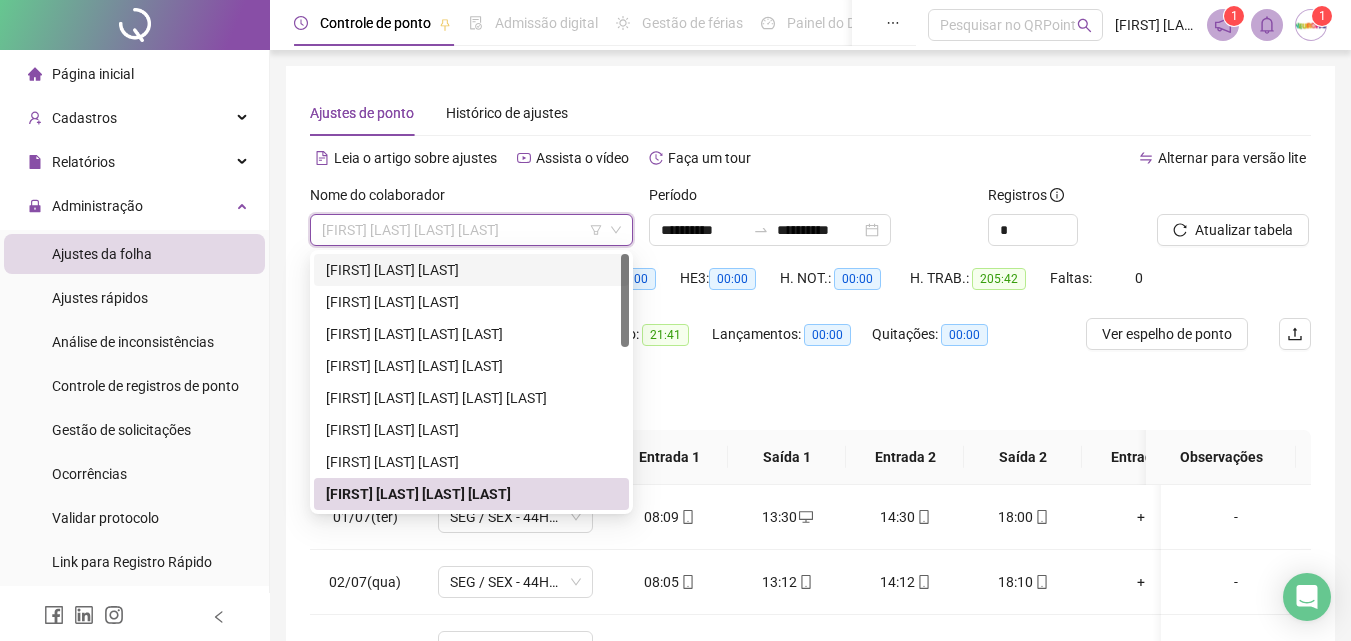 scroll, scrollTop: 0, scrollLeft: 0, axis: both 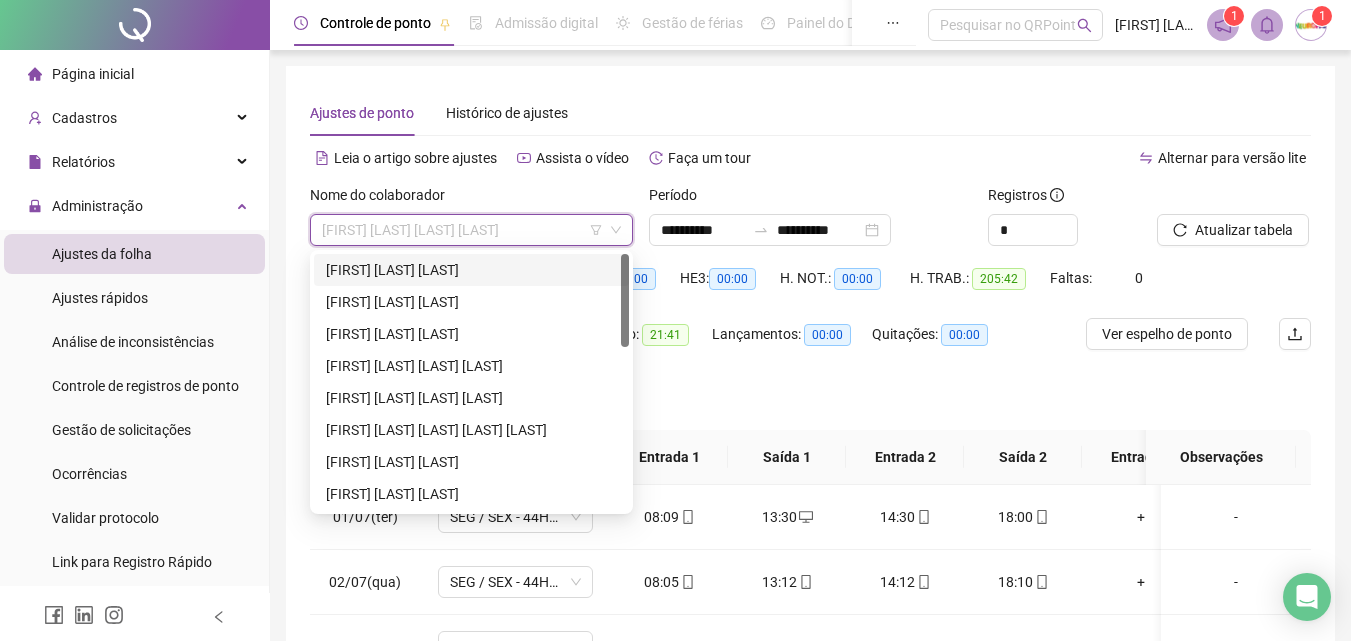 click on "ANA PAULA CORDEIRO DE SANTANA" at bounding box center (471, 270) 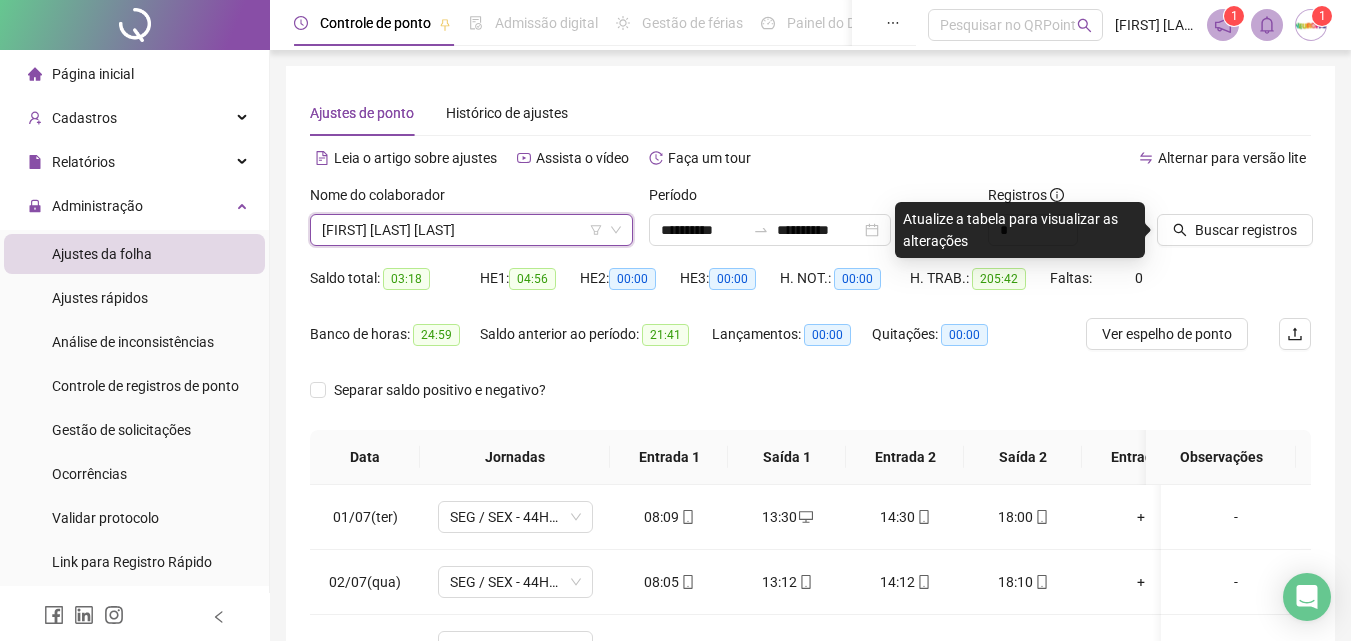 click on "**********" at bounding box center (810, 501) 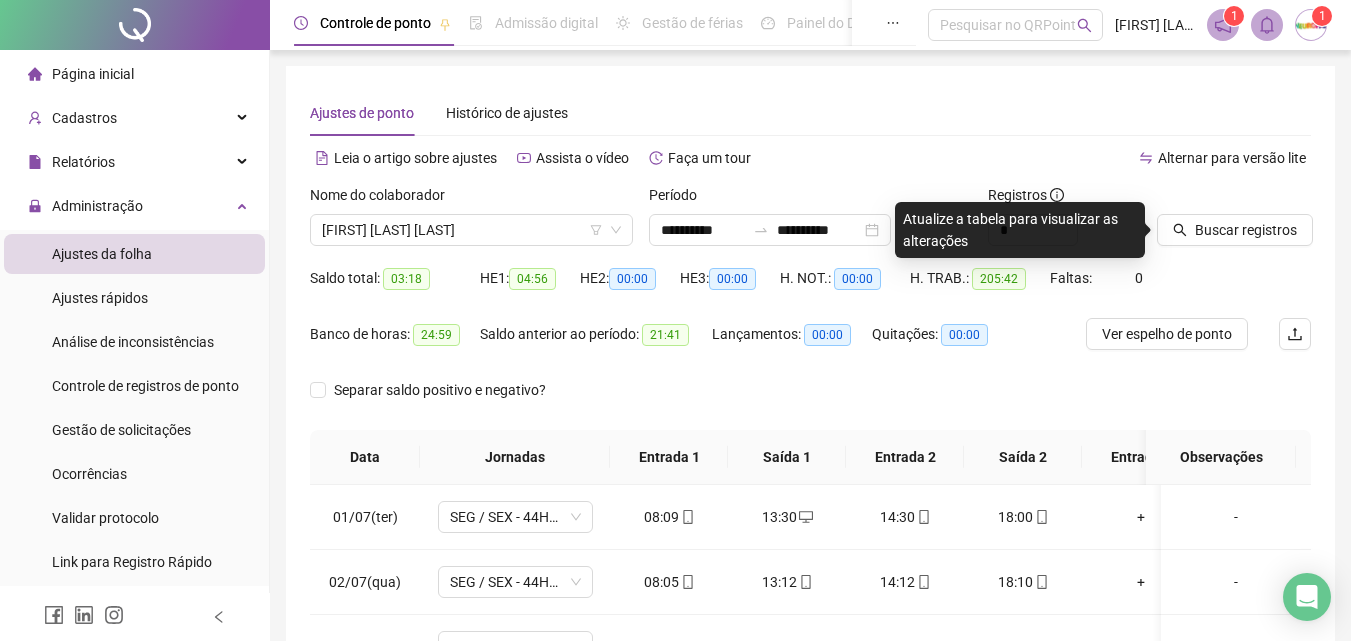 scroll, scrollTop: 200, scrollLeft: 0, axis: vertical 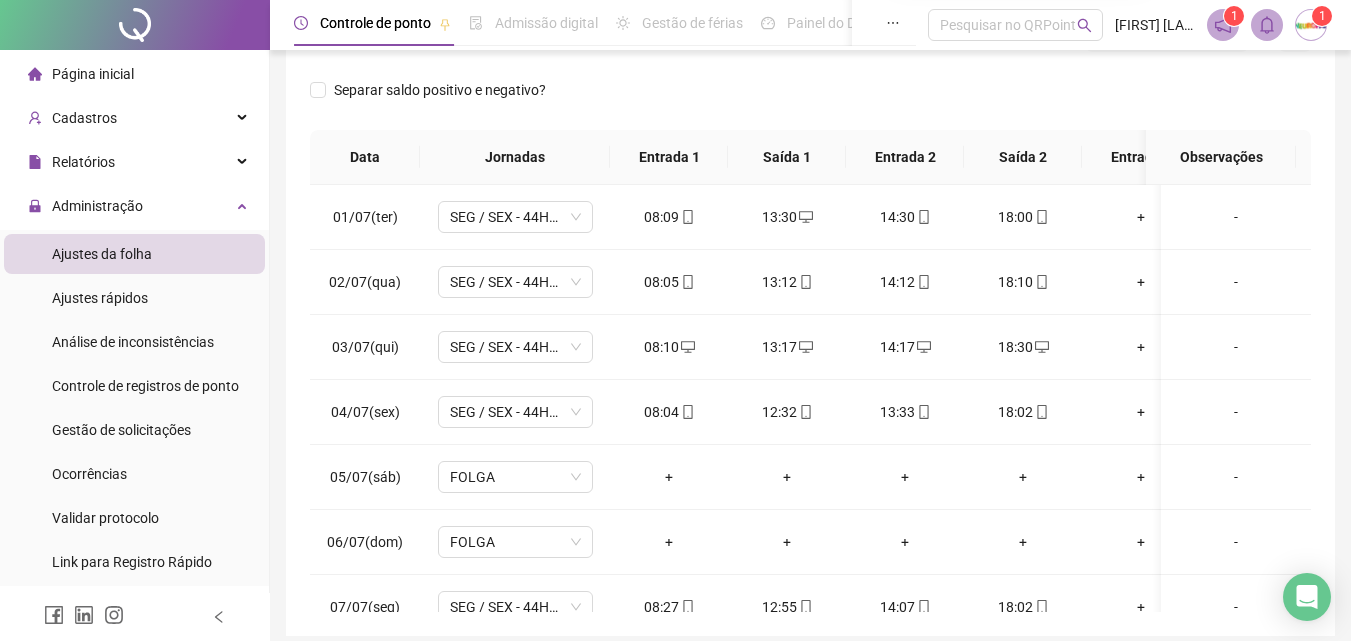 click at bounding box center (1311, 25) 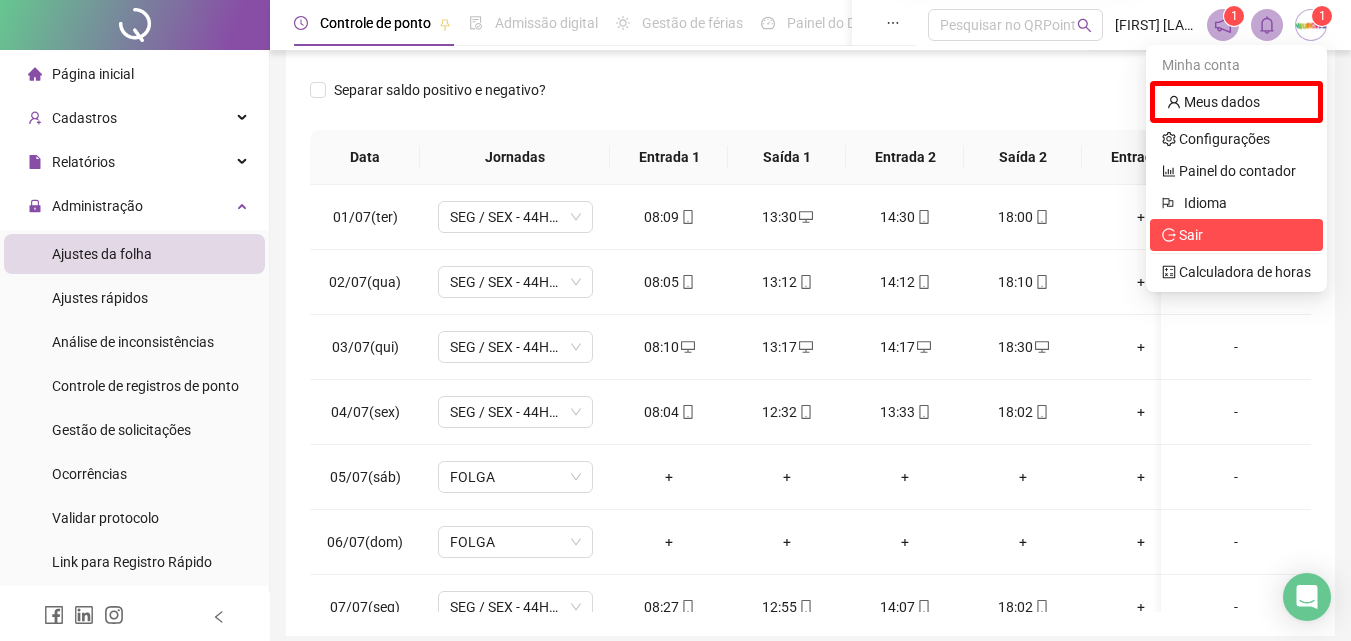 click on "Sair" at bounding box center [1182, 235] 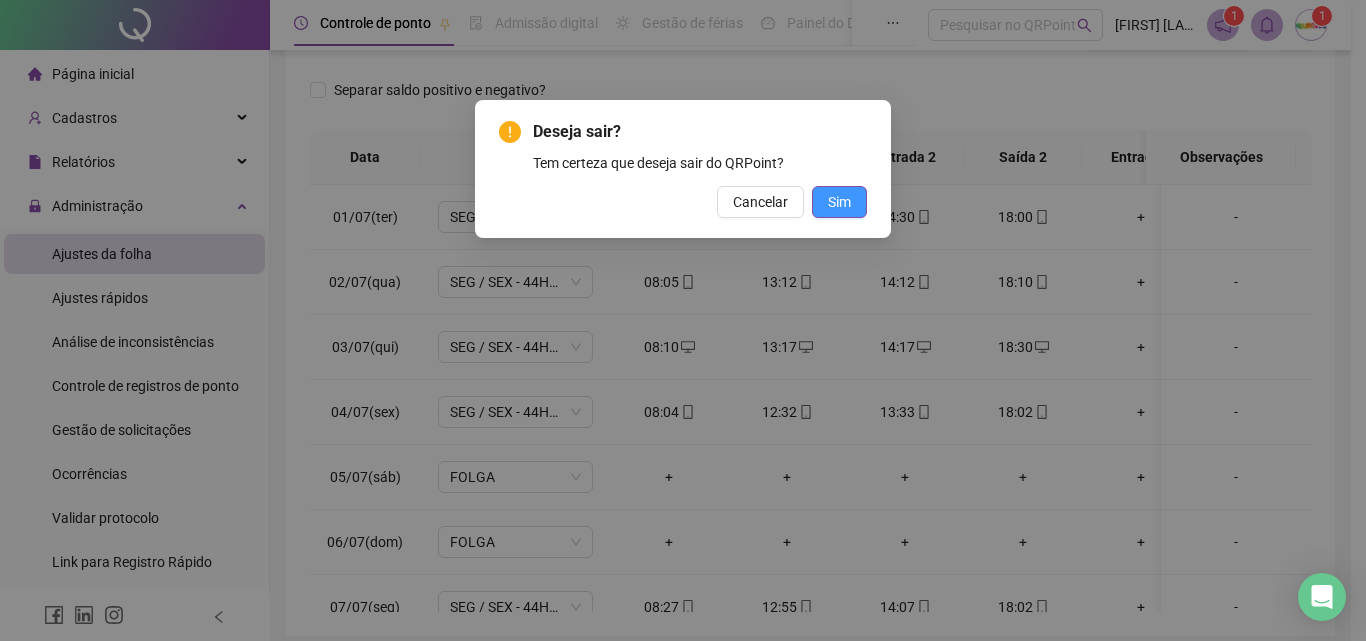 click on "Sim" at bounding box center [839, 202] 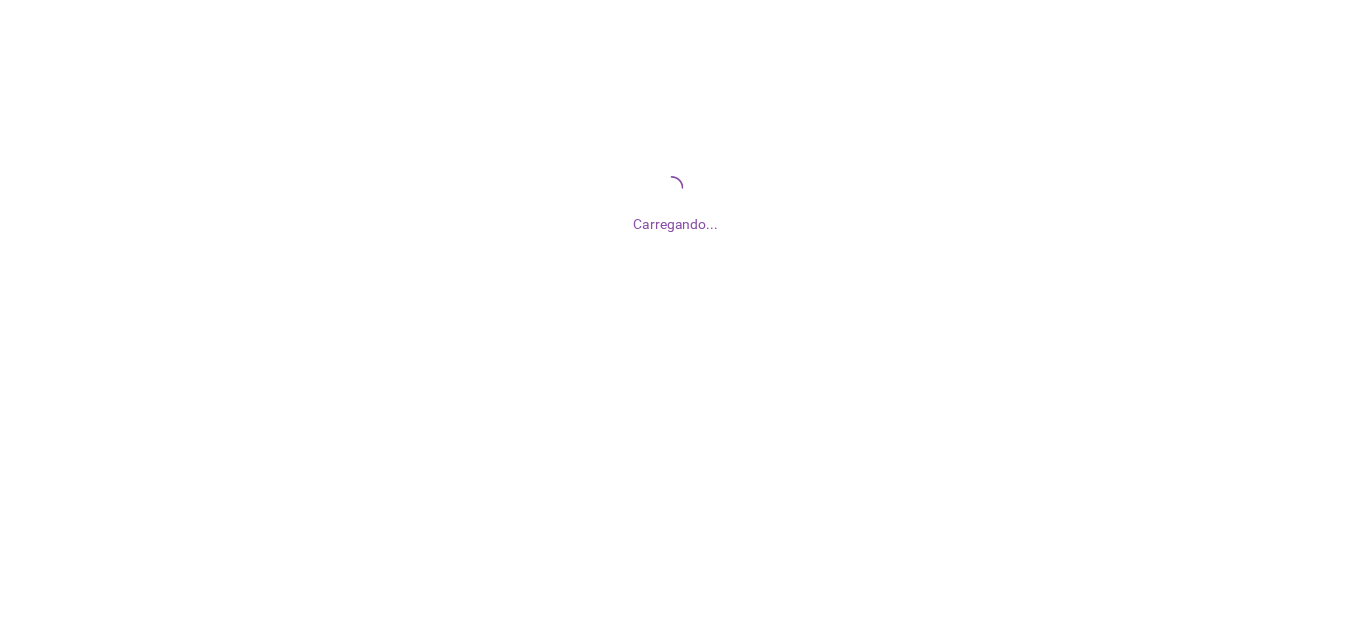 scroll, scrollTop: 0, scrollLeft: 0, axis: both 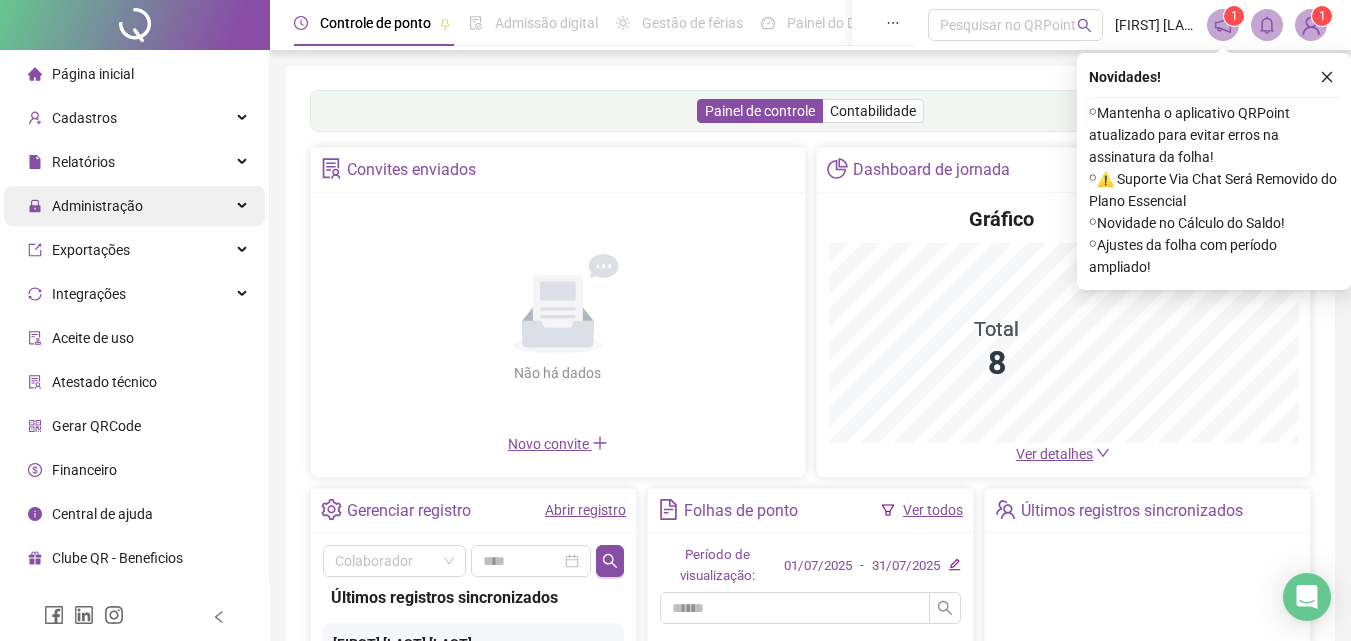 click on "Administração" at bounding box center (97, 206) 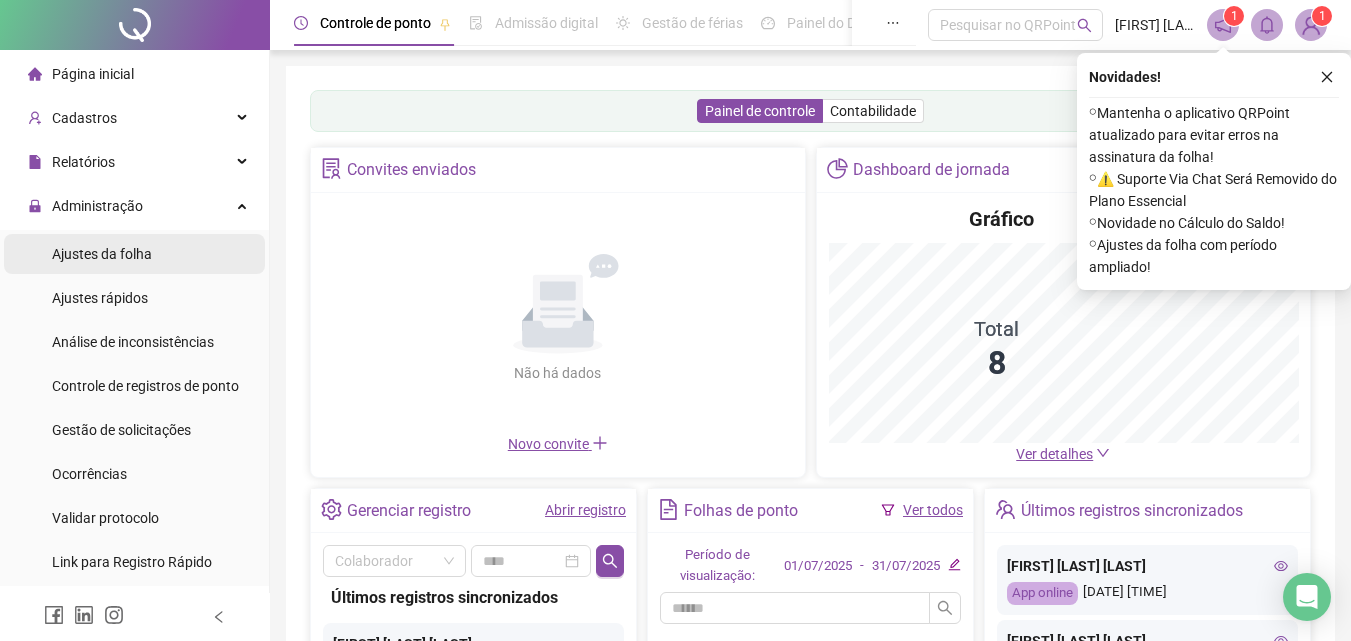click on "Ajustes da folha" at bounding box center (102, 254) 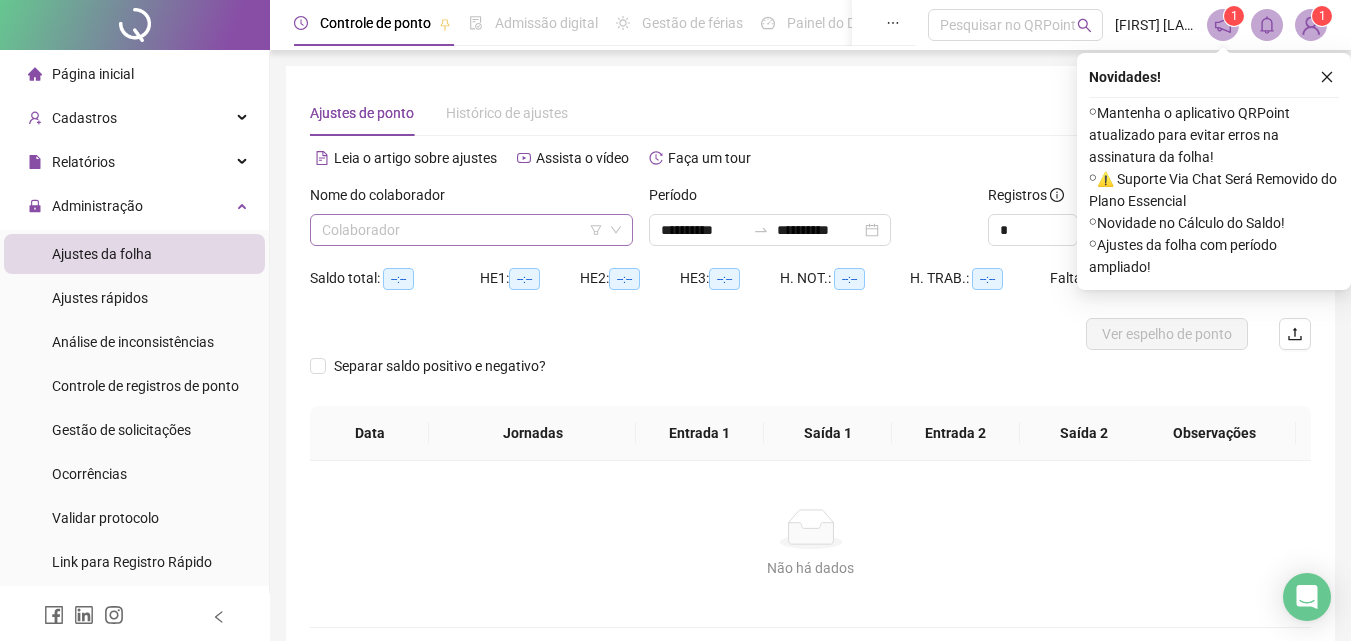 click at bounding box center (462, 230) 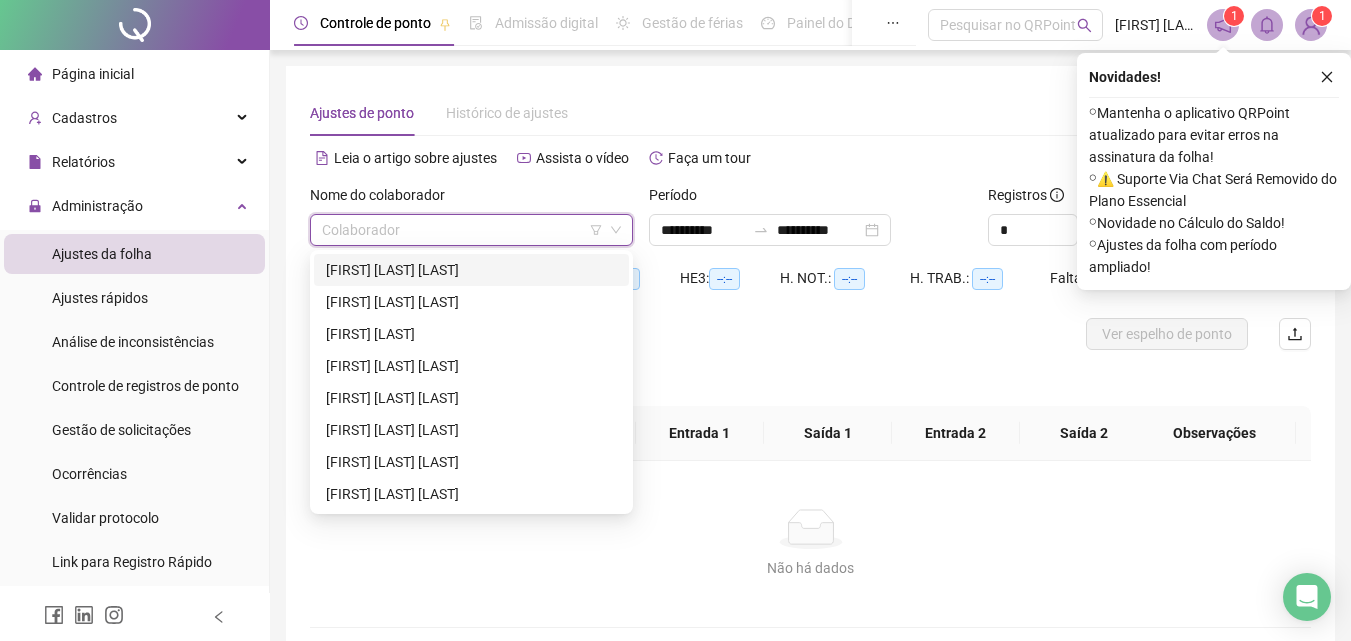 click on "[FIRST] [LAST] [LAST]" at bounding box center [471, 270] 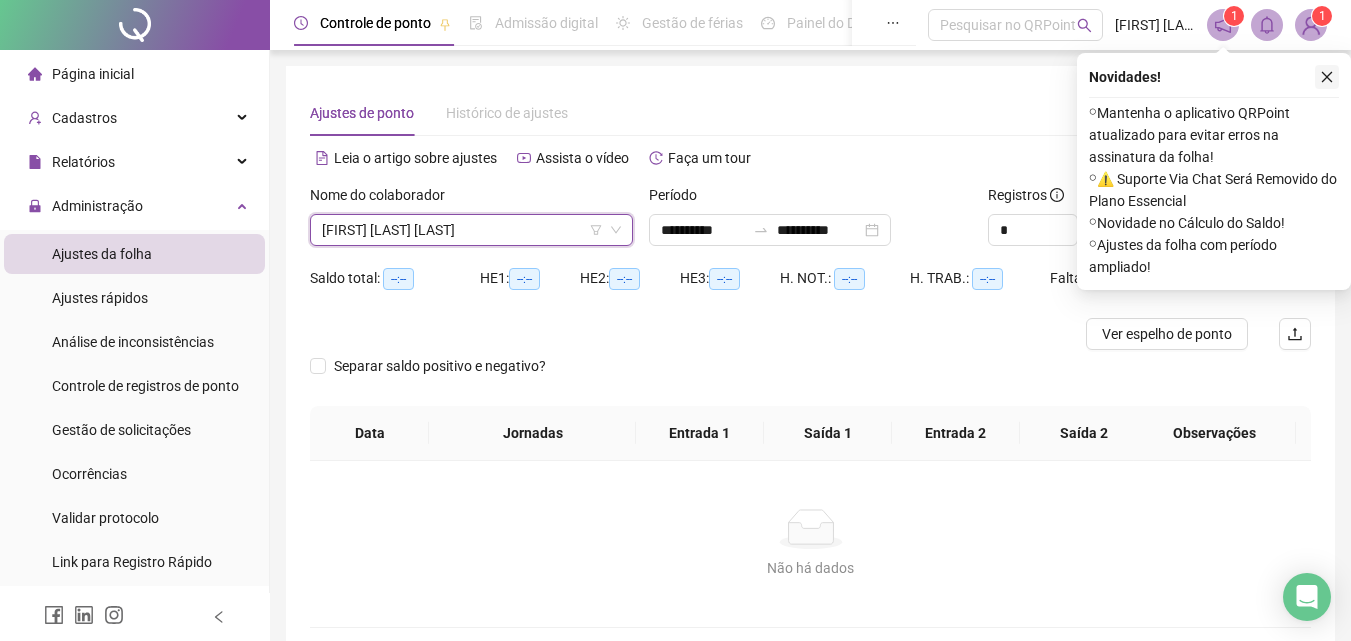 click 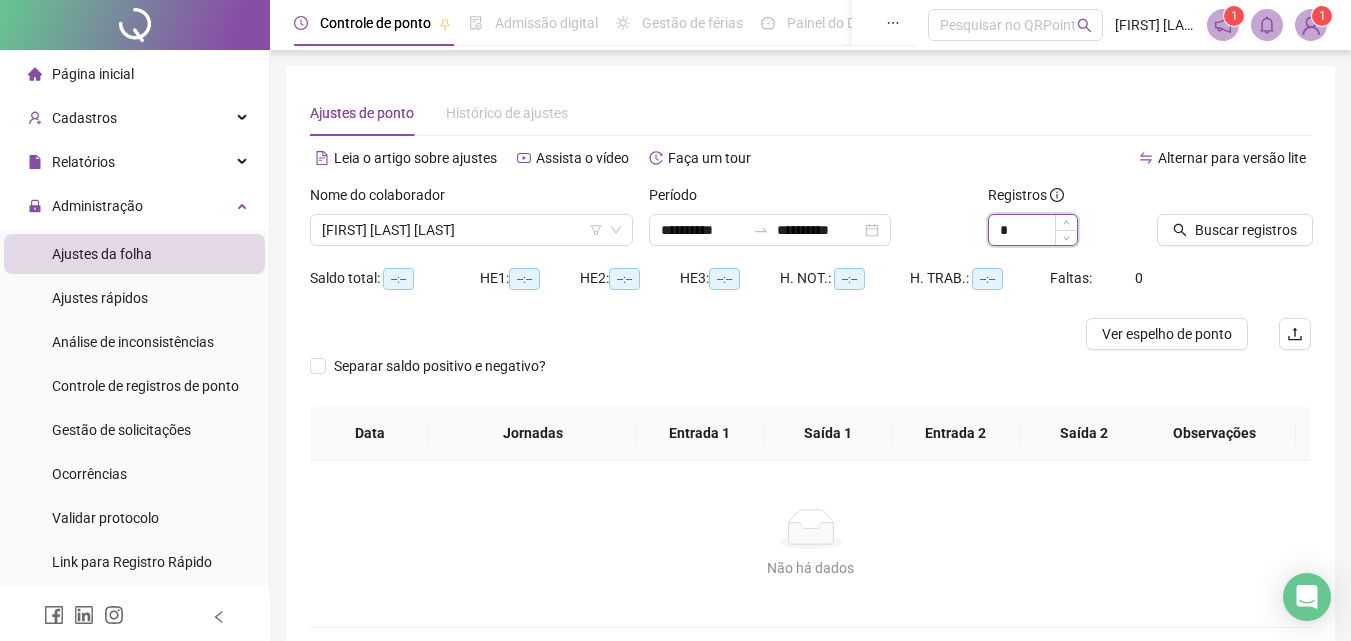 click on "*" at bounding box center [1033, 230] 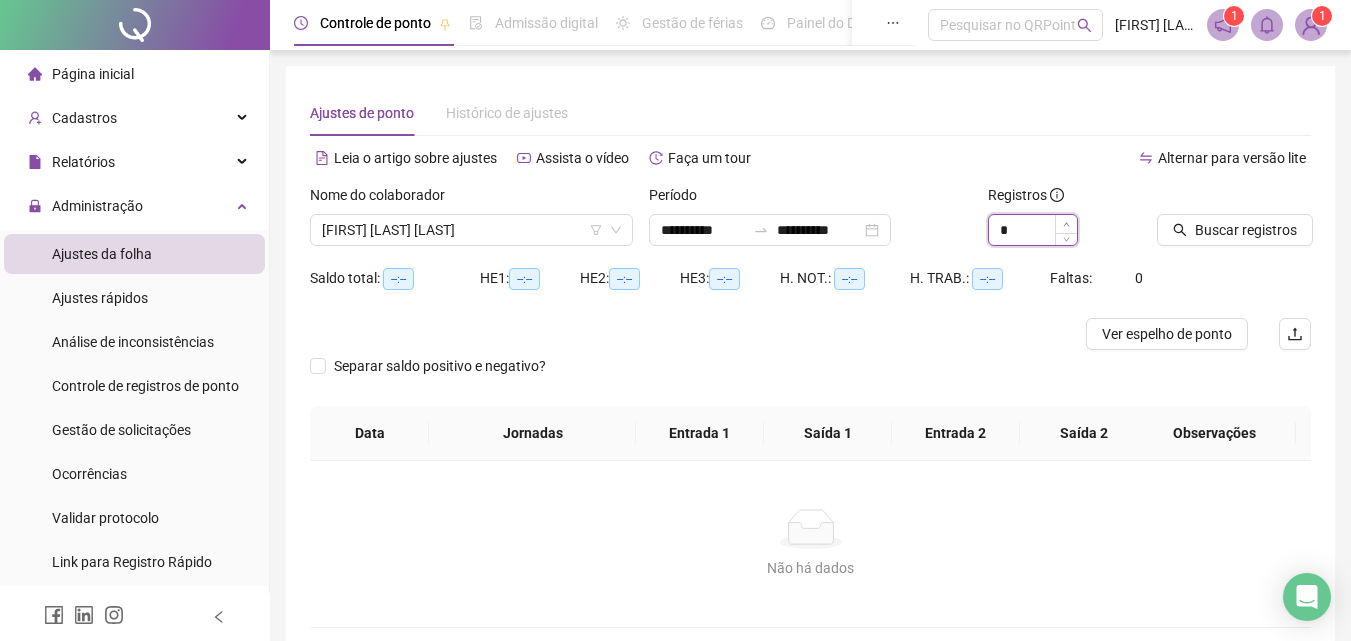 type on "*" 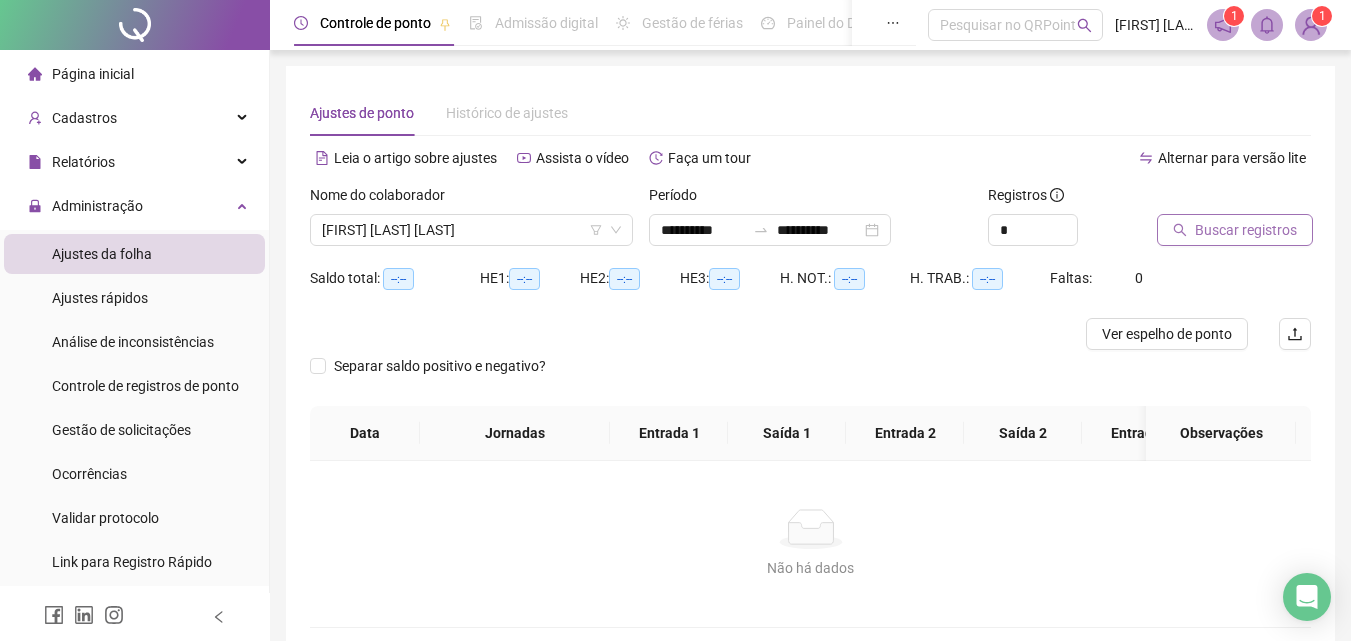 click on "Buscar registros" at bounding box center [1246, 230] 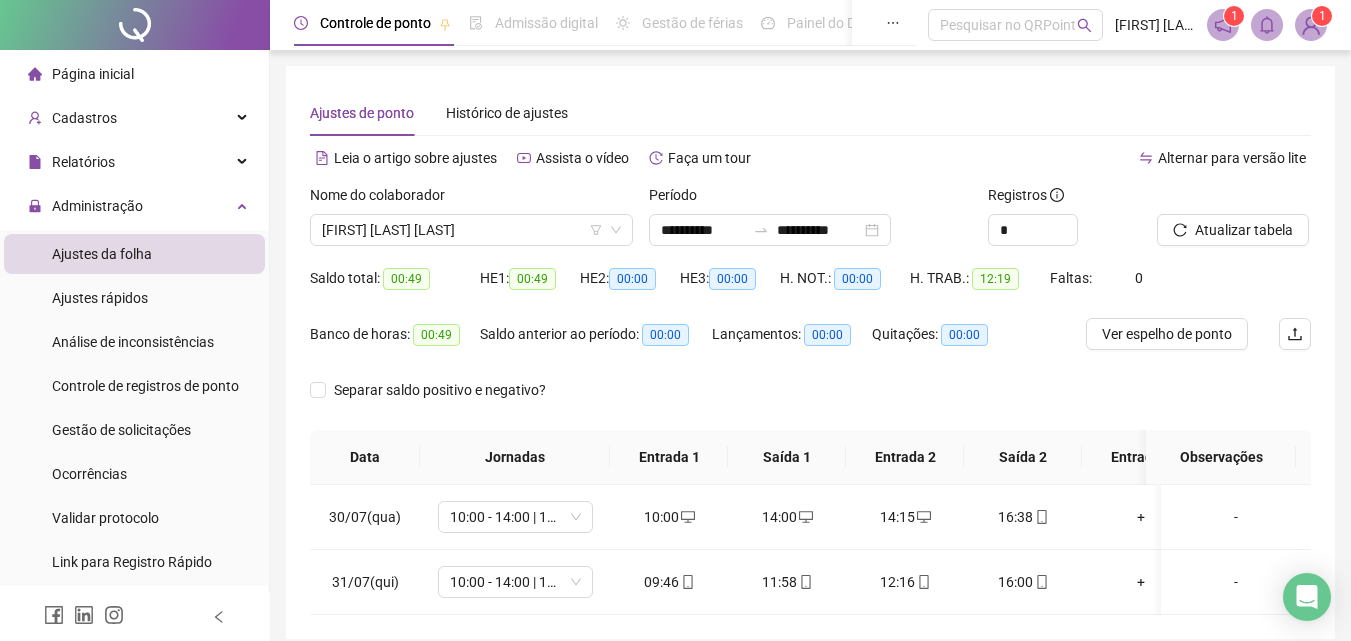 scroll, scrollTop: 99, scrollLeft: 0, axis: vertical 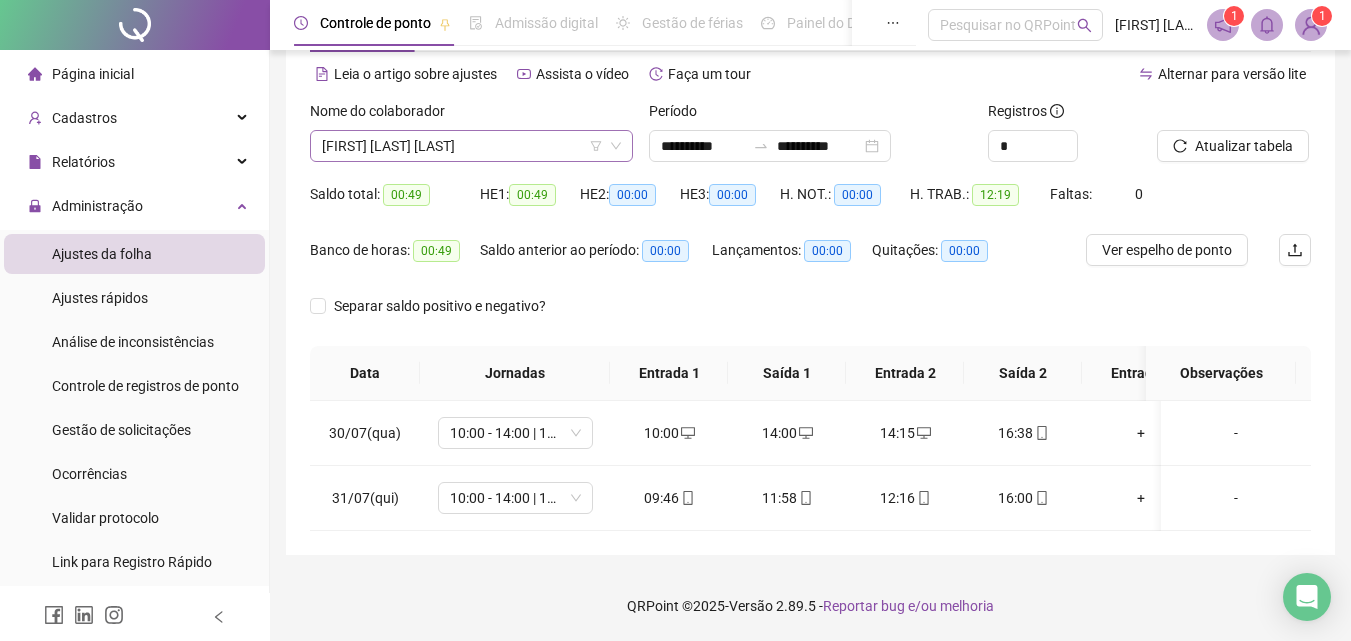 click on "[FIRST] [LAST] [LAST]" at bounding box center (471, 146) 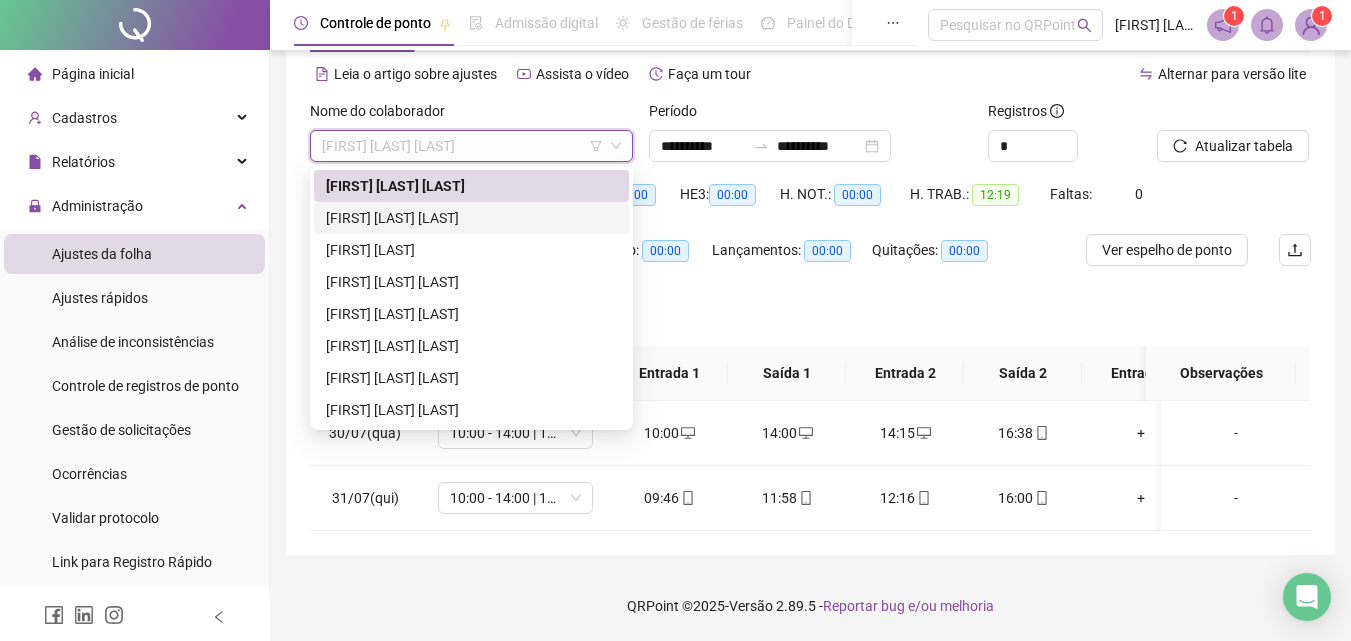 click on "[FIRST] [LAST] [LAST]" at bounding box center [471, 218] 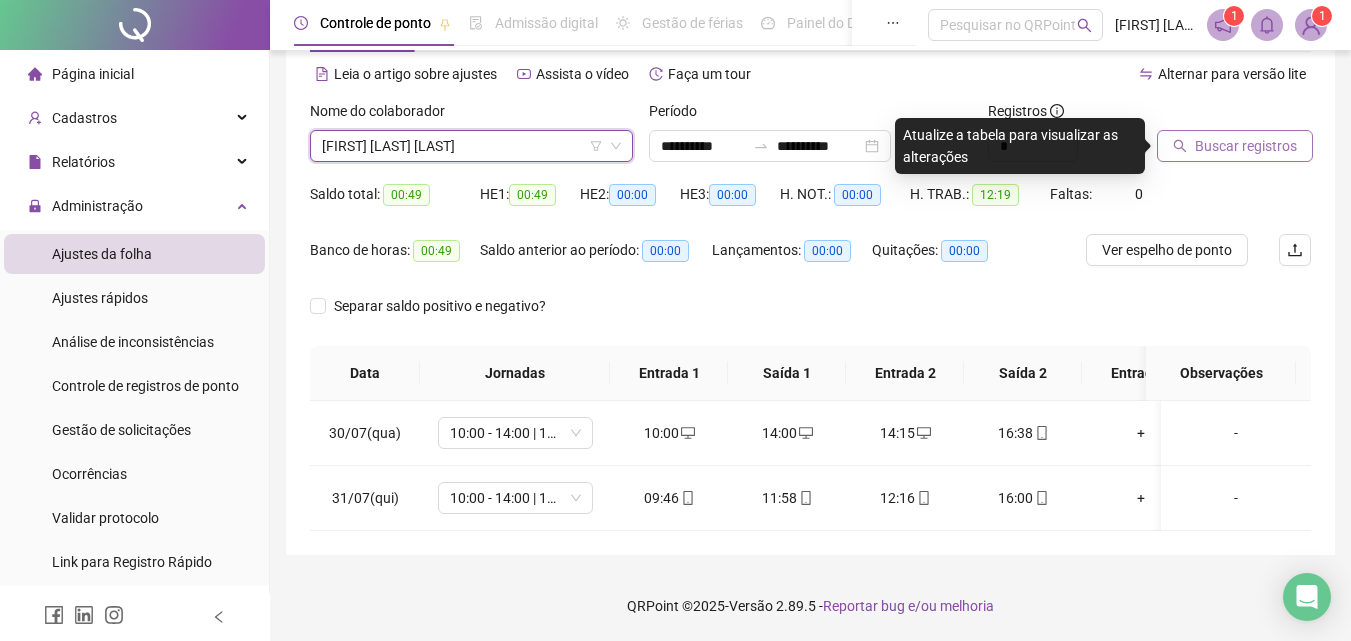 click on "Buscar registros" at bounding box center (1246, 146) 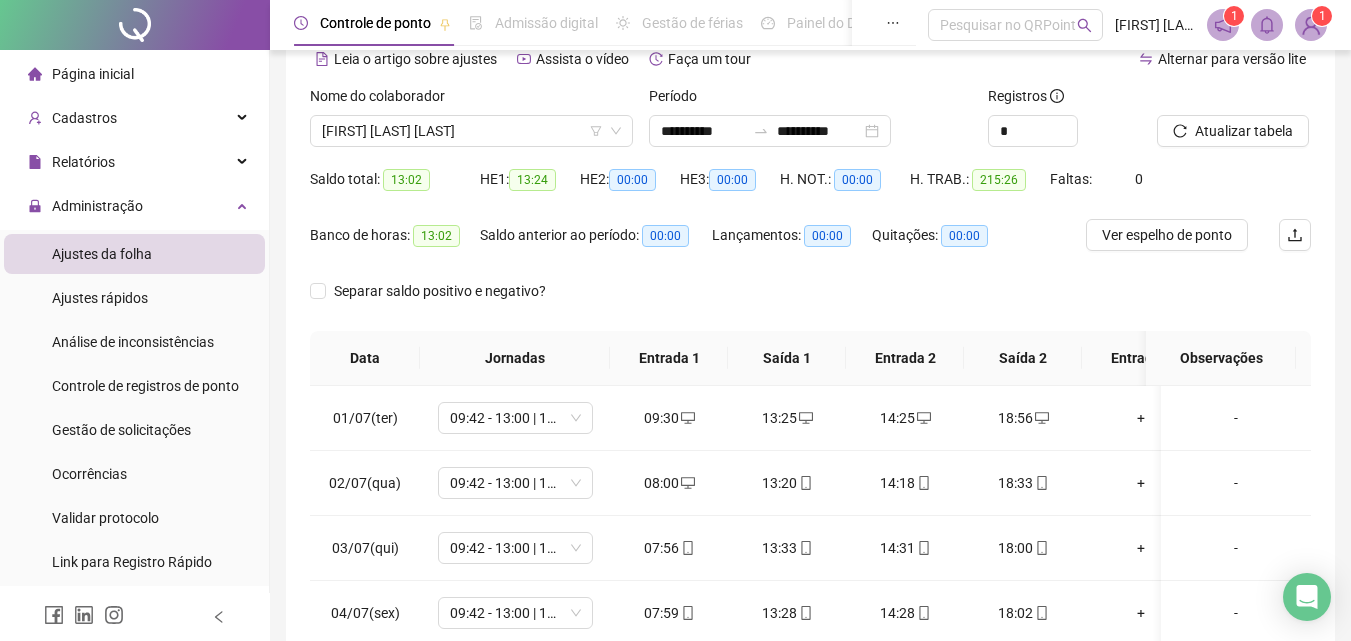 scroll, scrollTop: 199, scrollLeft: 0, axis: vertical 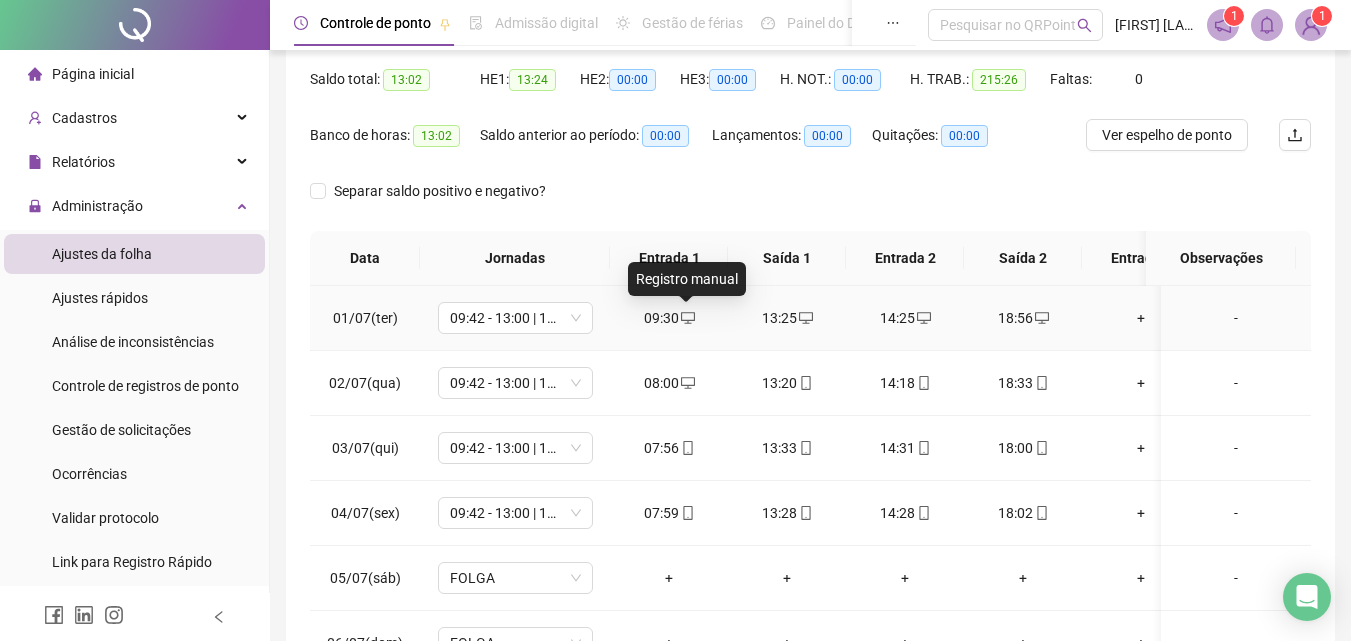 click 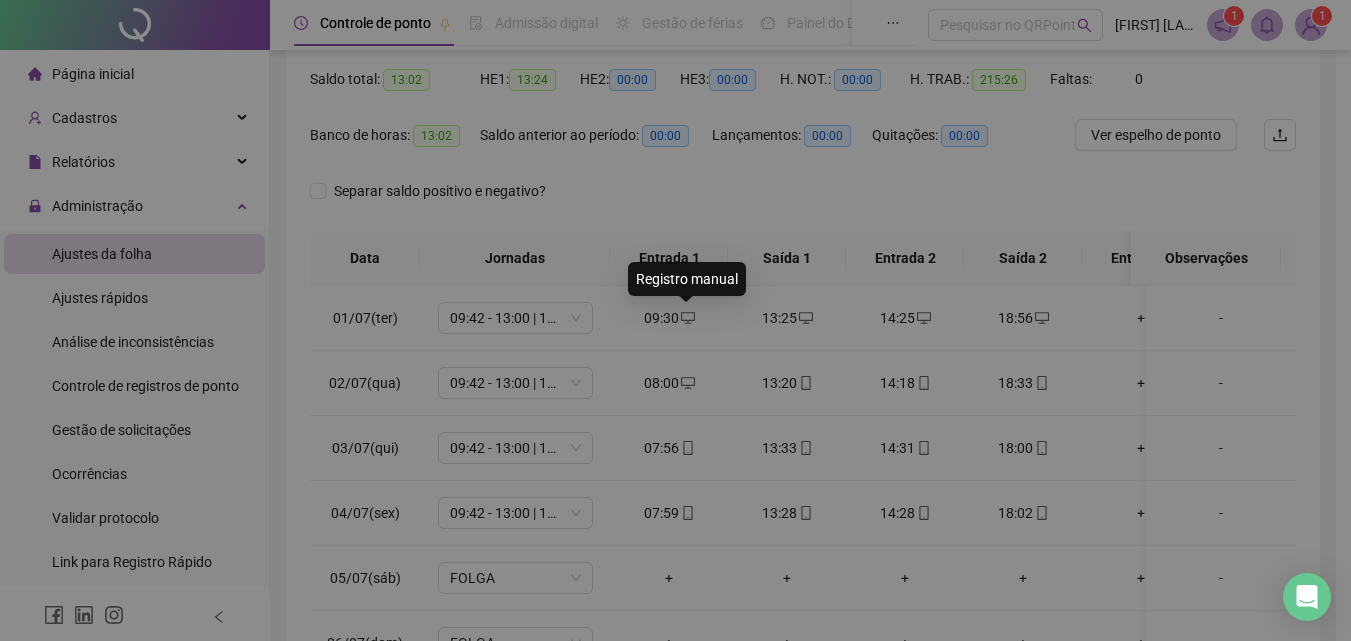 type on "**********" 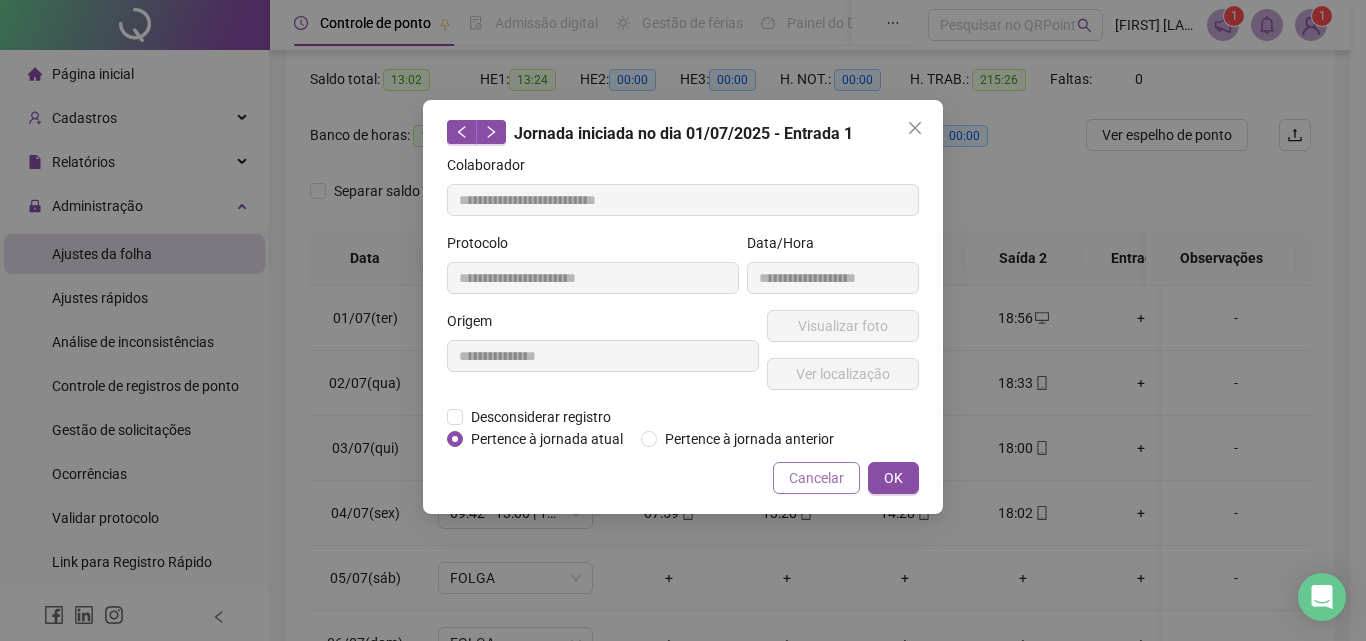 click on "Cancelar" at bounding box center [816, 478] 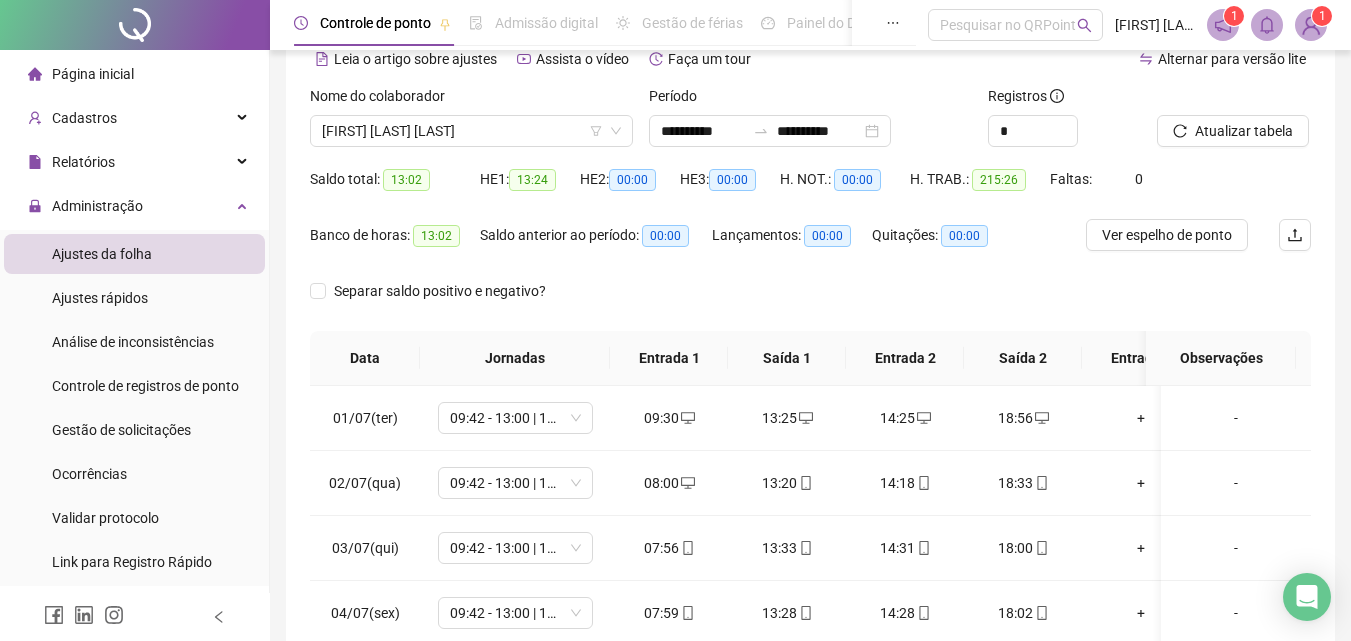 scroll, scrollTop: 199, scrollLeft: 0, axis: vertical 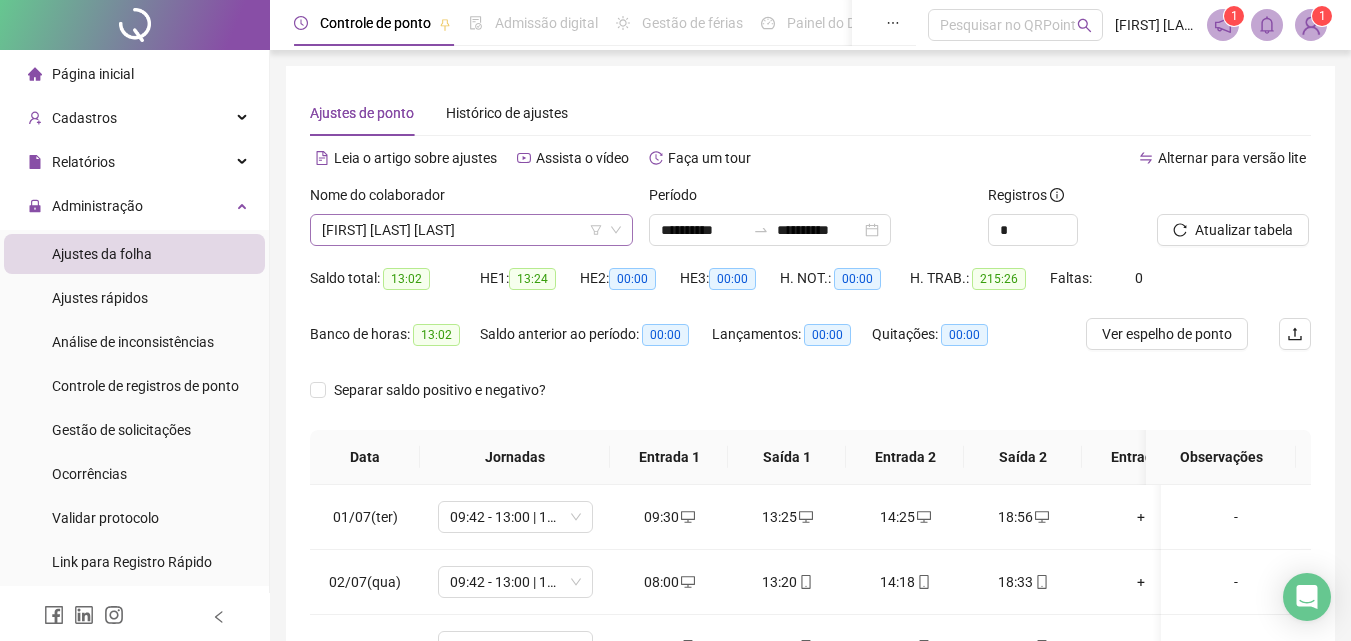 click on "[FIRST] [LAST] [LAST]" at bounding box center (471, 230) 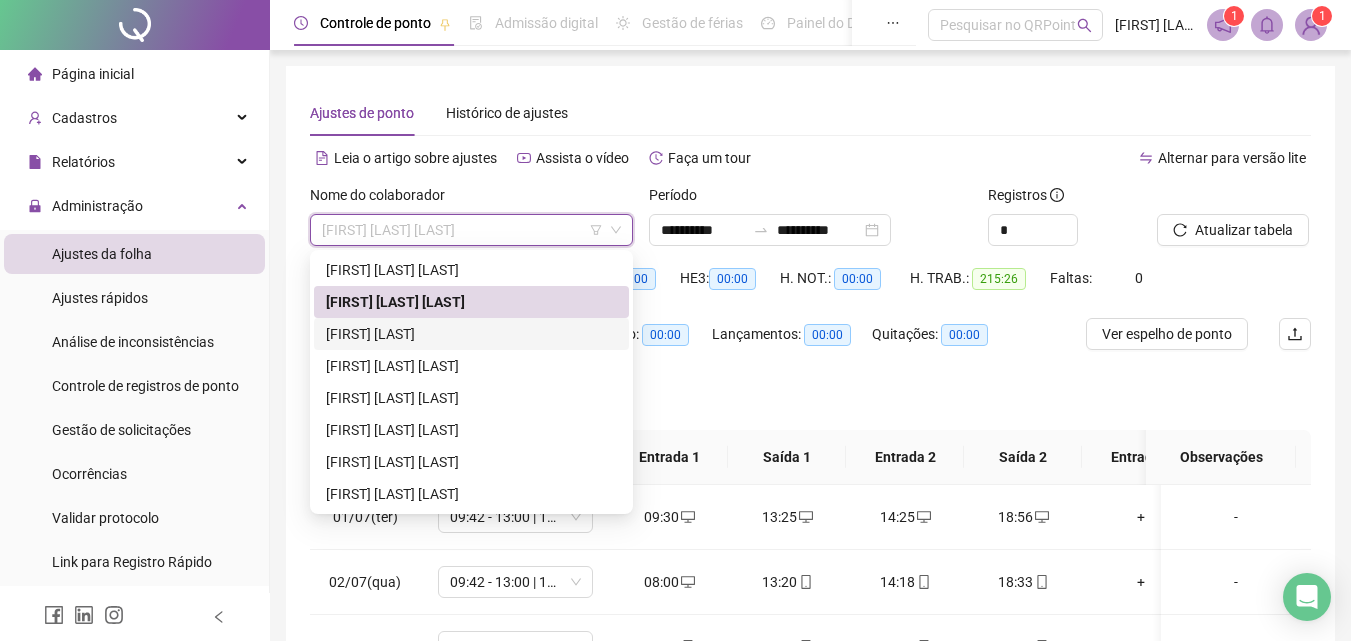 click on "[FIRST] [LAST]" at bounding box center (471, 334) 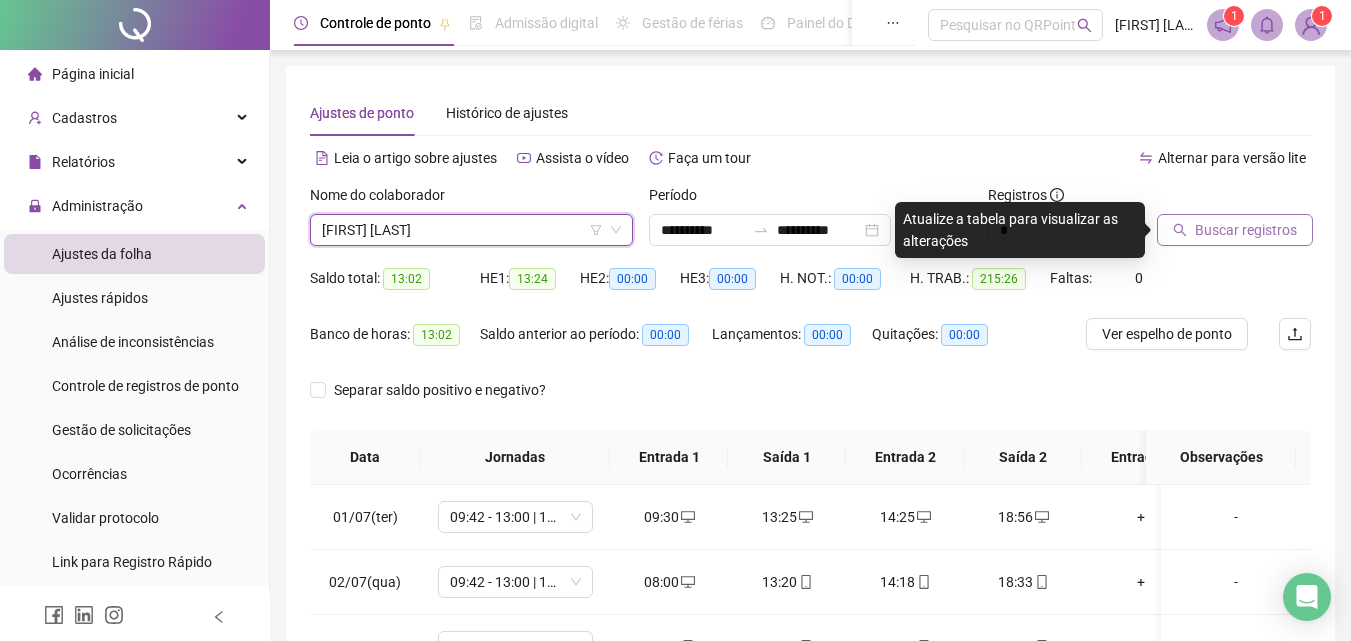 click on "Buscar registros" at bounding box center (1246, 230) 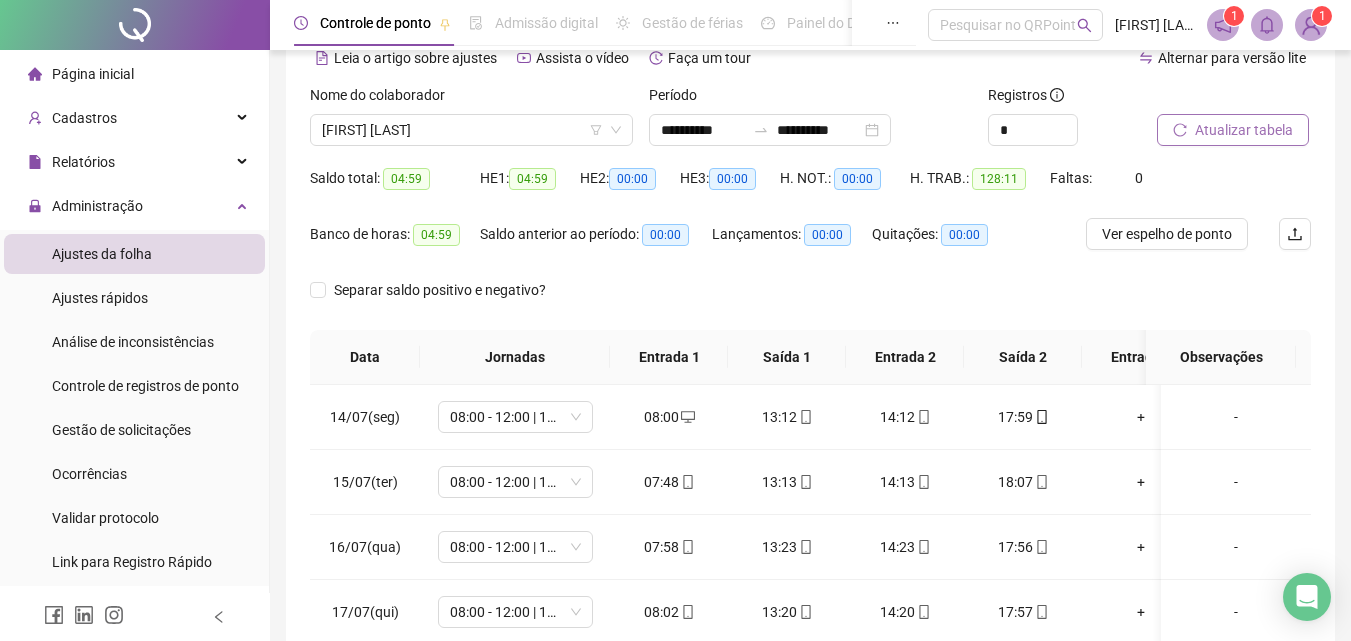 scroll, scrollTop: 200, scrollLeft: 0, axis: vertical 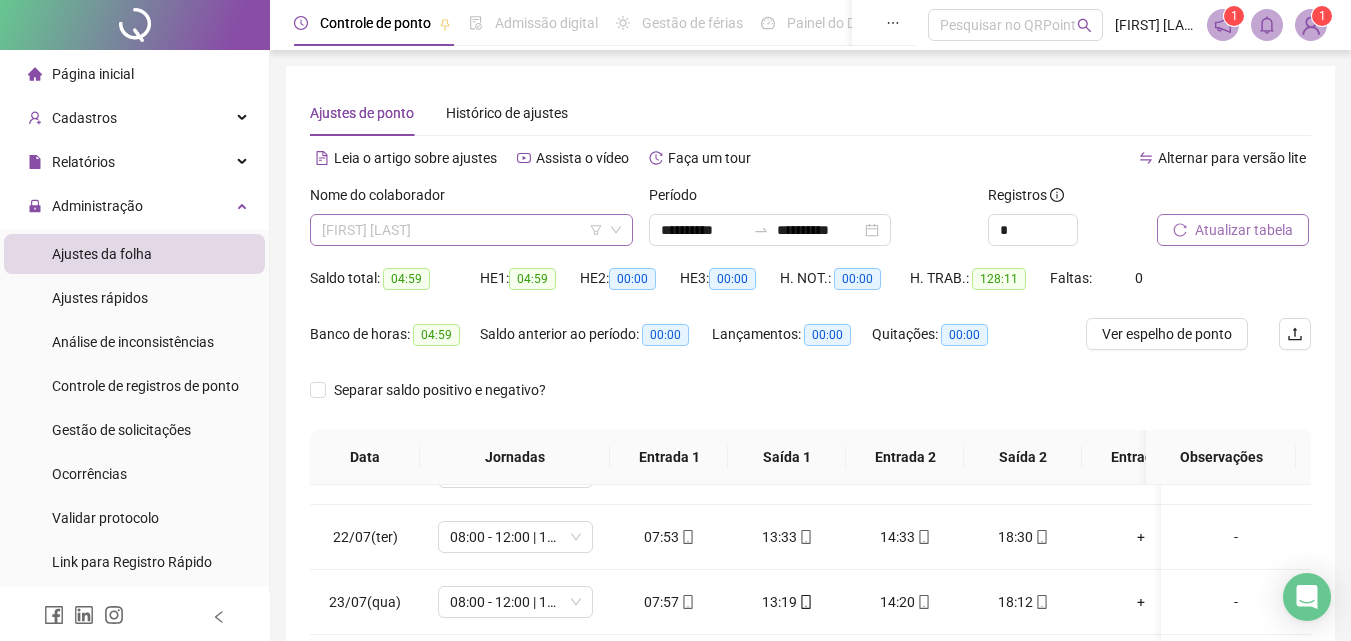 click on "[FIRST] [LAST]" at bounding box center [471, 230] 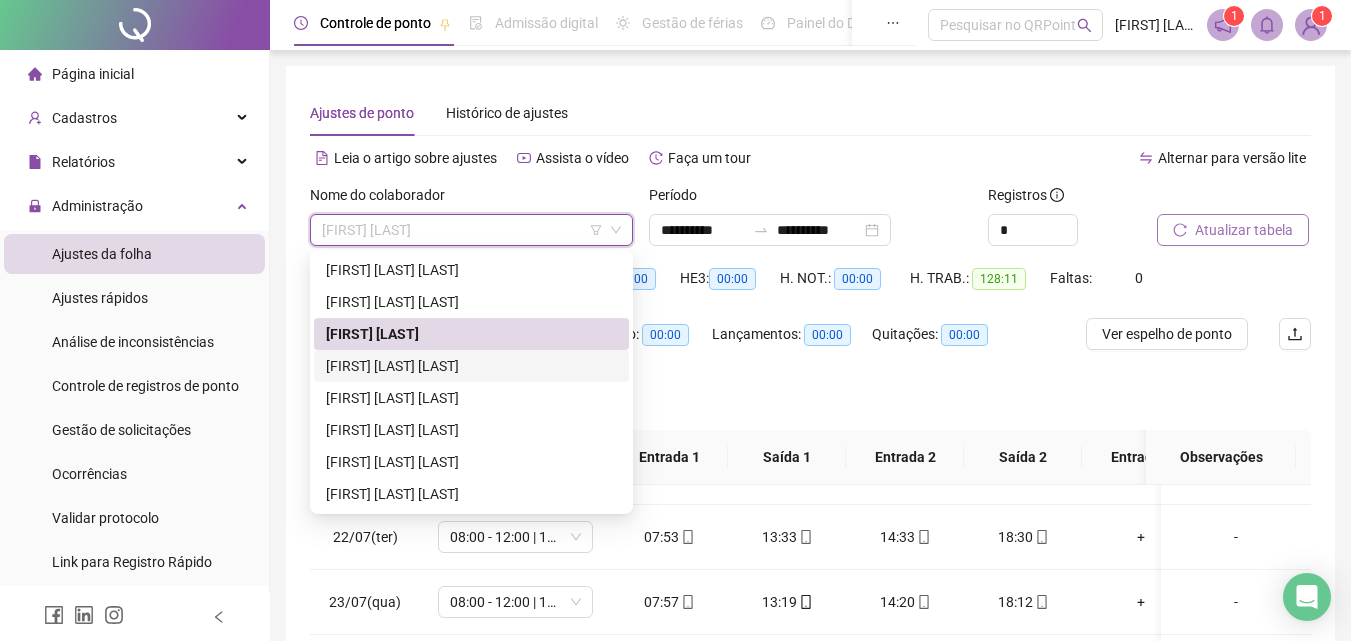 click on "[FIRST] [LAST] [LAST]" at bounding box center (471, 366) 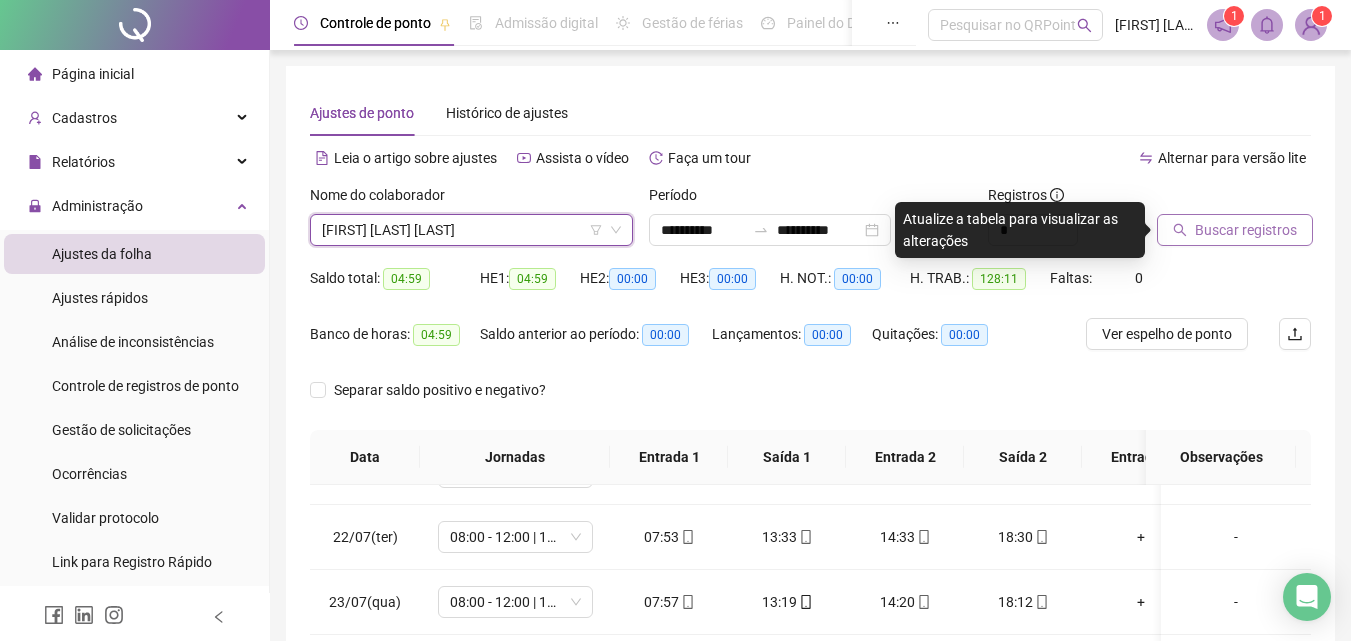 click on "Buscar registros" at bounding box center (1235, 230) 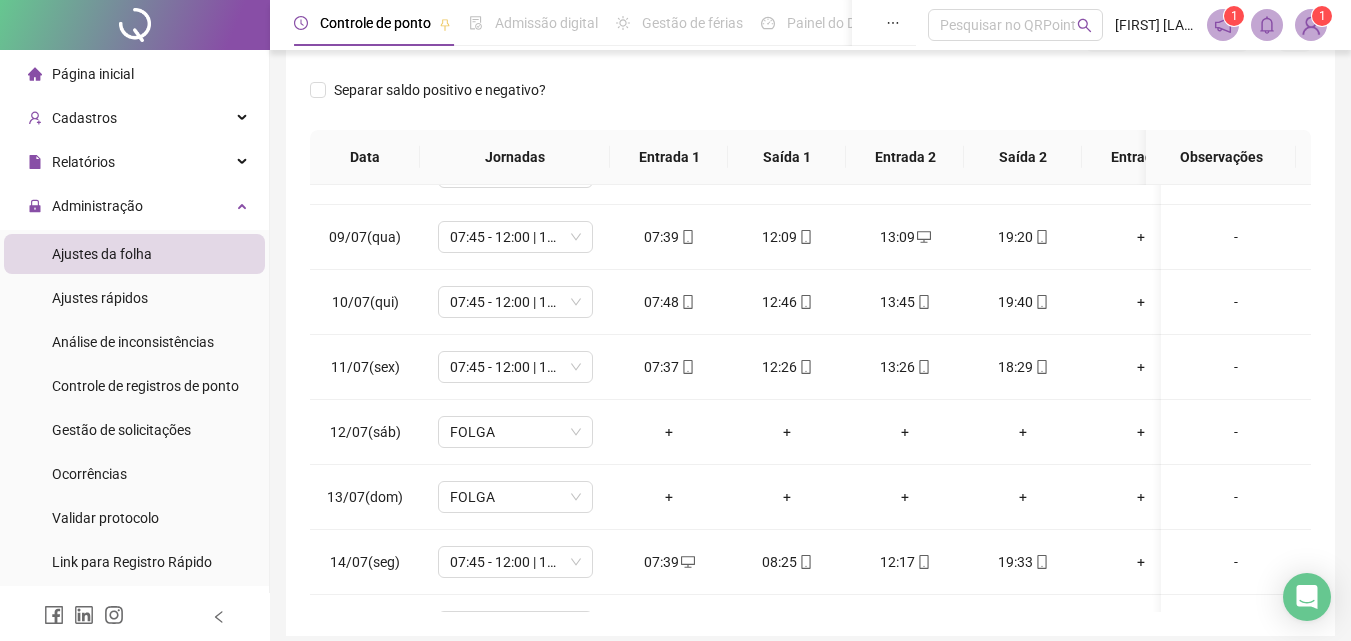 scroll, scrollTop: 381, scrollLeft: 0, axis: vertical 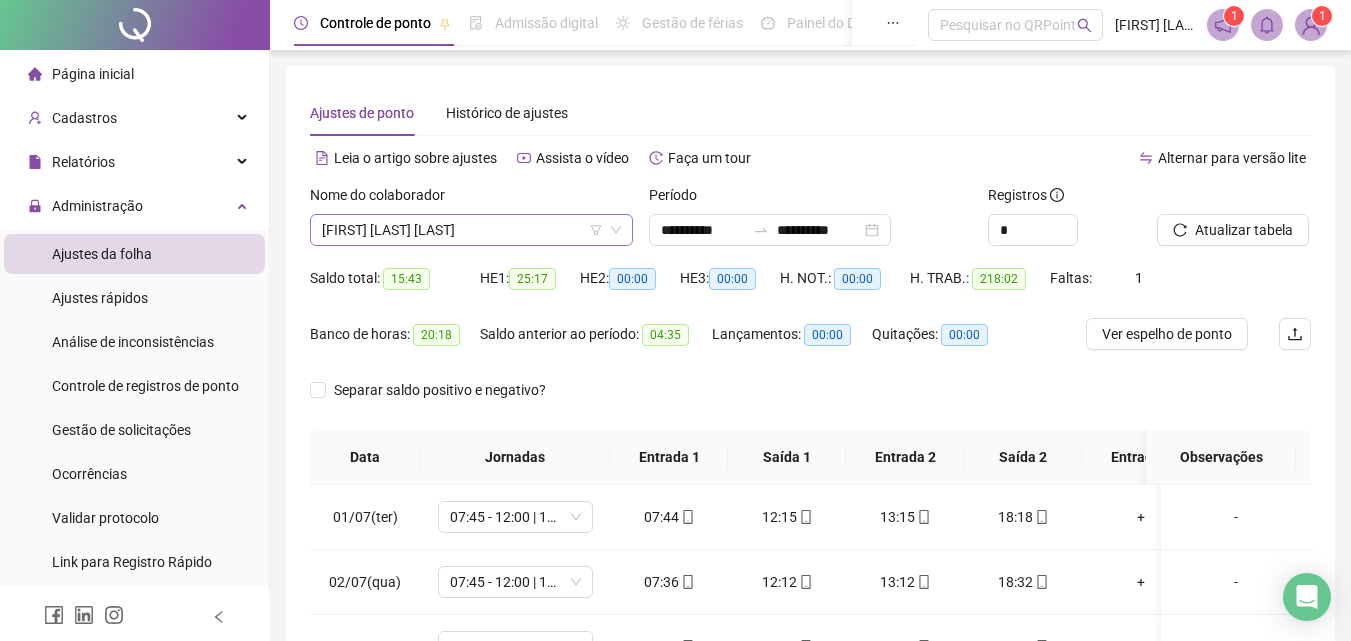 click on "[FIRST] [LAST] [LAST]" at bounding box center (471, 230) 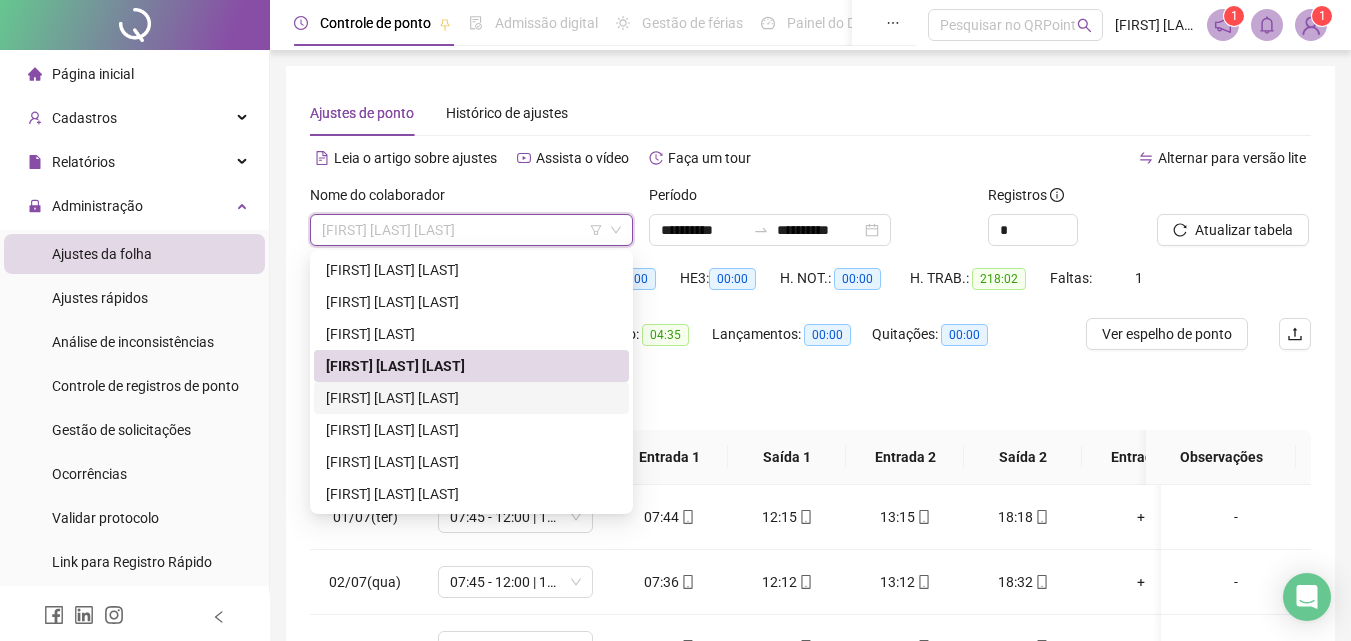 click on "[FIRST] [LAST] [LAST]" at bounding box center (471, 398) 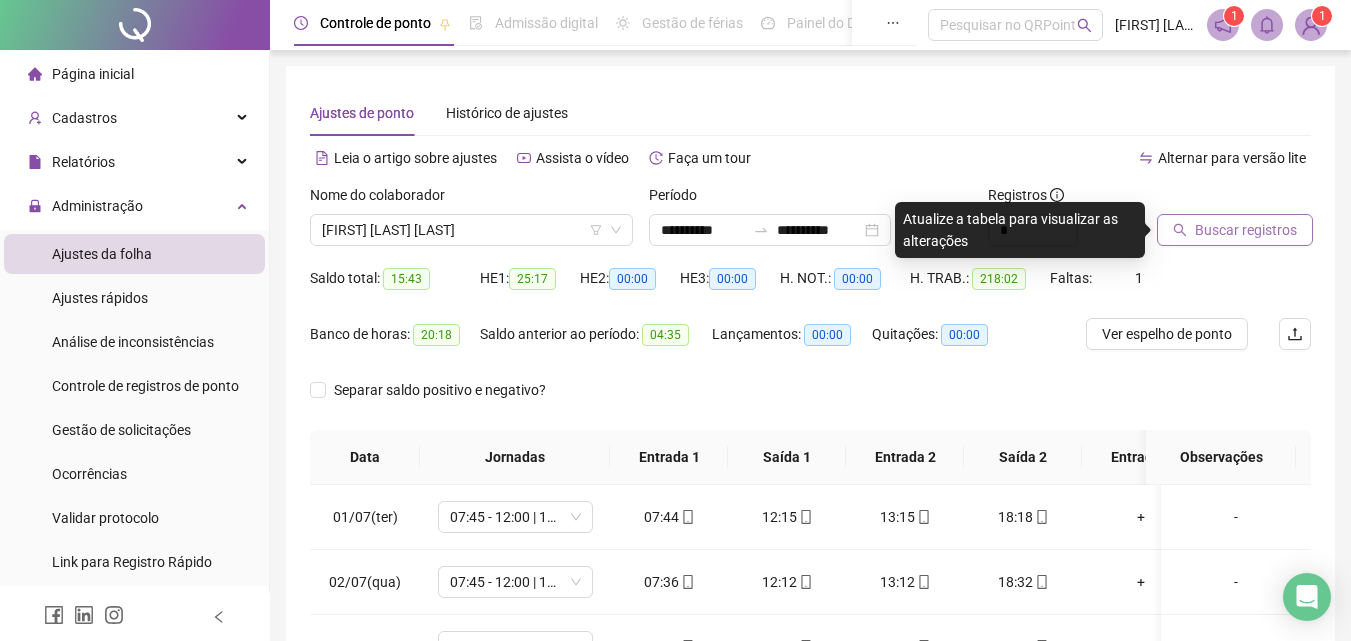 click on "Buscar registros" at bounding box center [1246, 230] 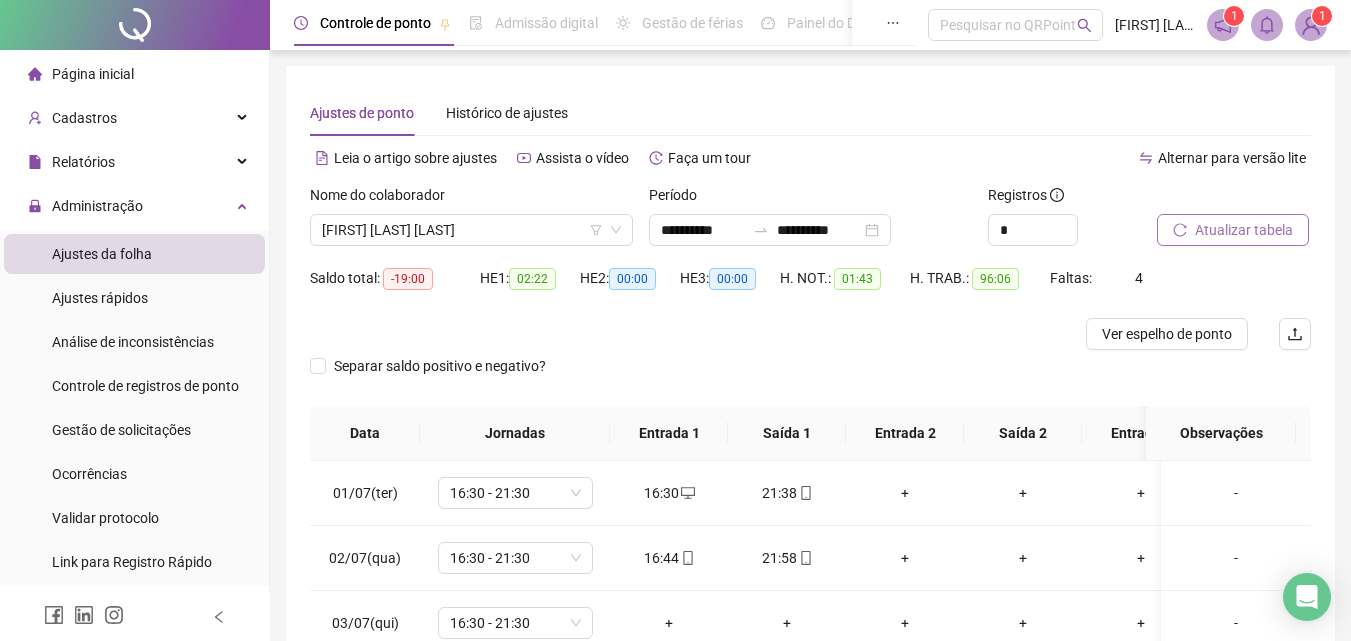 scroll, scrollTop: 200, scrollLeft: 0, axis: vertical 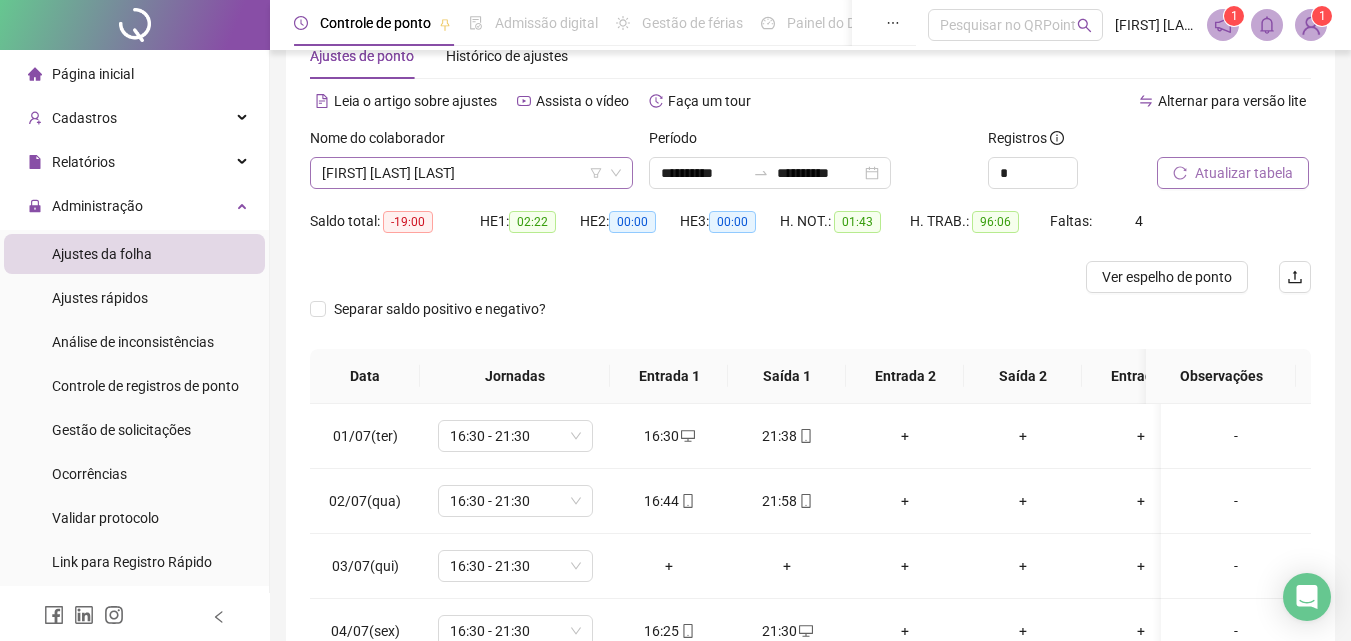 click on "[FIRST] [LAST] [LAST]" at bounding box center (471, 173) 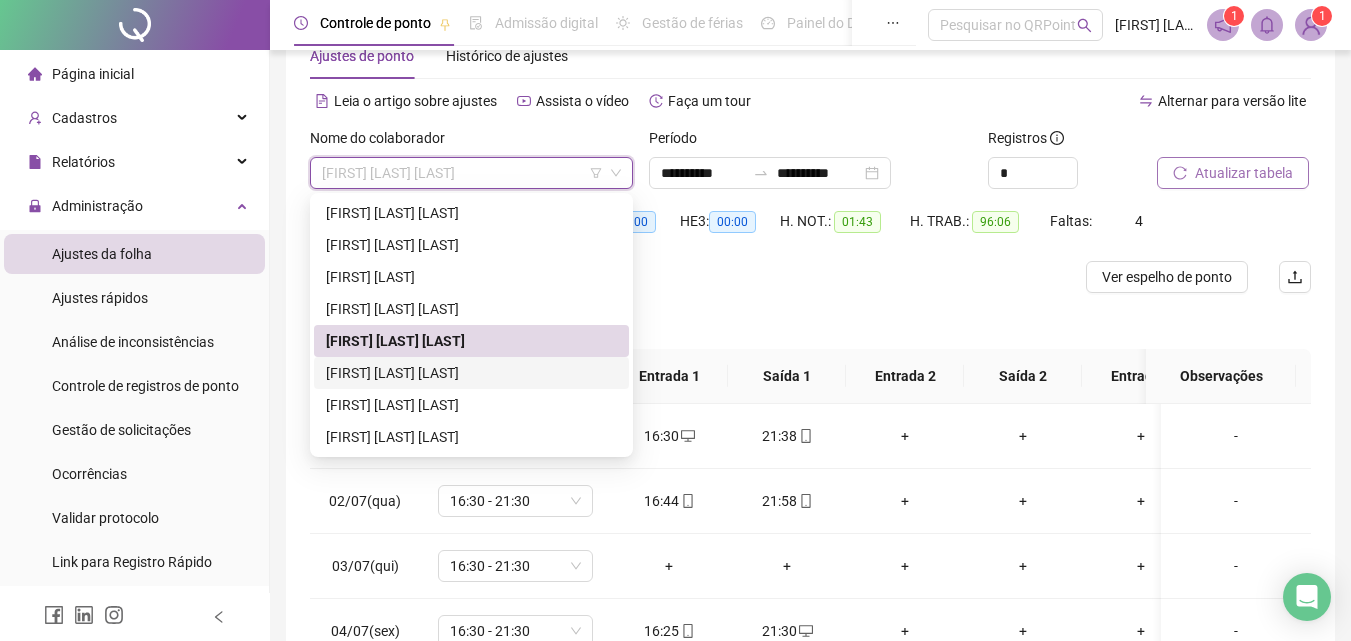 click on "[FIRST] [LAST] [LAST]" at bounding box center (471, 373) 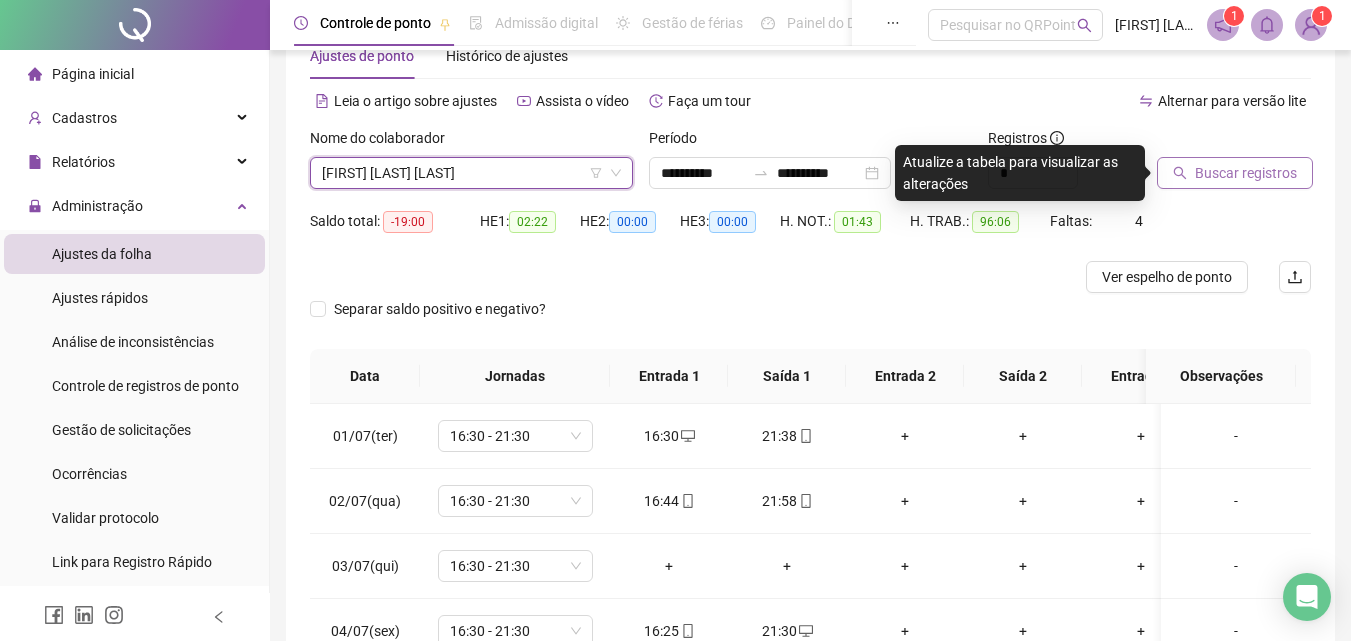 click on "Buscar registros" at bounding box center [1235, 173] 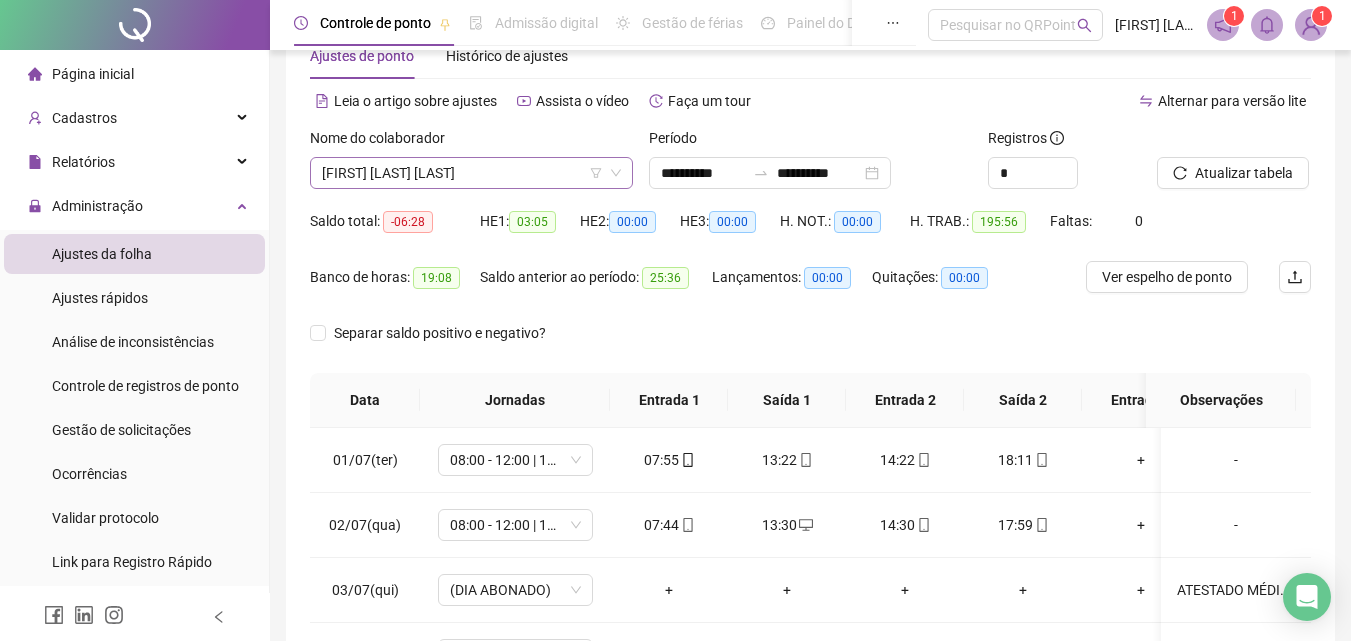 click on "[FIRST] [LAST] [LAST]" at bounding box center [471, 173] 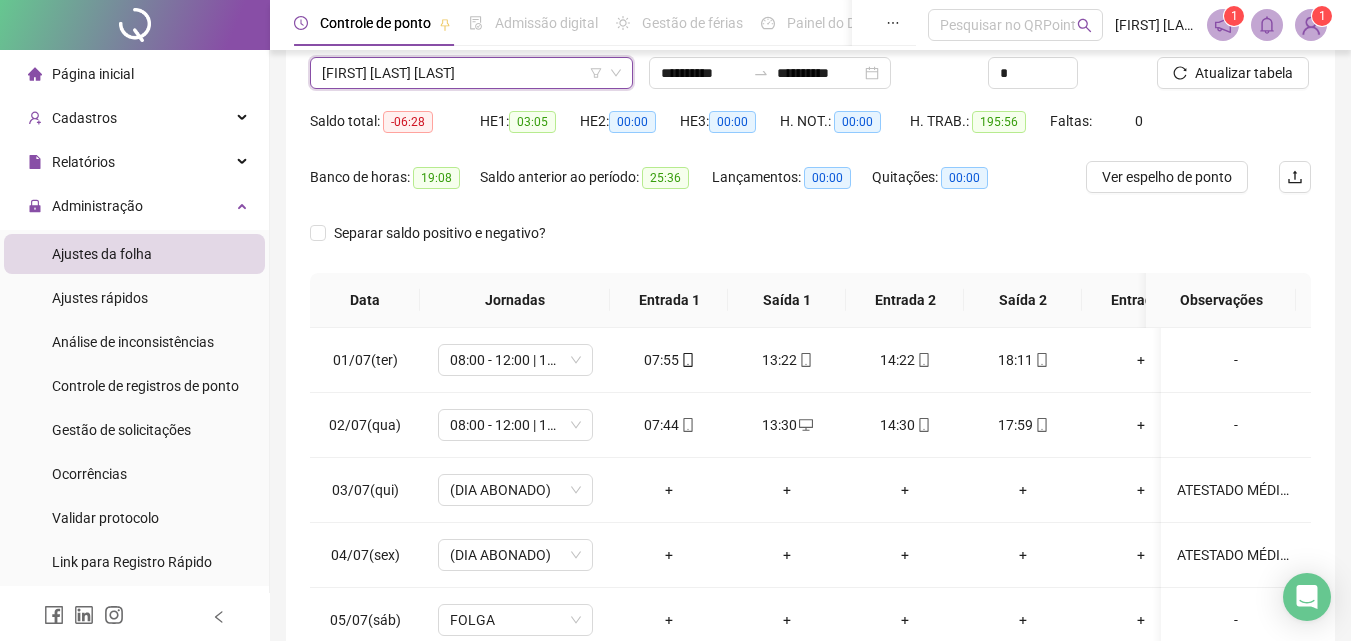 scroll, scrollTop: 57, scrollLeft: 0, axis: vertical 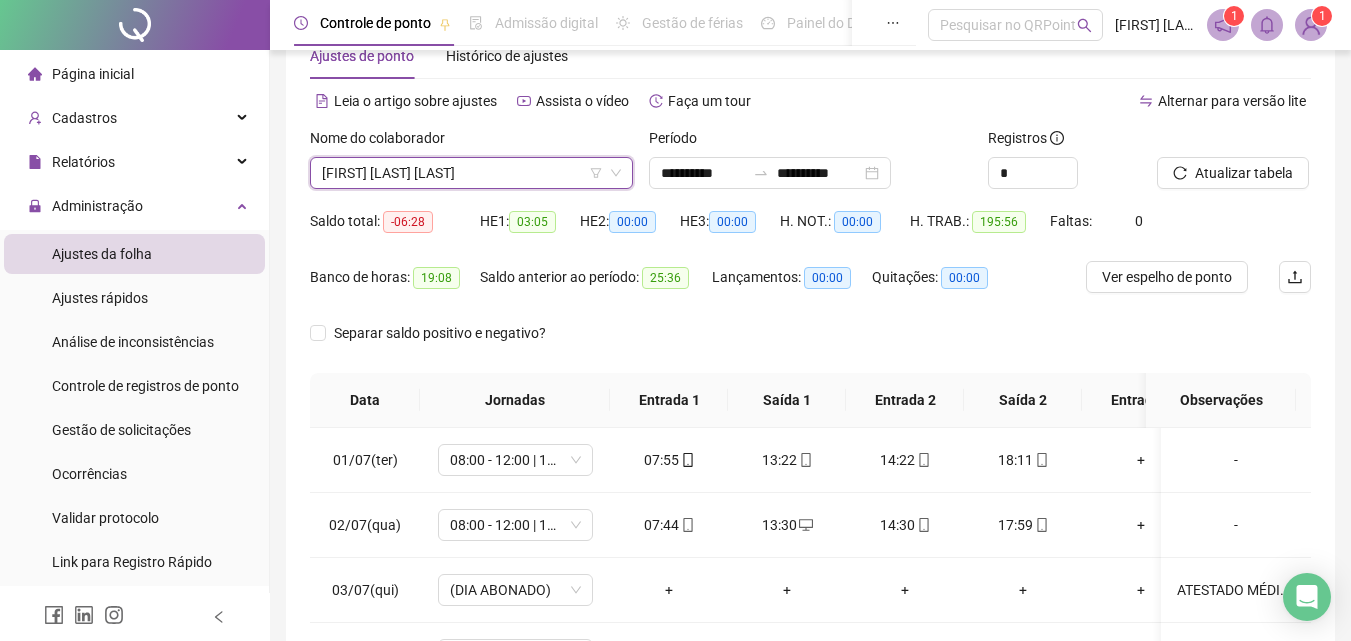 click on "Separar saldo positivo e negativo?" at bounding box center (810, 345) 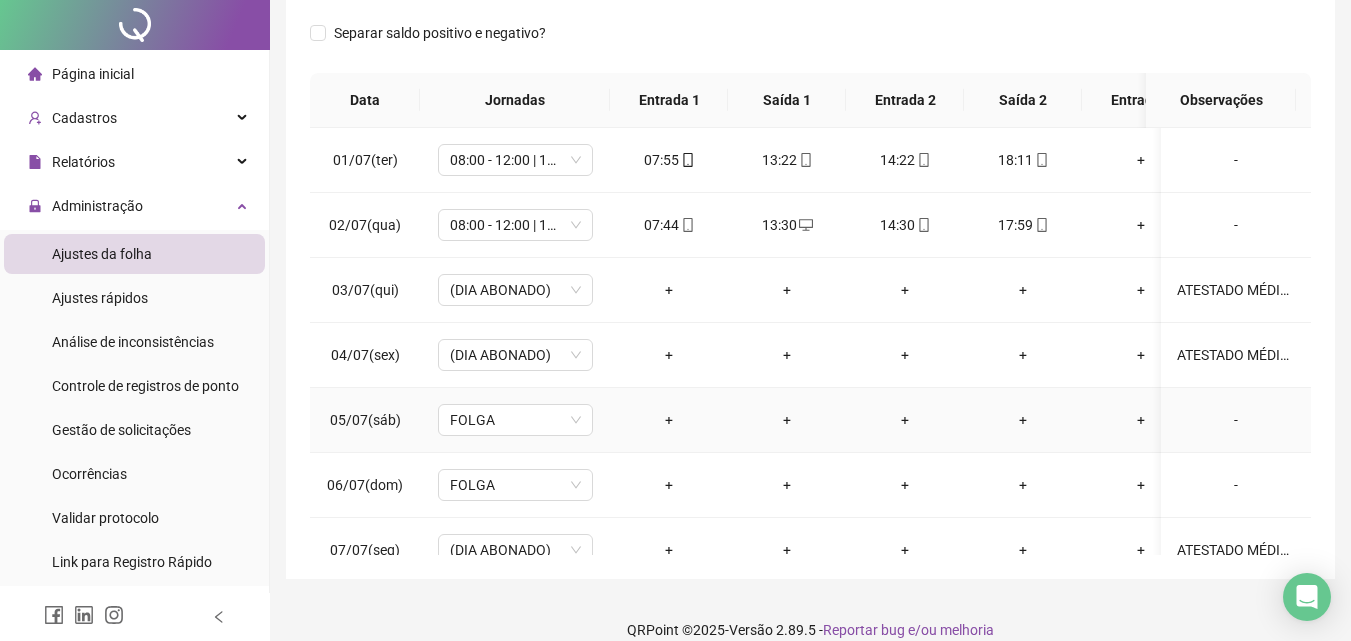 scroll, scrollTop: 0, scrollLeft: 0, axis: both 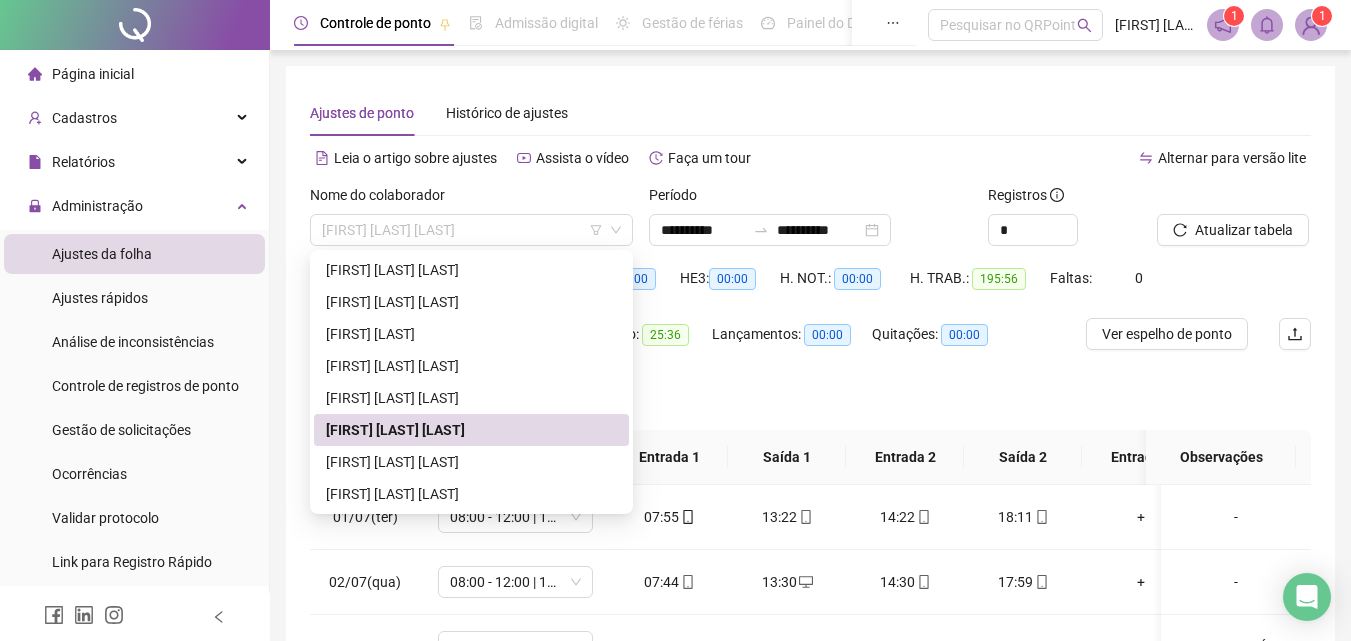 drag, startPoint x: 323, startPoint y: 227, endPoint x: 685, endPoint y: 193, distance: 363.59317 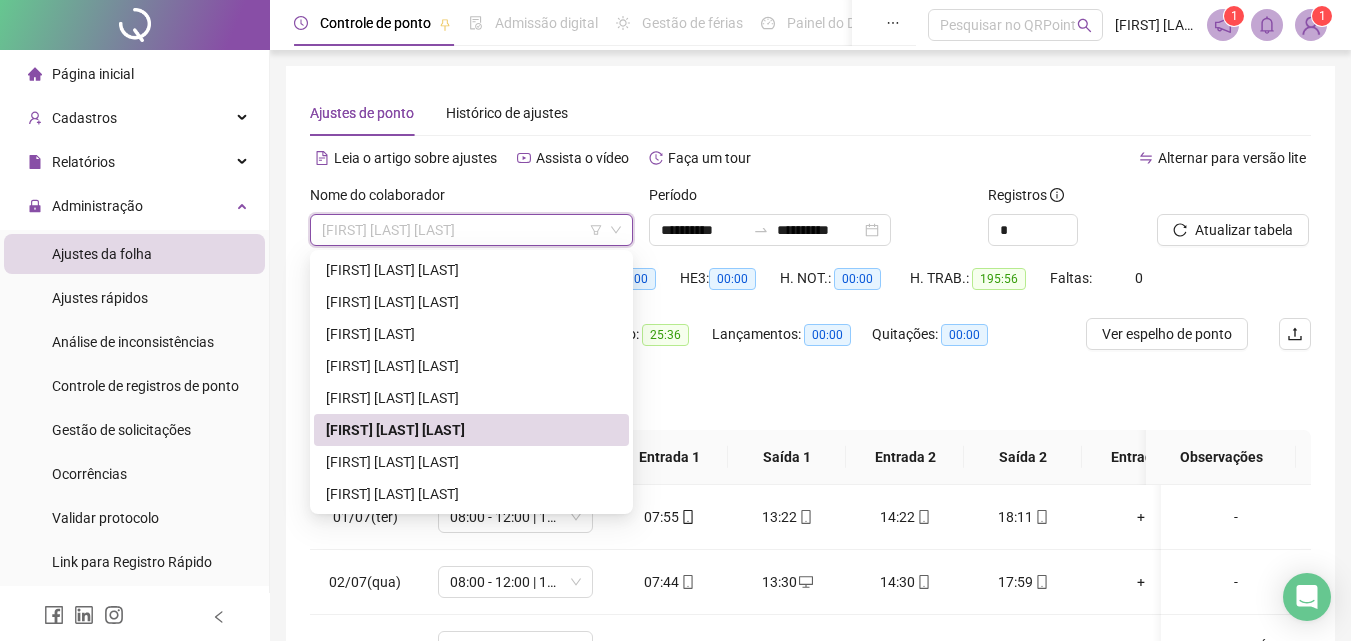 click on "[FIRST] [LAST] [LAST]" at bounding box center [471, 430] 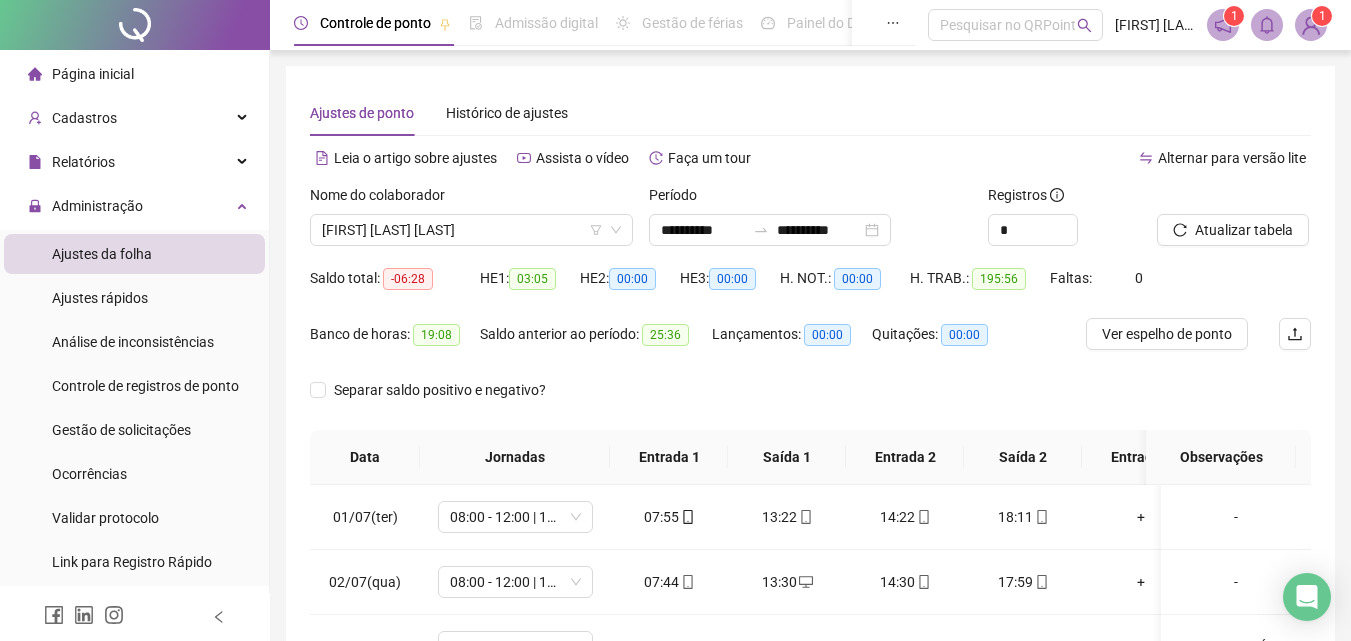 drag, startPoint x: 564, startPoint y: 428, endPoint x: 411, endPoint y: 433, distance: 153.08168 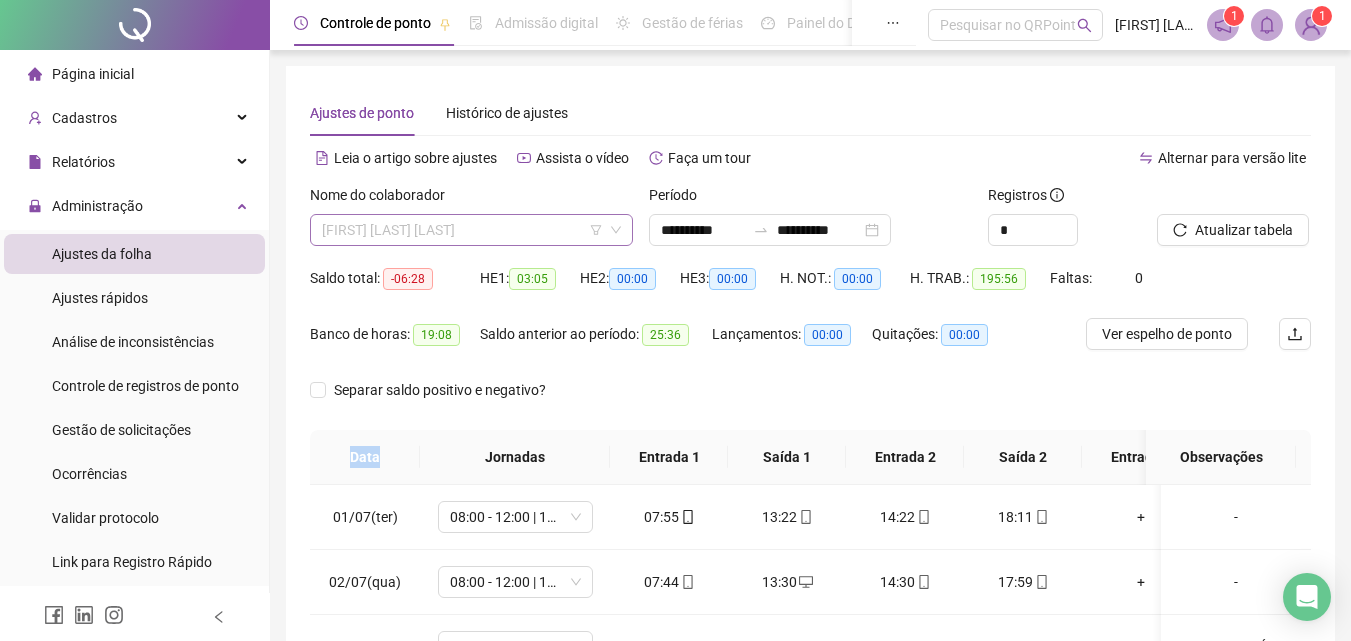 click on "[FIRST] [LAST] [LAST]" at bounding box center [471, 230] 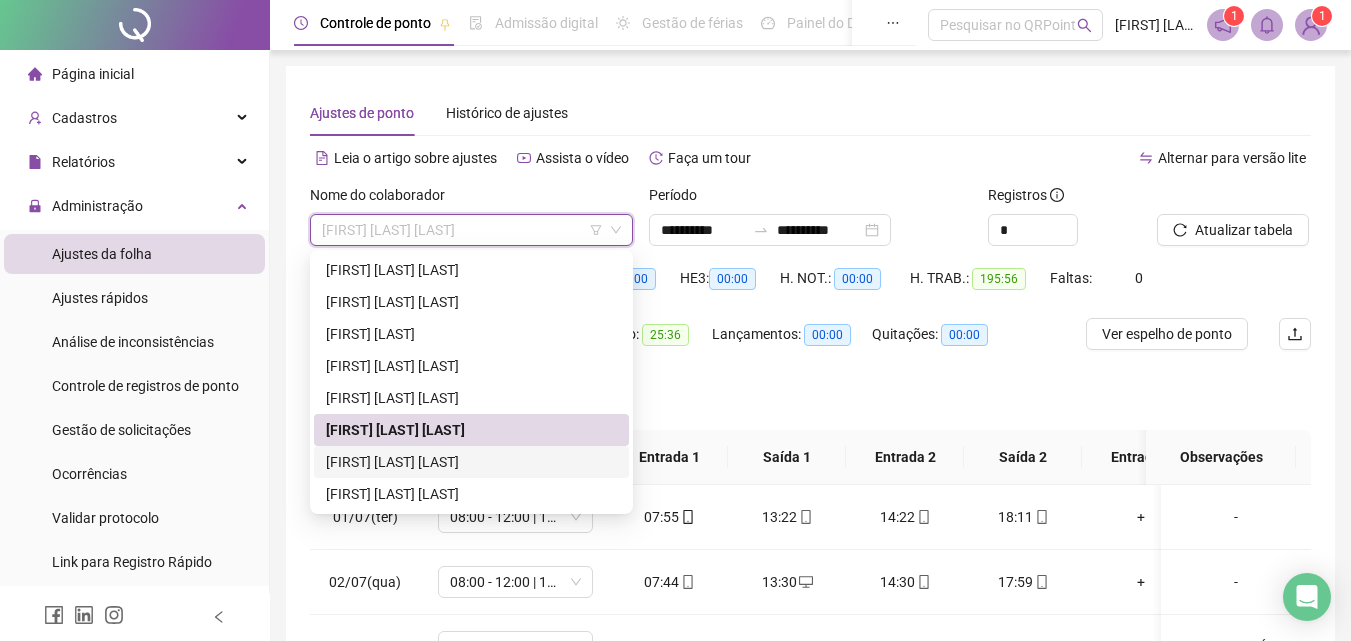 click on "[FIRST] [LAST] [LAST]" at bounding box center (471, 462) 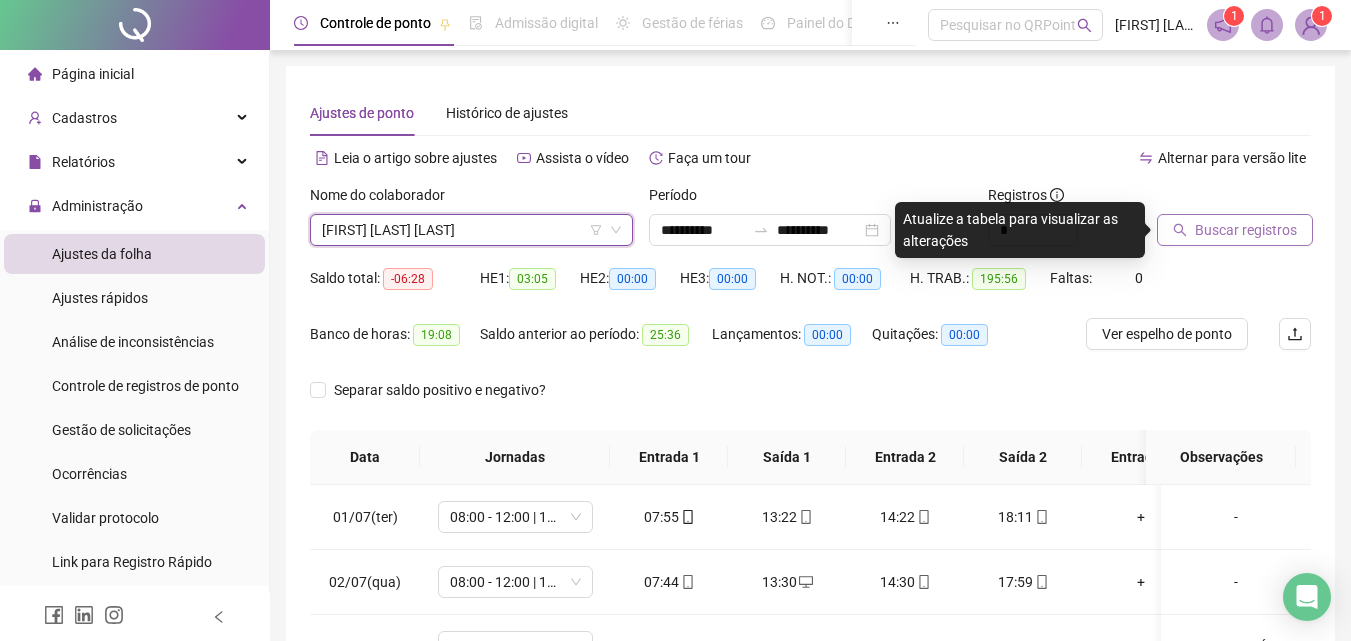 click on "Buscar registros" at bounding box center (1246, 230) 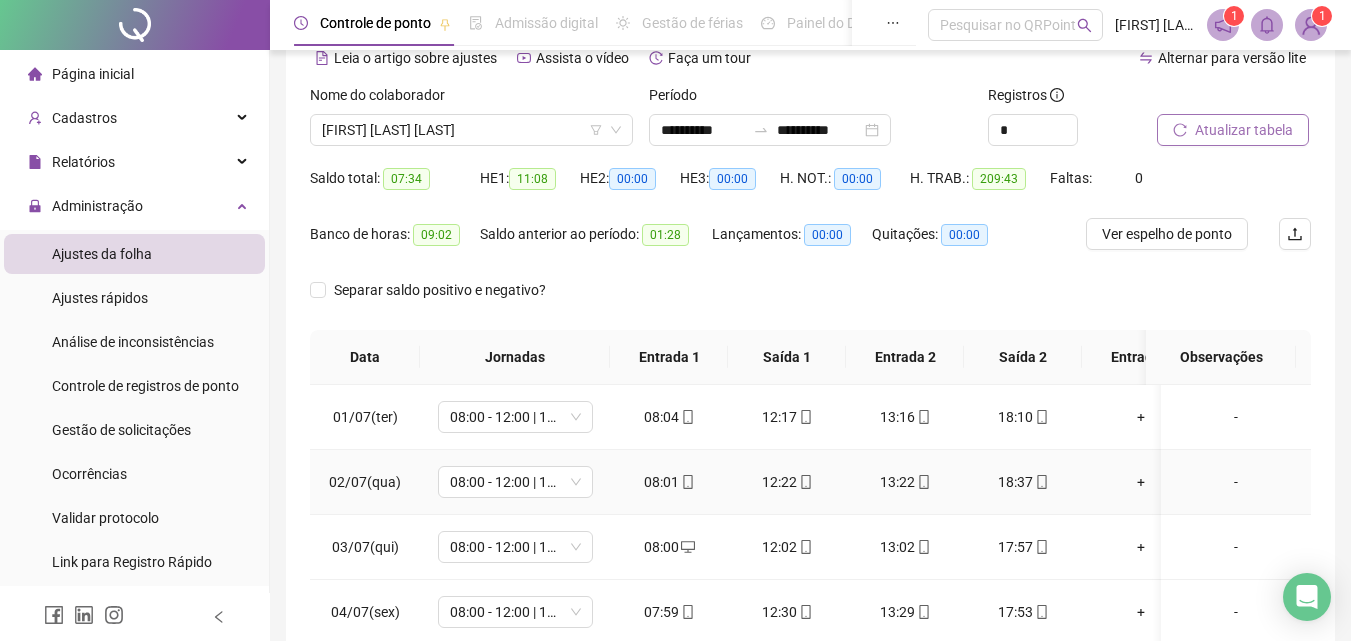 scroll, scrollTop: 200, scrollLeft: 0, axis: vertical 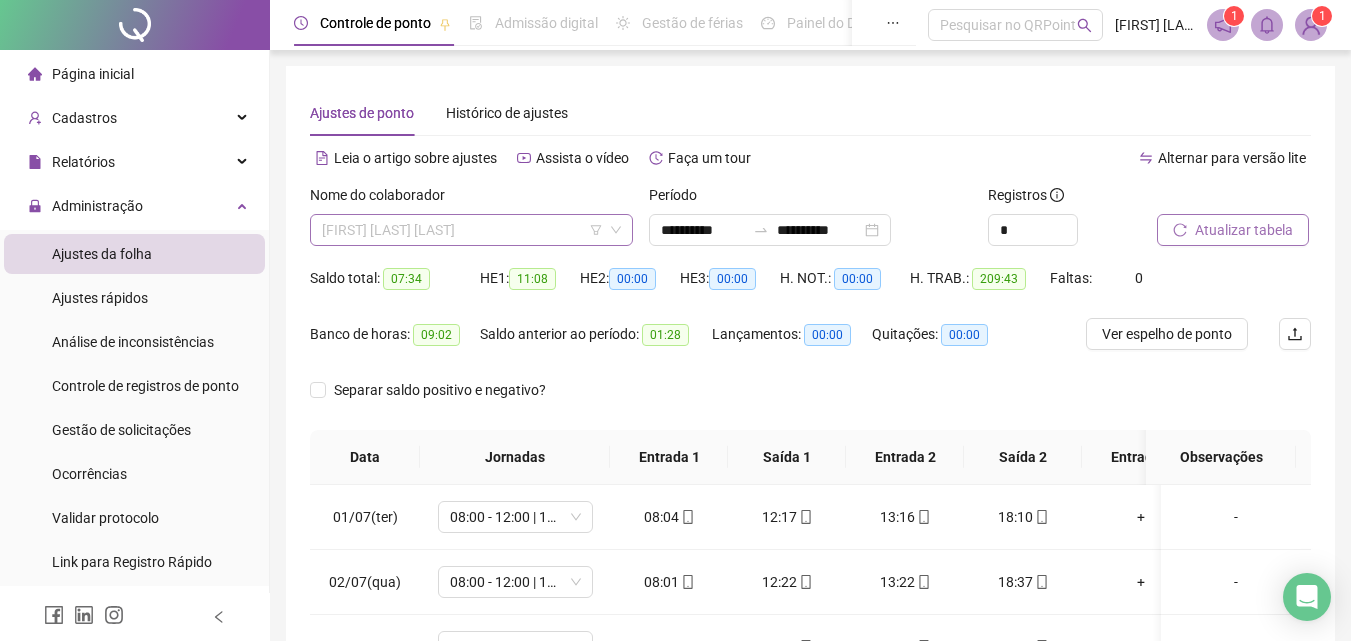 click on "[FIRST] [LAST] [LAST]" at bounding box center (471, 230) 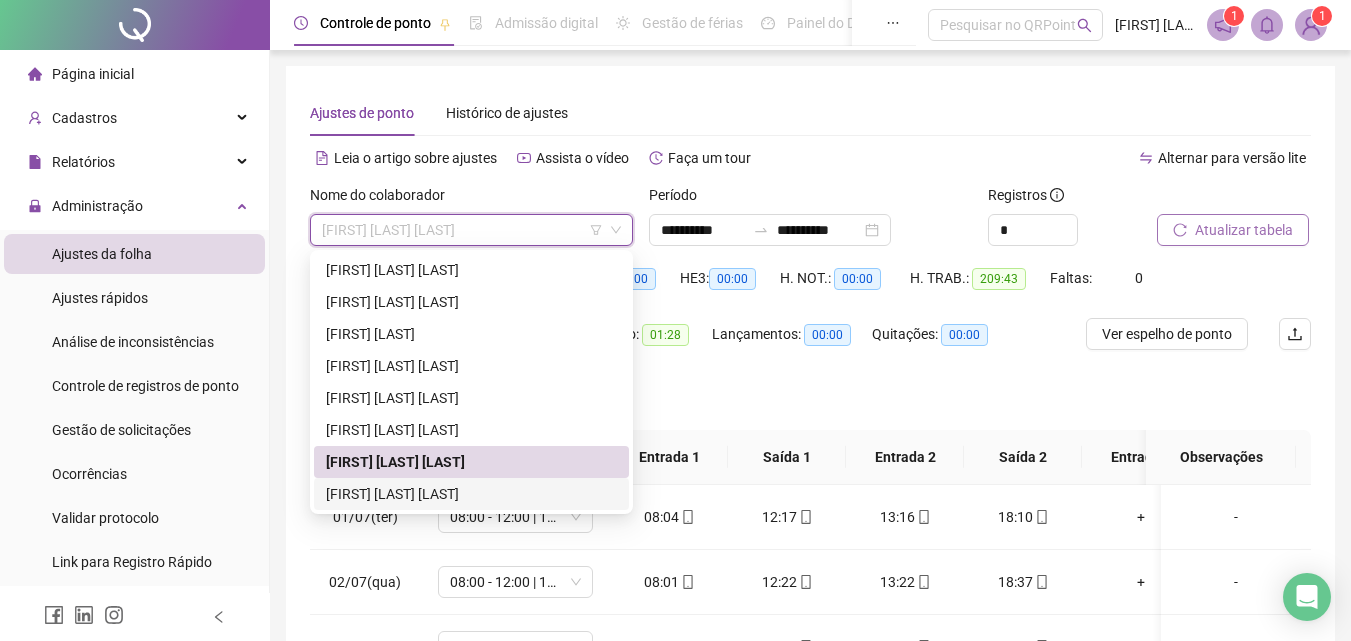 click on "[FIRST] [LAST] [LAST]" at bounding box center [471, 494] 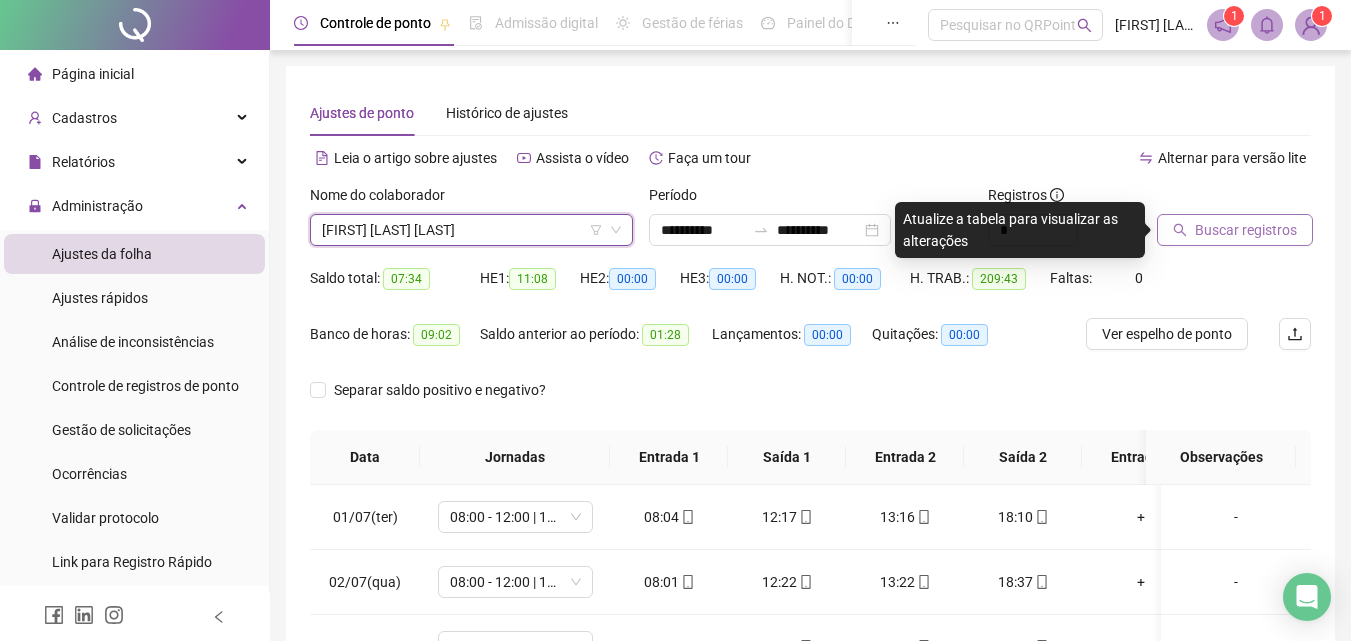 click on "Buscar registros" at bounding box center (1235, 230) 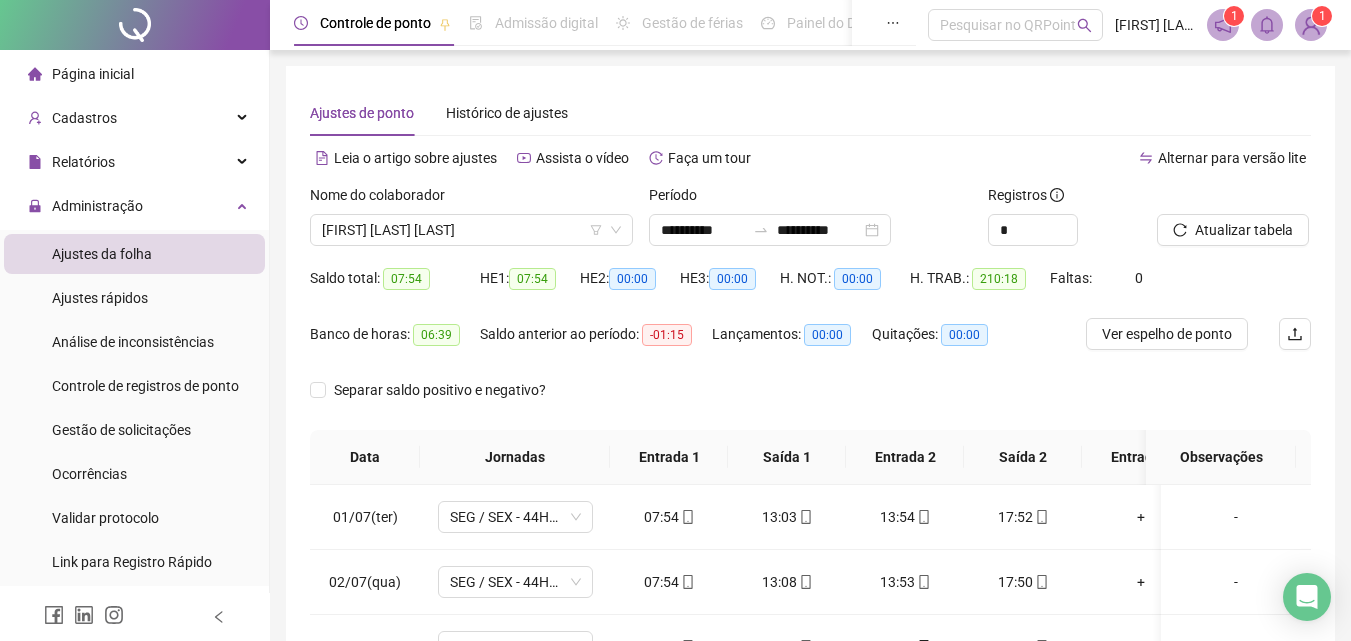 scroll, scrollTop: 200, scrollLeft: 0, axis: vertical 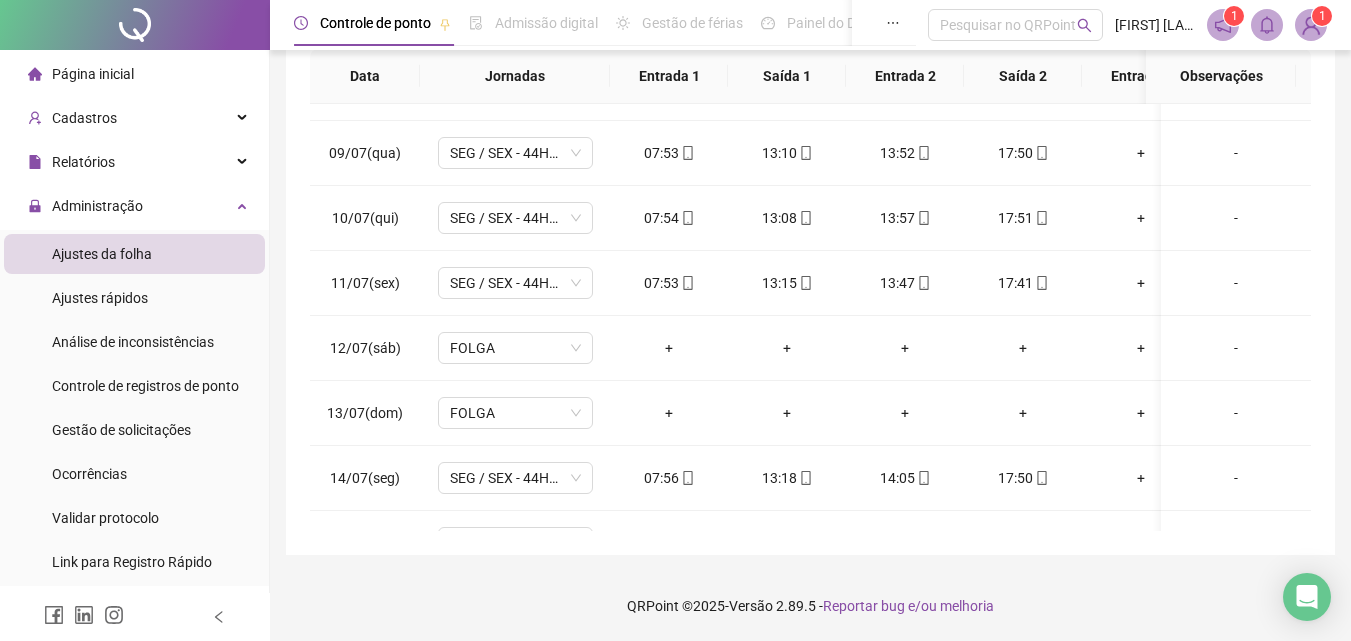 click on "1" at bounding box center [1322, 16] 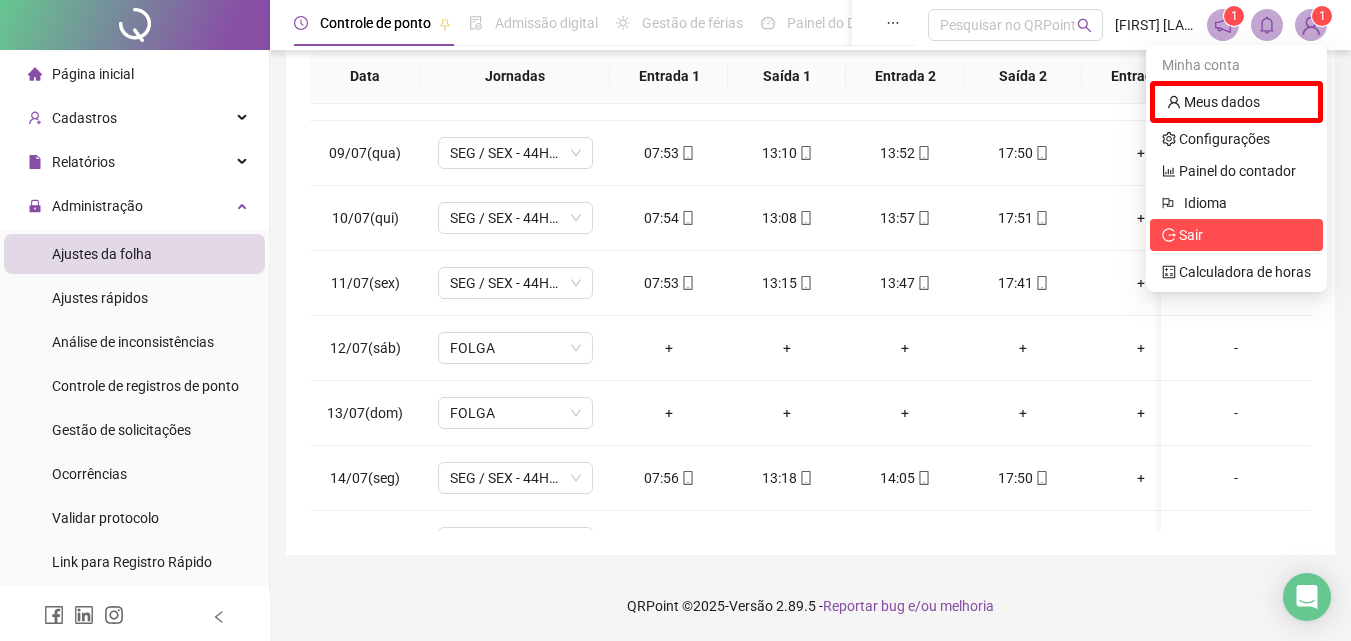 click on "Sair" at bounding box center (1236, 235) 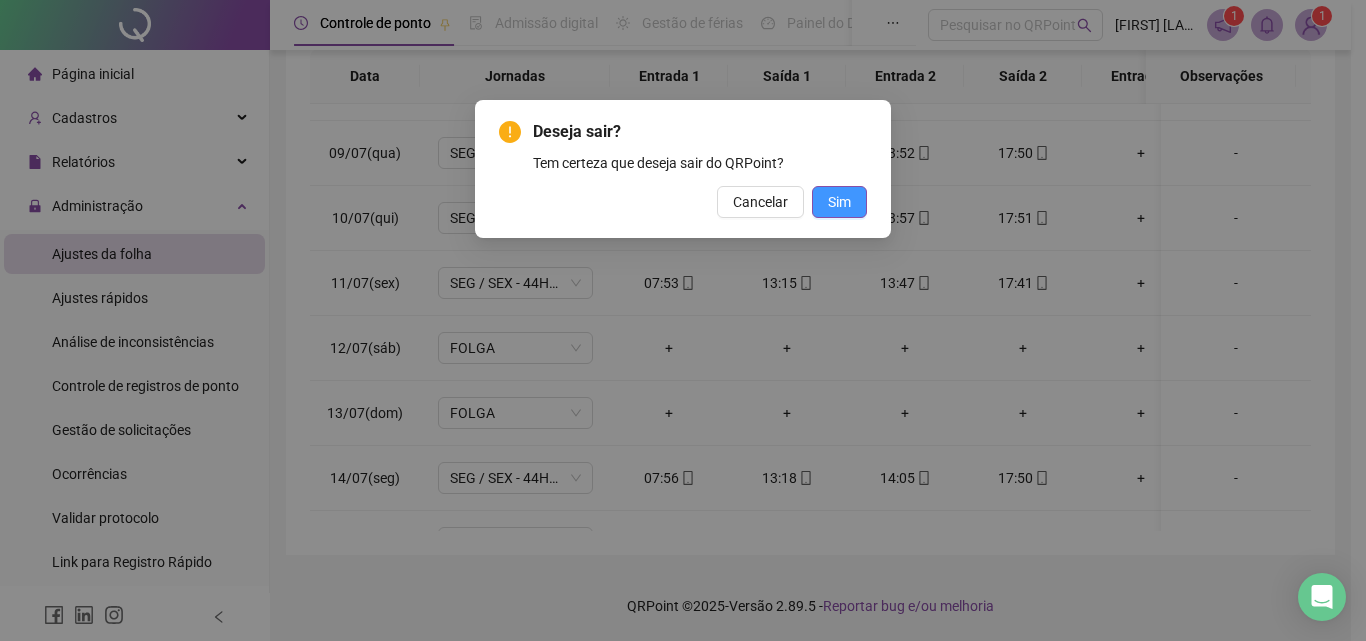 click on "Sim" at bounding box center [839, 202] 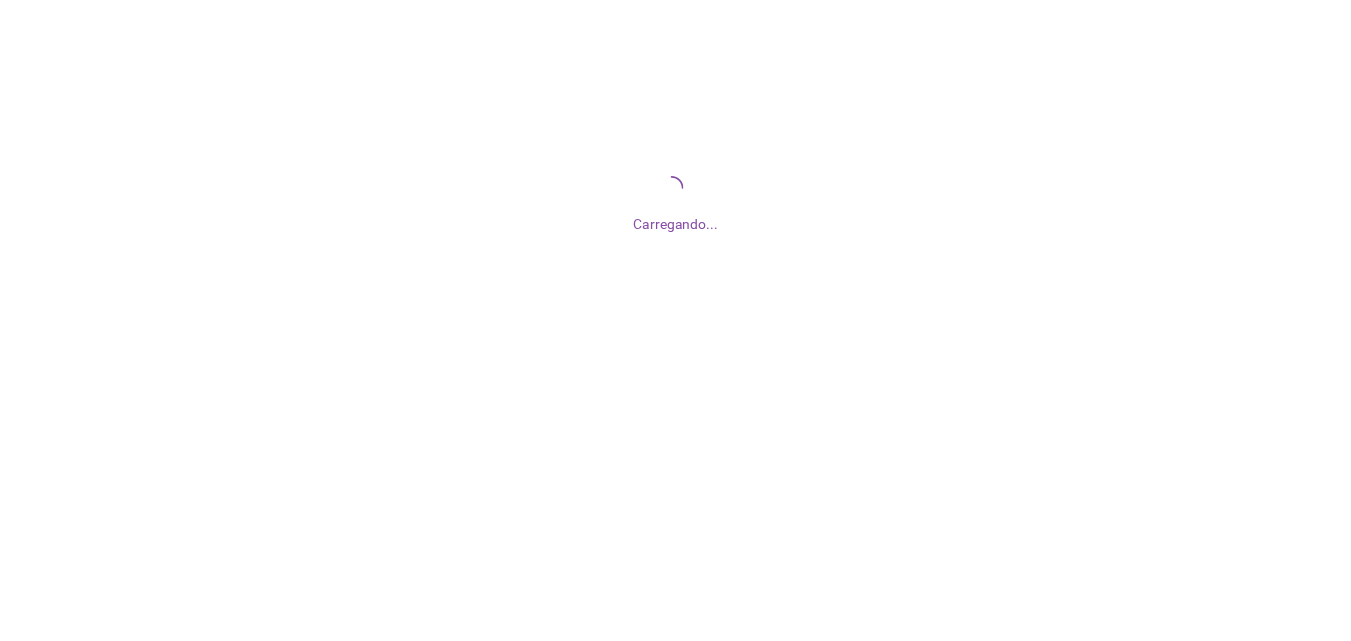 scroll, scrollTop: 0, scrollLeft: 0, axis: both 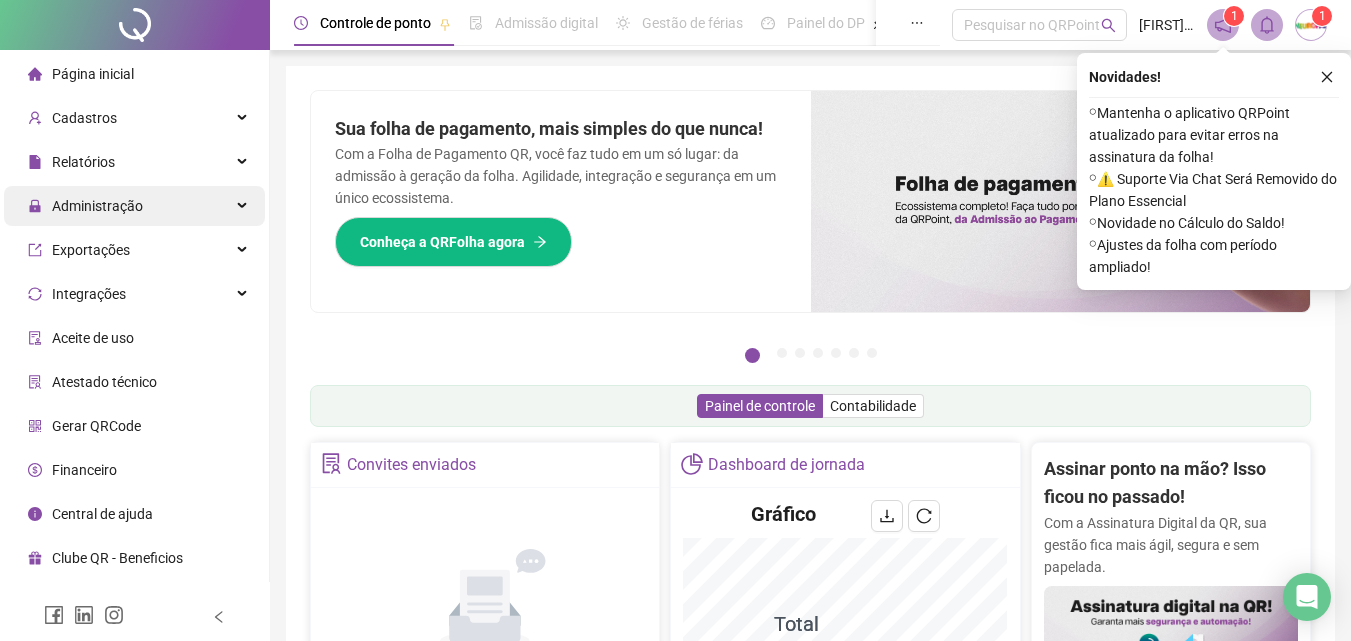 click on "Administração" at bounding box center [134, 206] 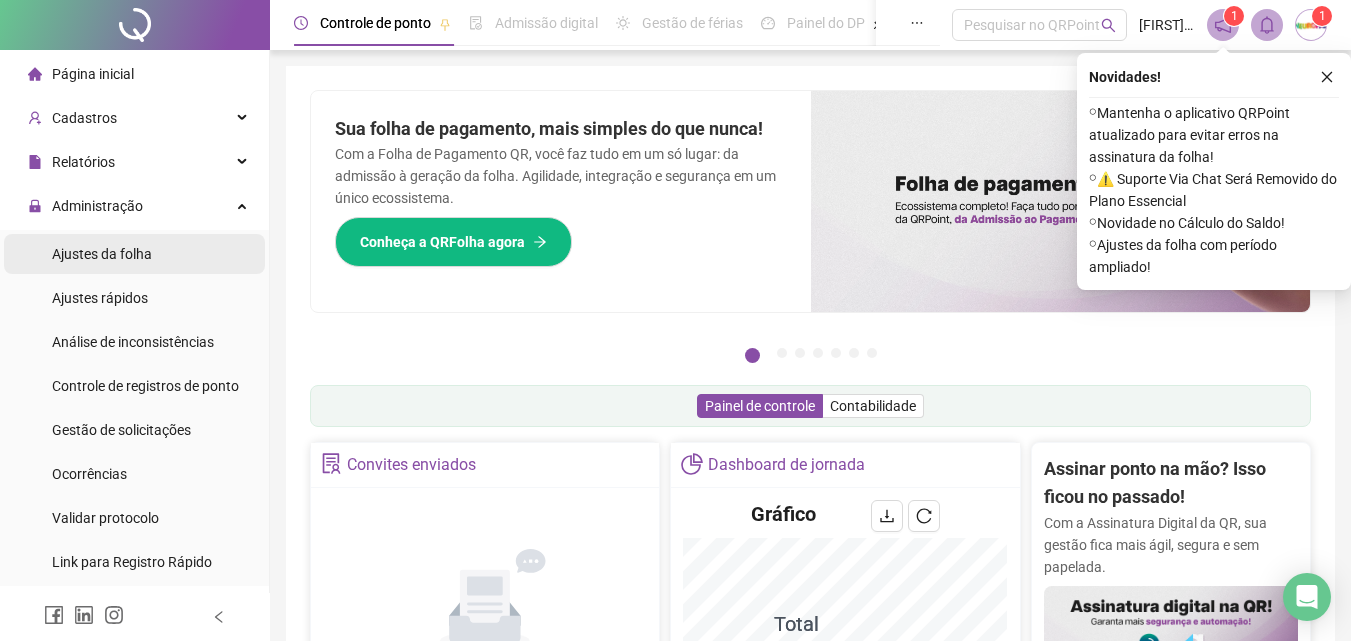 click on "Ajustes da folha" at bounding box center [134, 254] 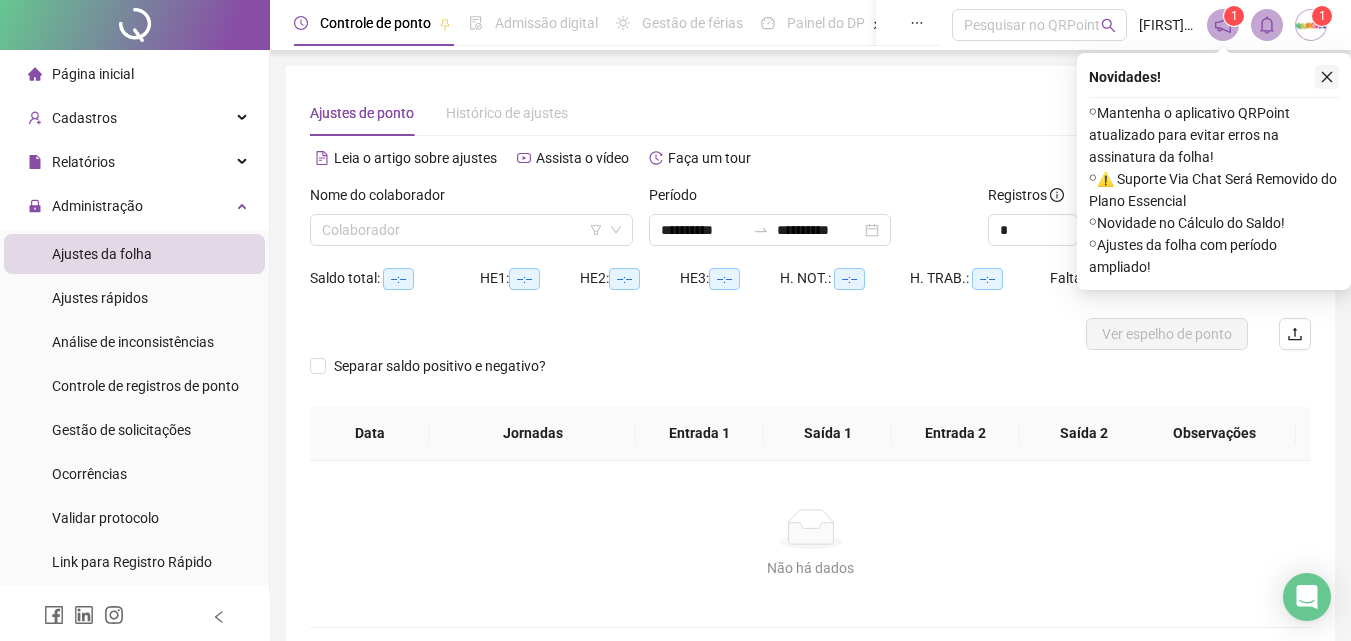 click at bounding box center (1327, 77) 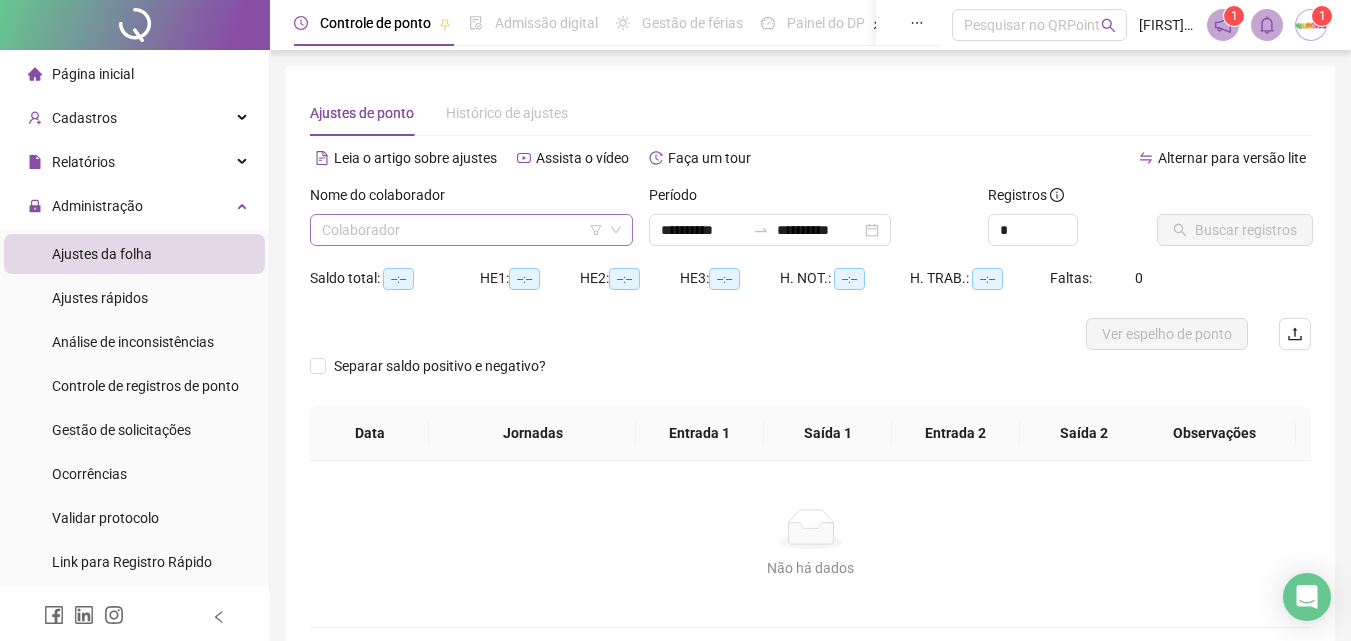 click at bounding box center (462, 230) 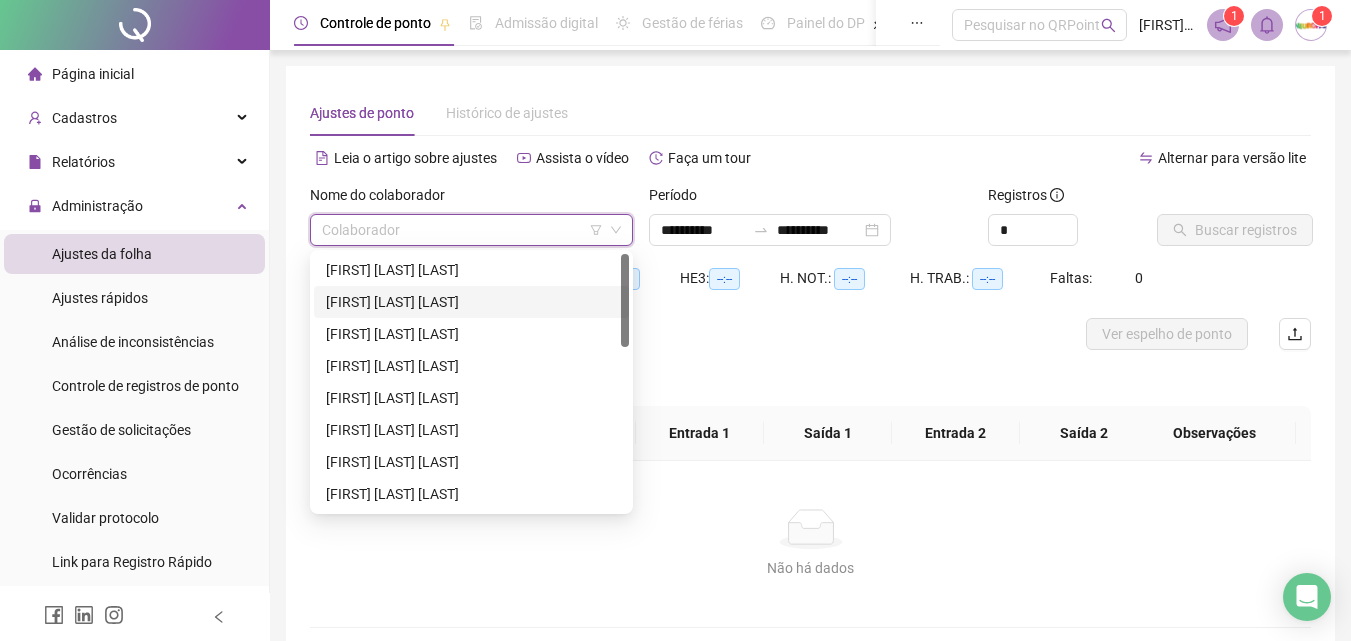 click on "BEATRIZ CAROLINE DE SOUZA" at bounding box center (471, 302) 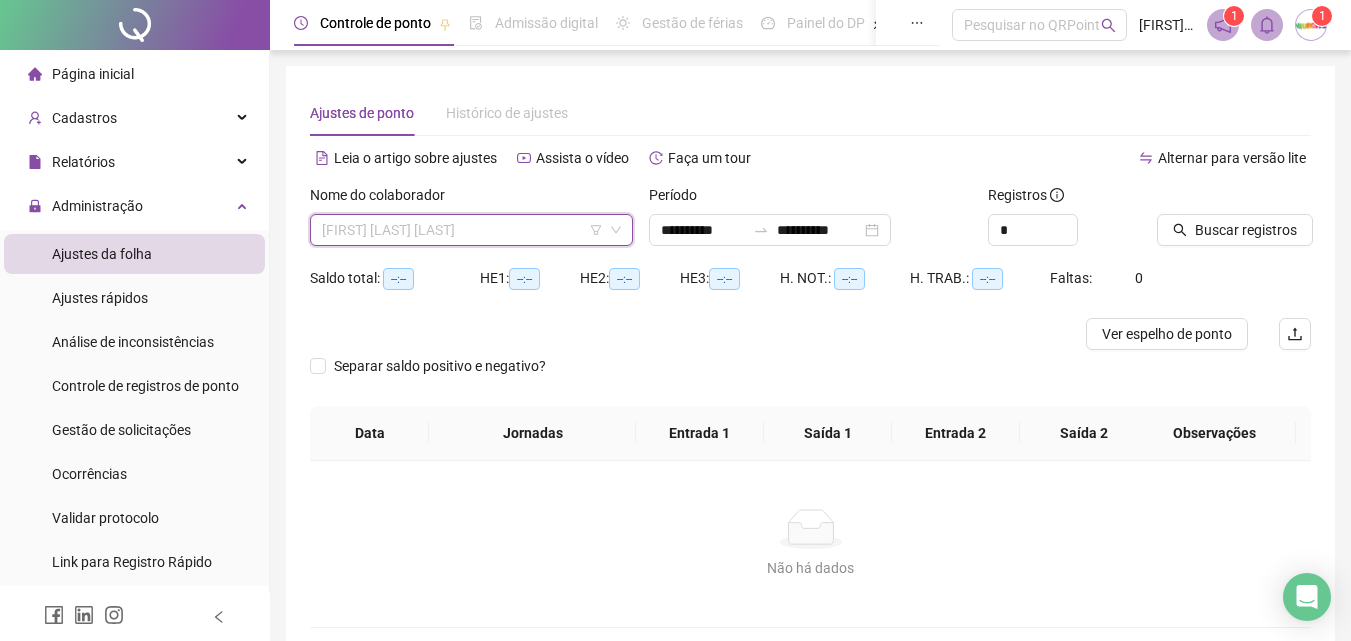 click on "BEATRIZ CAROLINE DE SOUZA" at bounding box center [471, 230] 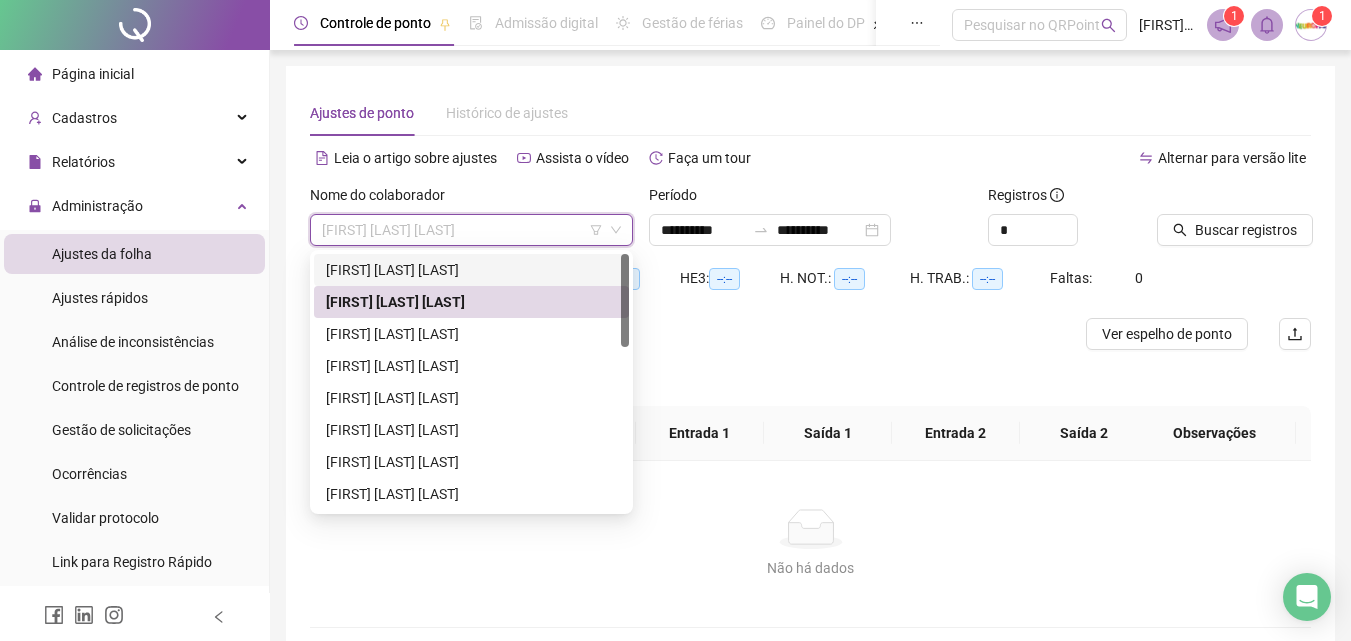 click on "ANA PAULA CORDEIRO DE SANTANA" at bounding box center [471, 270] 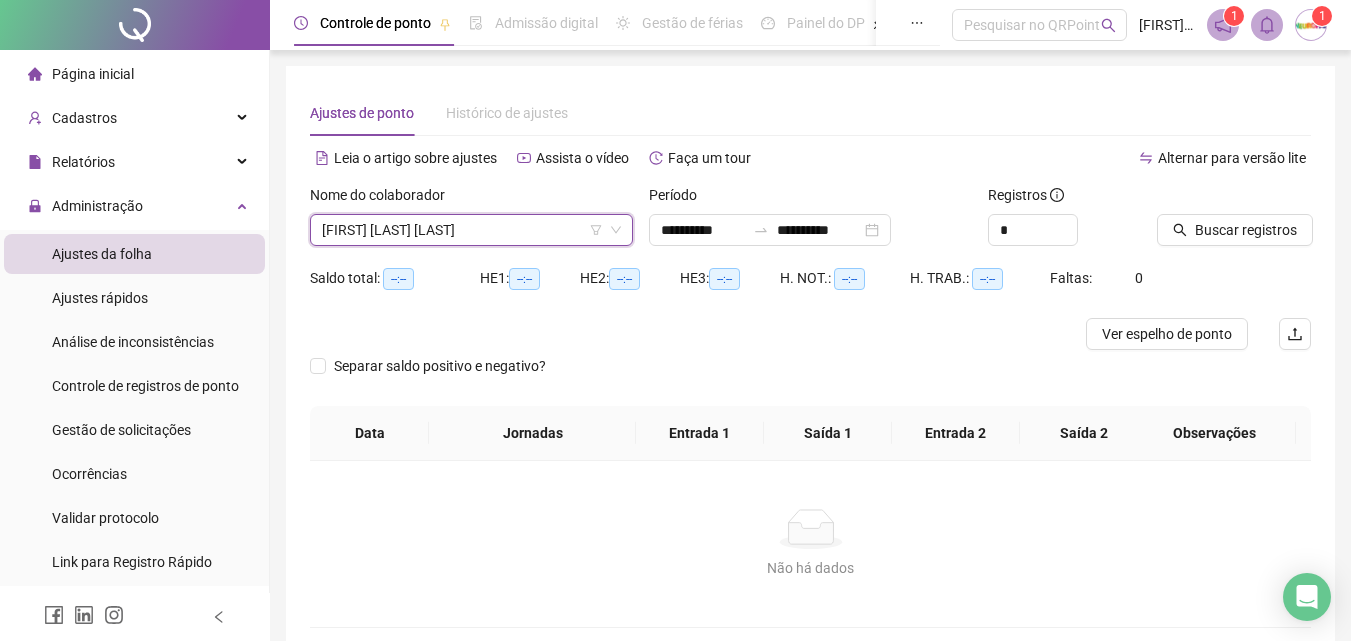 click on "Buscar registros" at bounding box center (1246, 230) 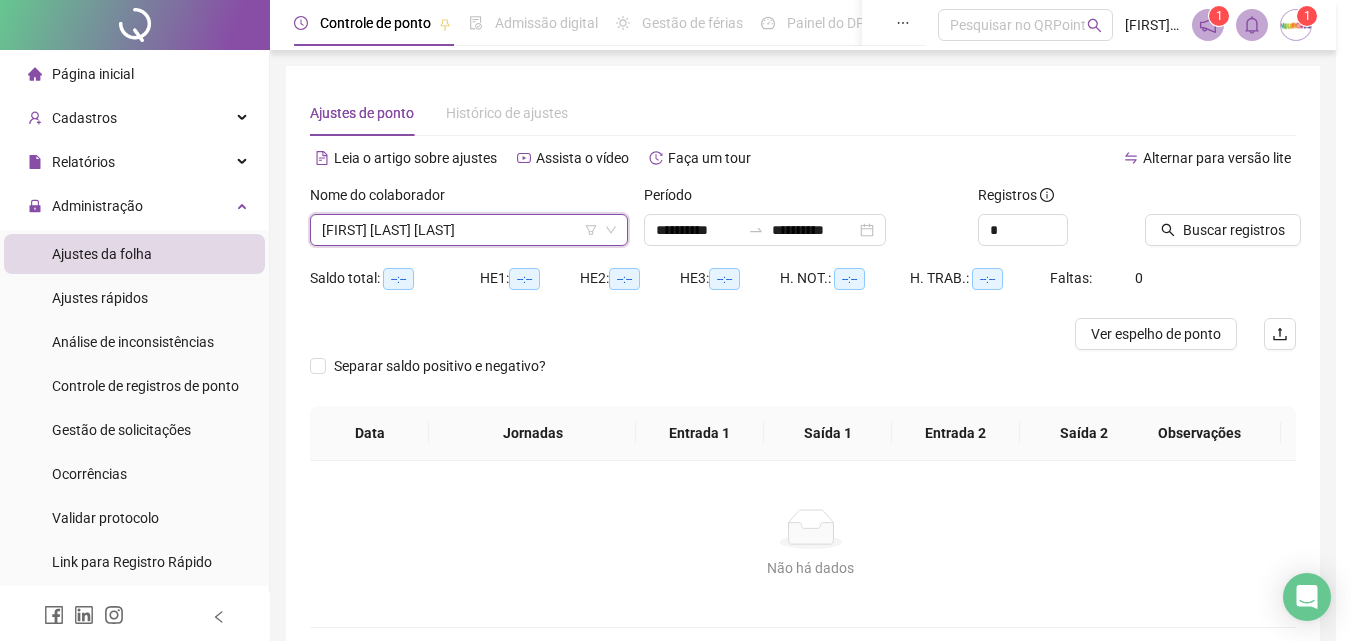 click on "Buscando registros Os registros de ponto estão sendo buscados... OK" at bounding box center [675, 320] 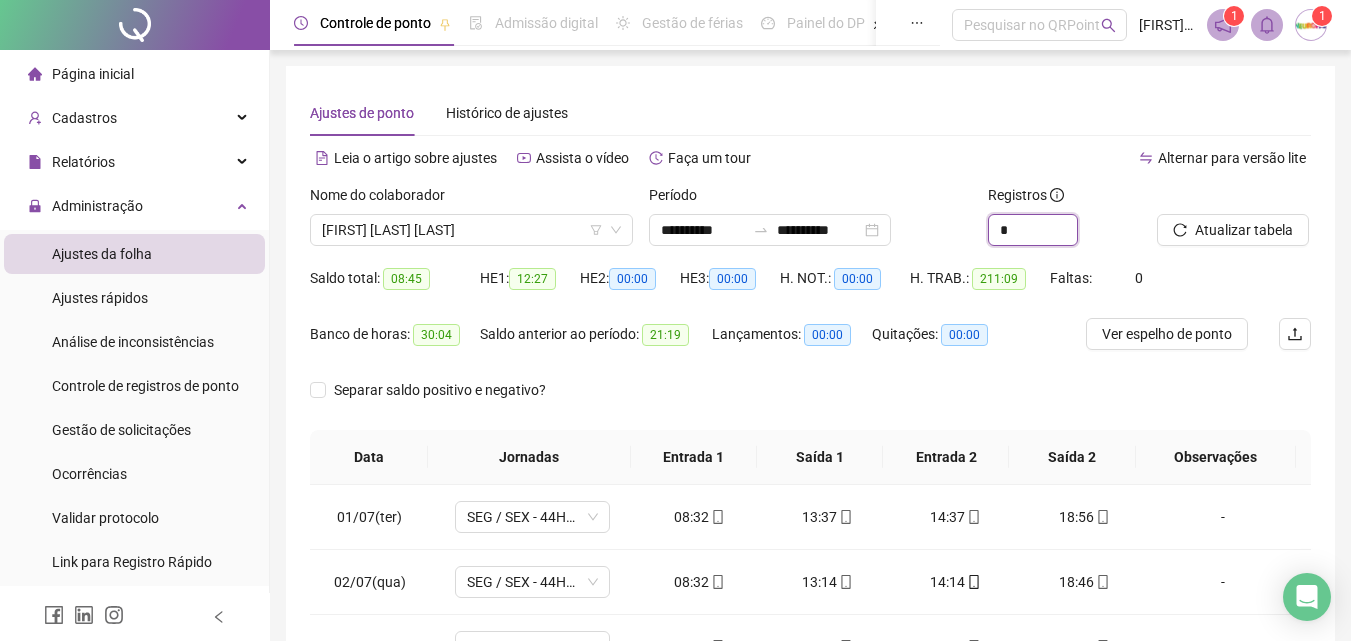click at bounding box center [1077, 222] 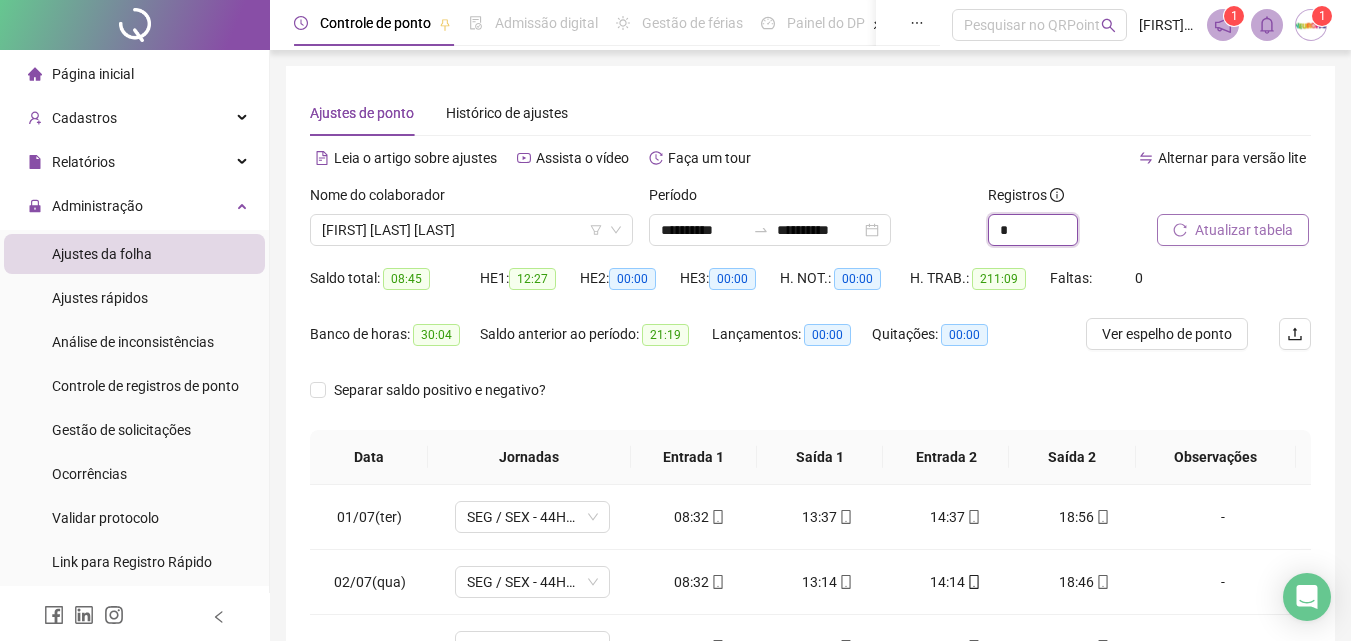 type on "*" 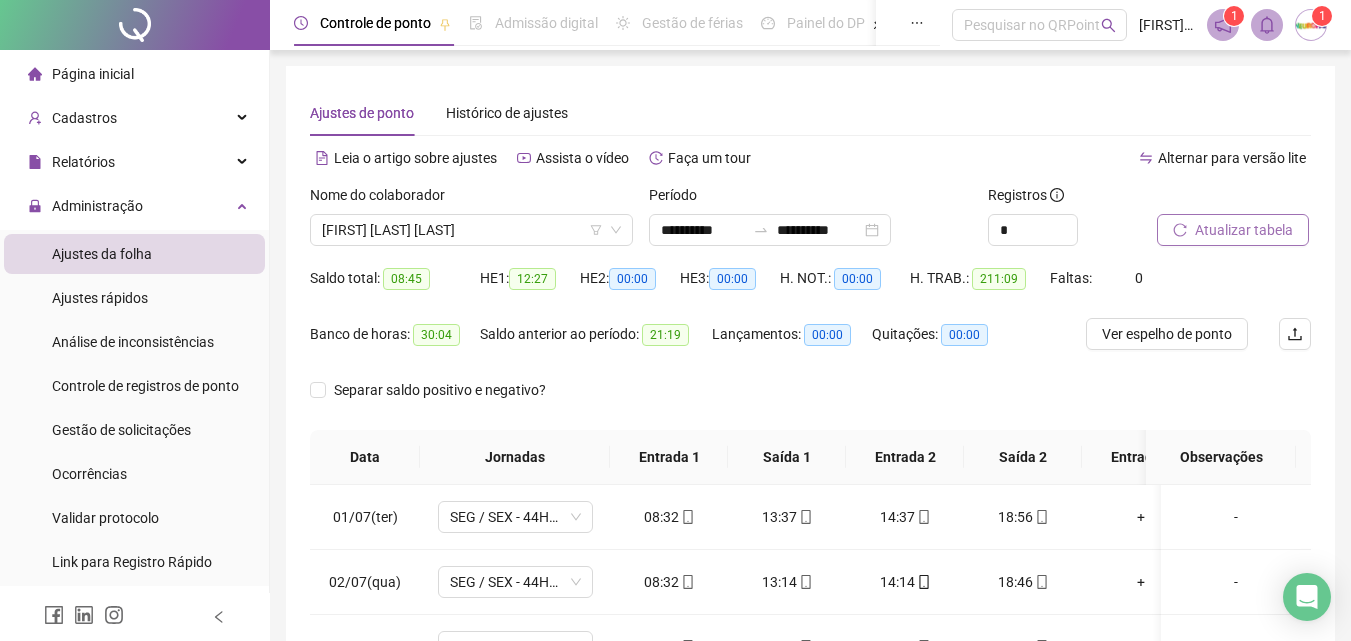 click on "Atualizar tabela" at bounding box center (1244, 230) 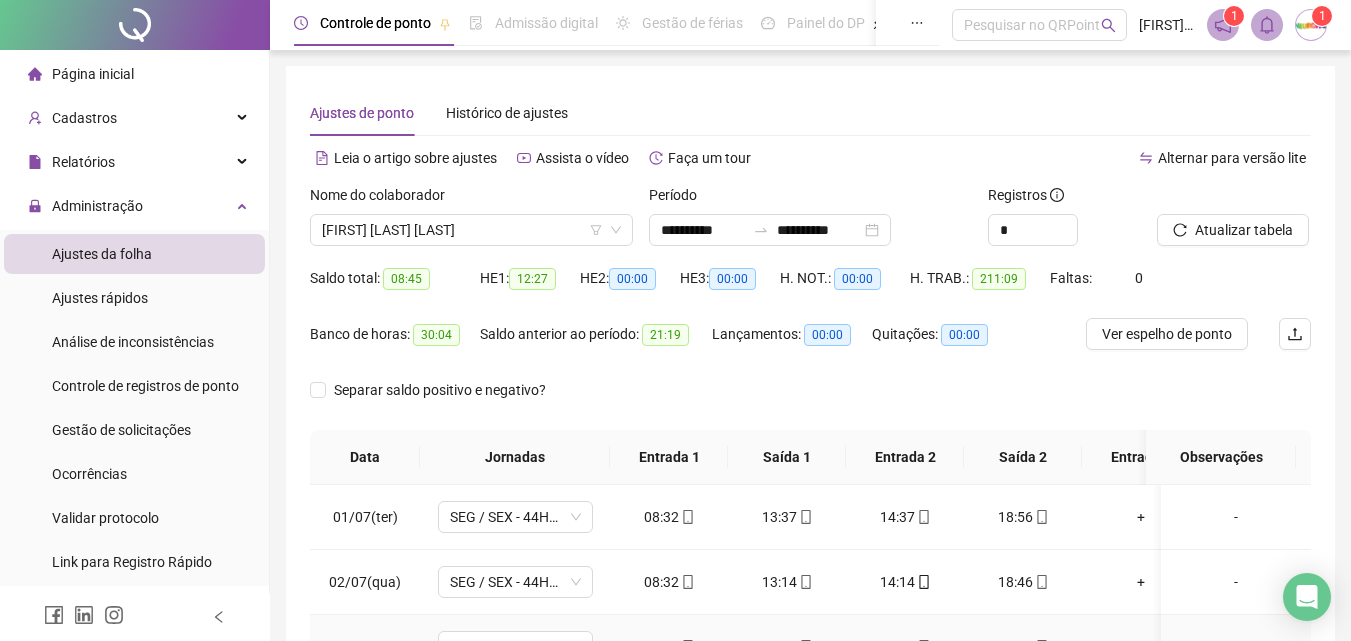 scroll, scrollTop: 200, scrollLeft: 0, axis: vertical 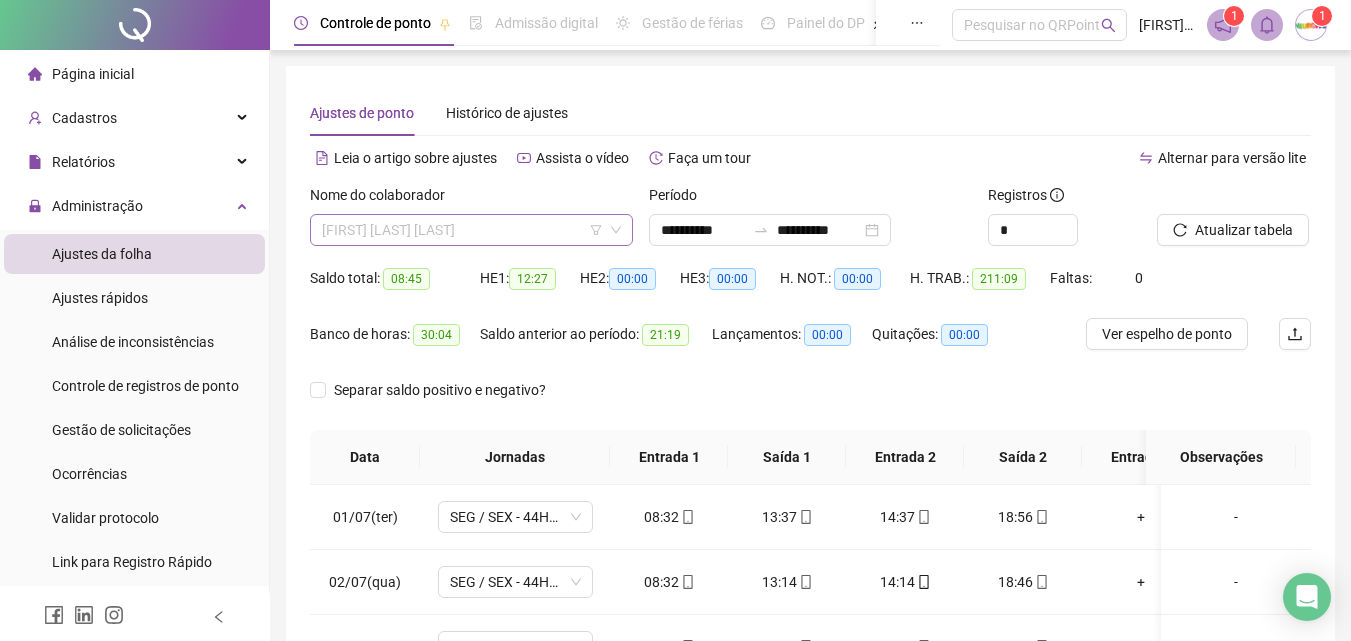 click on "ANA PAULA CORDEIRO DE SANTANA" at bounding box center [471, 230] 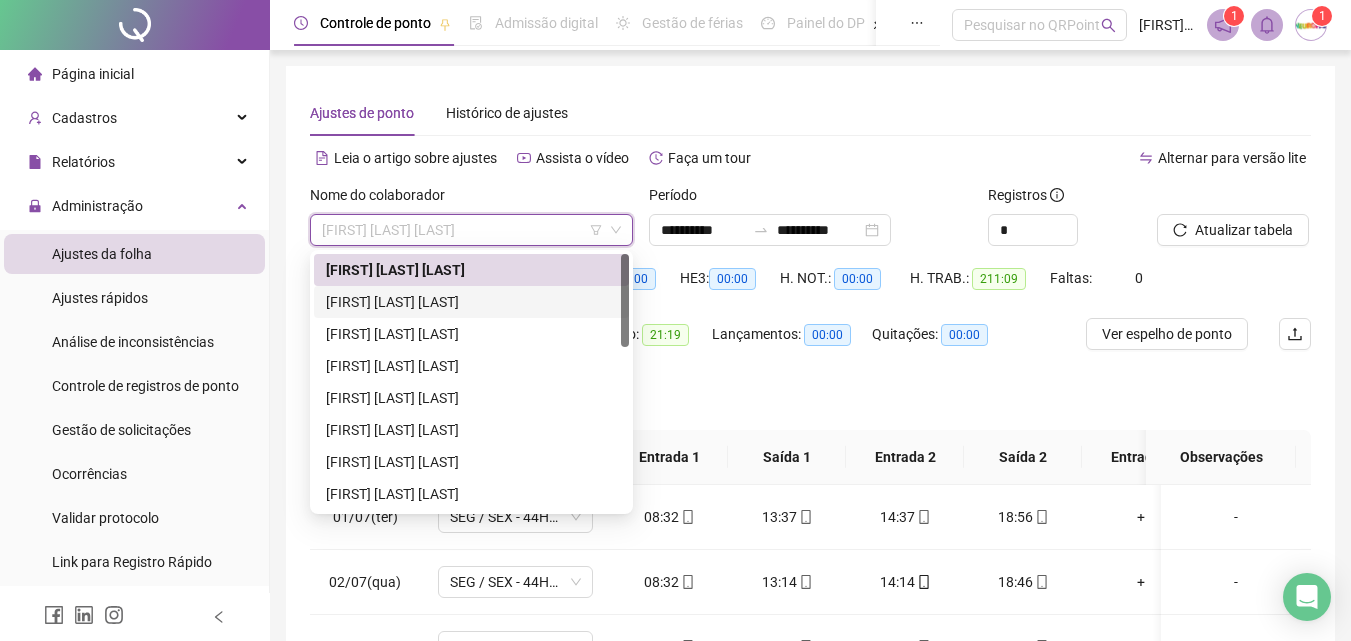 click on "BEATRIZ CAROLINE DE SOUZA" at bounding box center (471, 302) 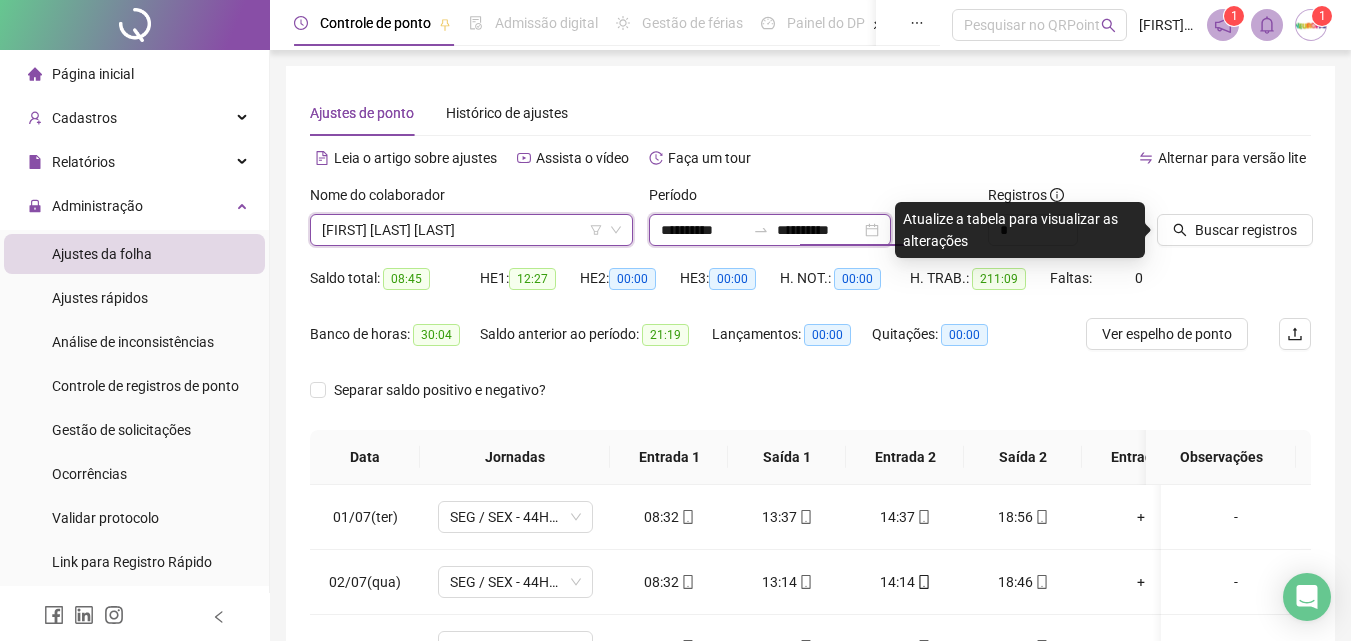 click on "**********" at bounding box center (819, 230) 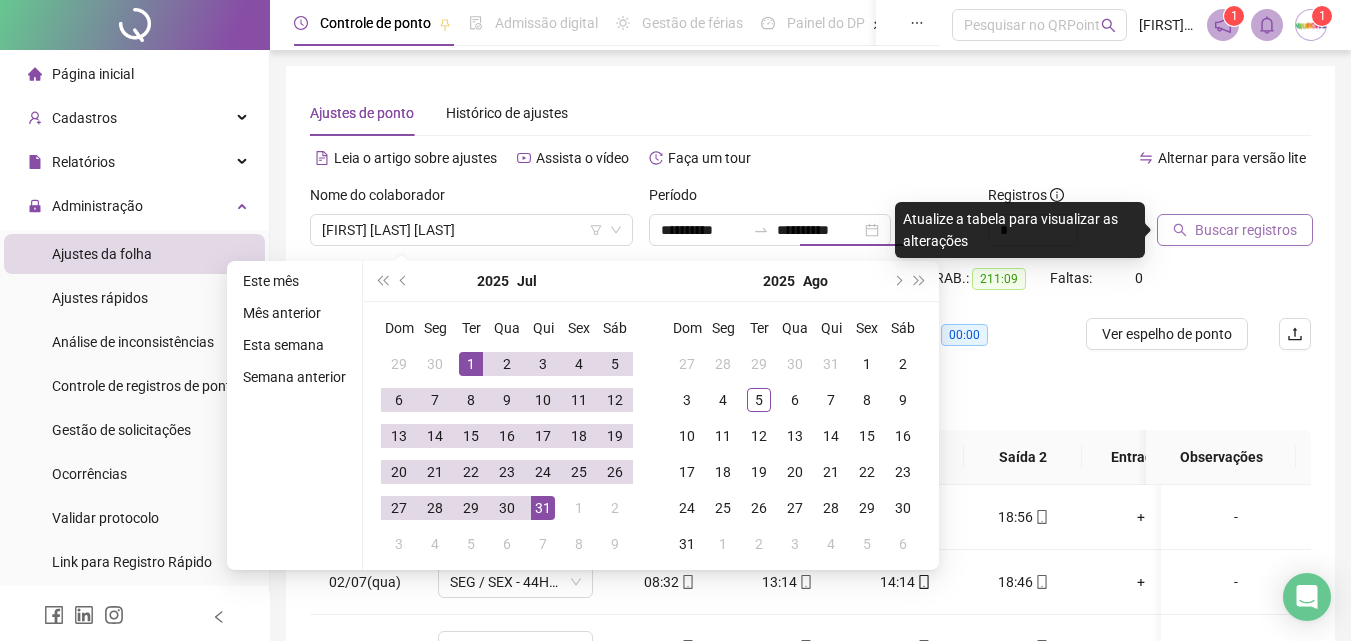 click on "Buscar registros" at bounding box center (1246, 230) 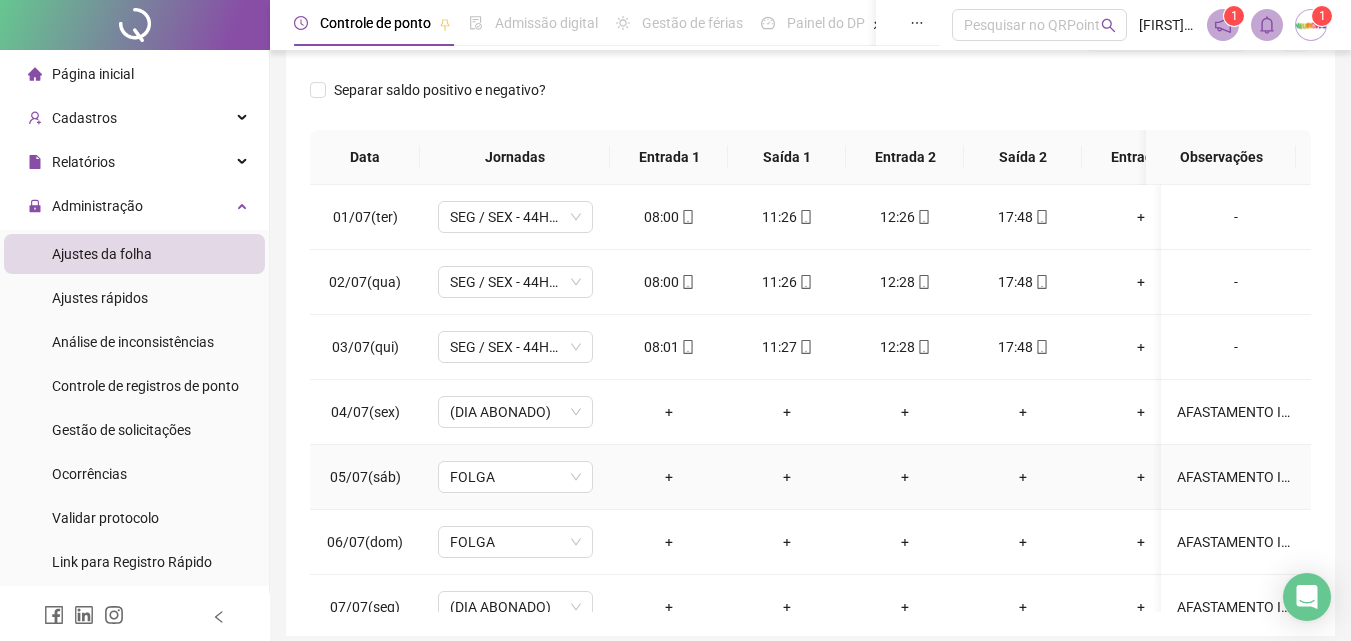 scroll, scrollTop: 381, scrollLeft: 0, axis: vertical 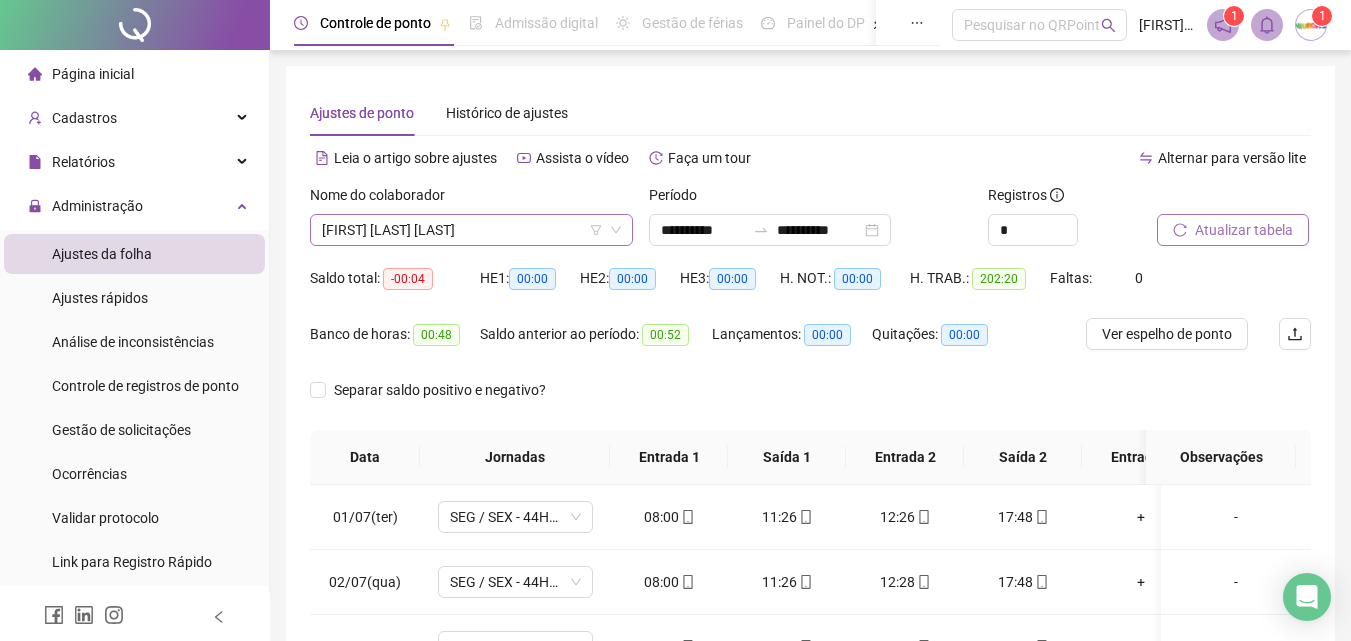 click on "BEATRIZ CAROLINE DE SOUZA" at bounding box center (471, 230) 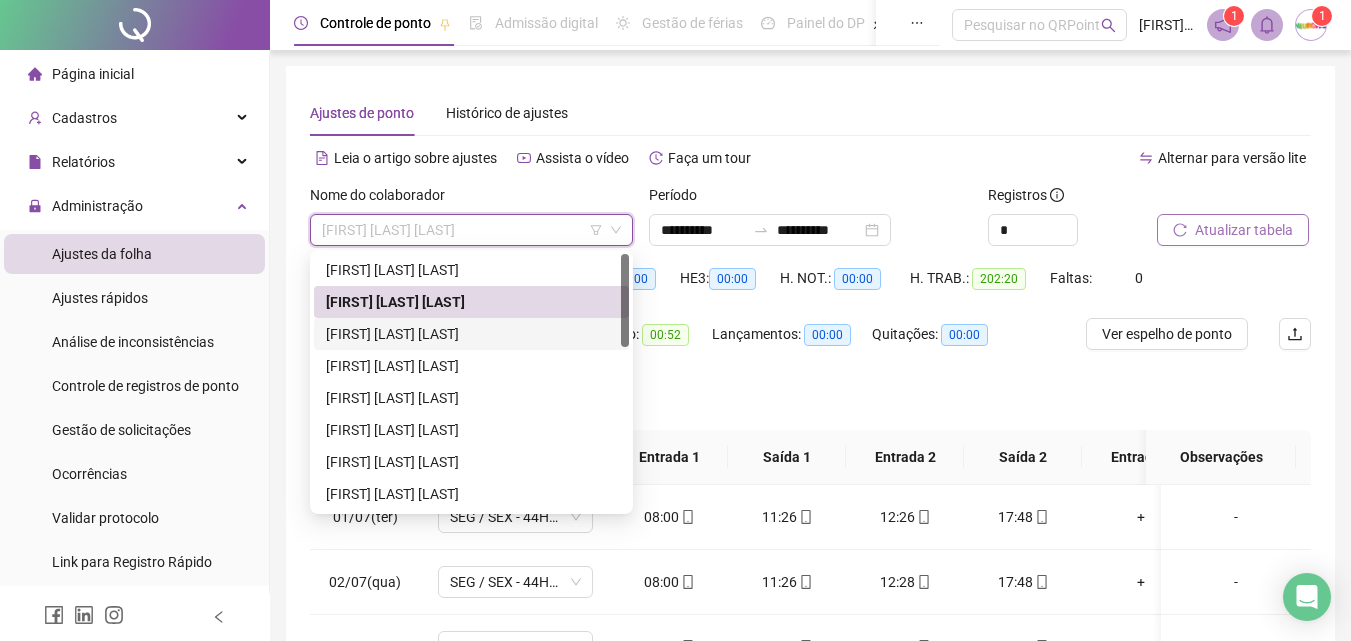 click on "DANIELA DOS SANTOS MARIANO" at bounding box center (471, 334) 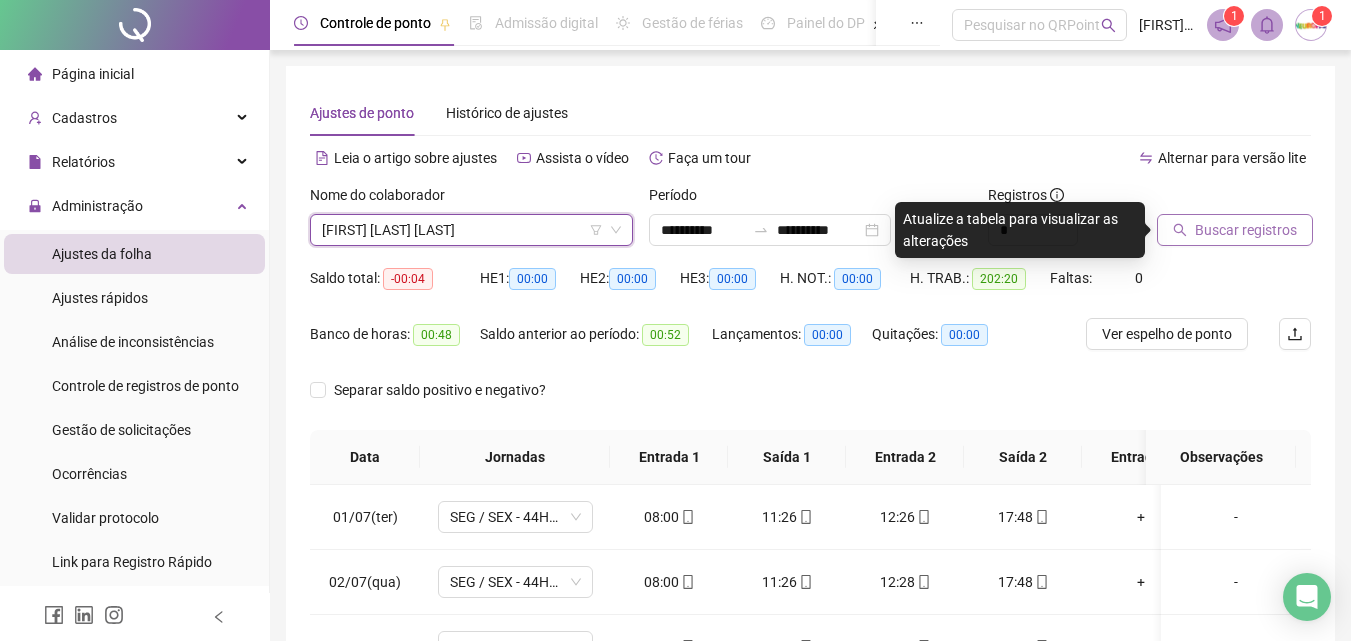 click on "Buscar registros" at bounding box center (1235, 230) 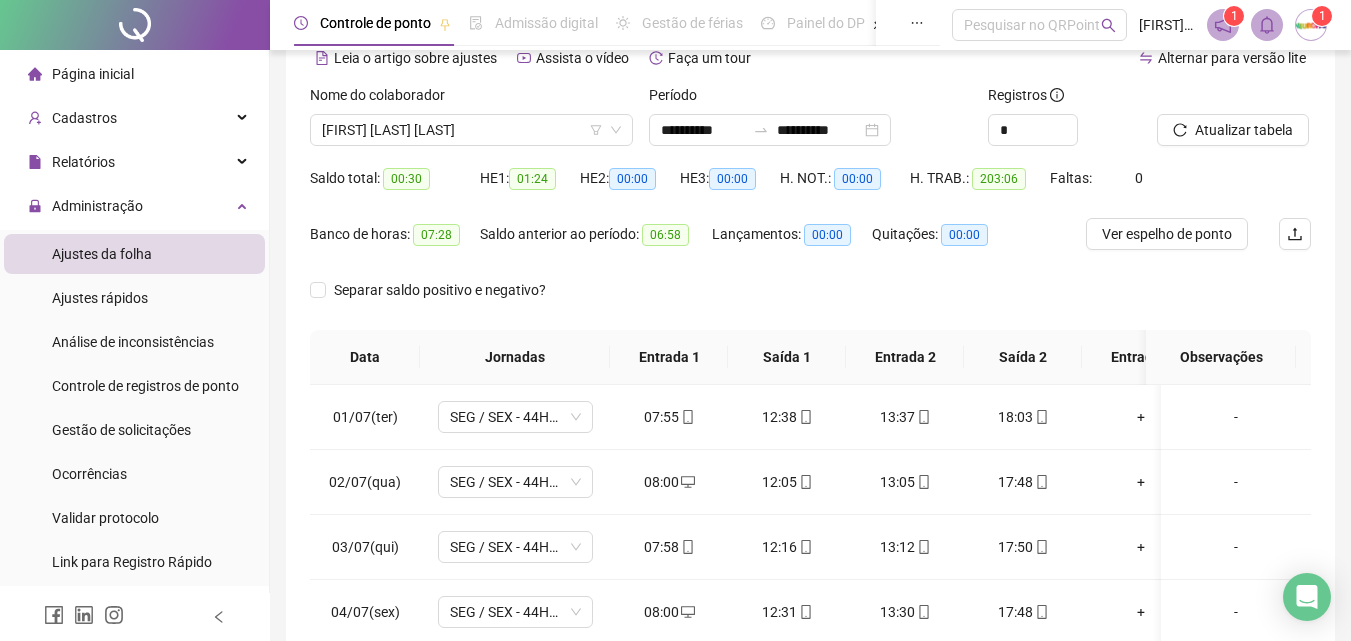 scroll, scrollTop: 300, scrollLeft: 0, axis: vertical 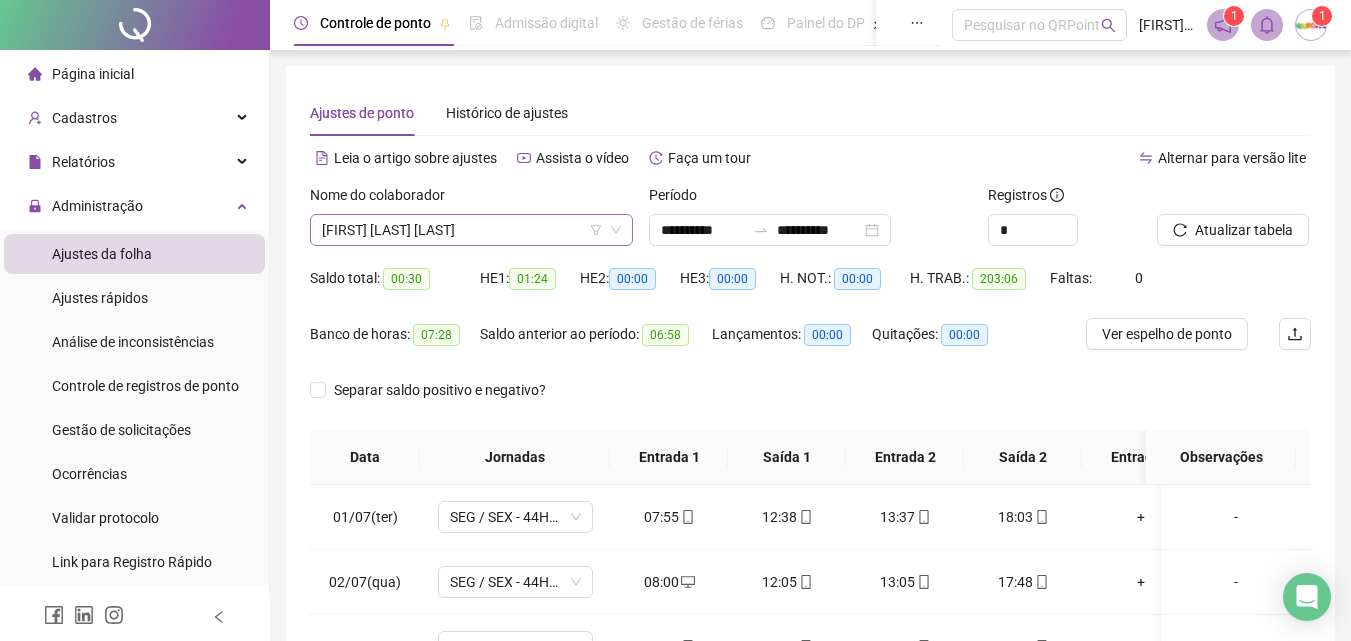 click on "DANIELA DOS SANTOS MARIANO" at bounding box center [471, 230] 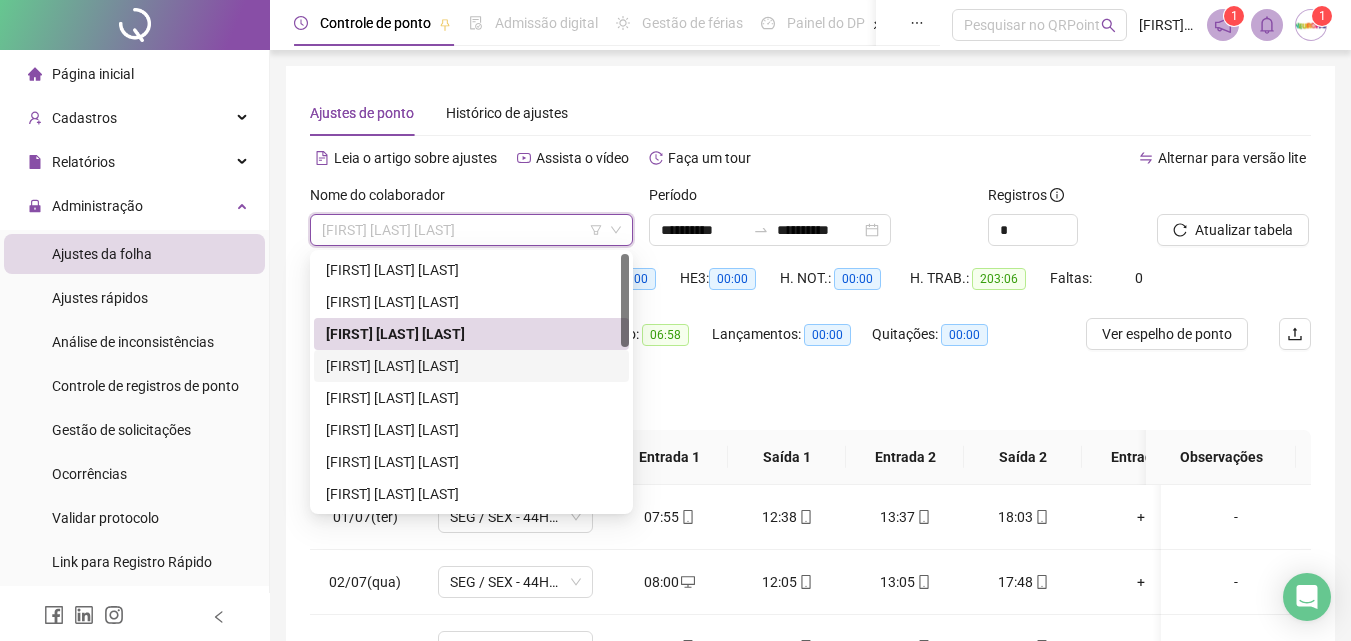 click on "DANIELA RODRIGUES DE LIMA" at bounding box center (471, 366) 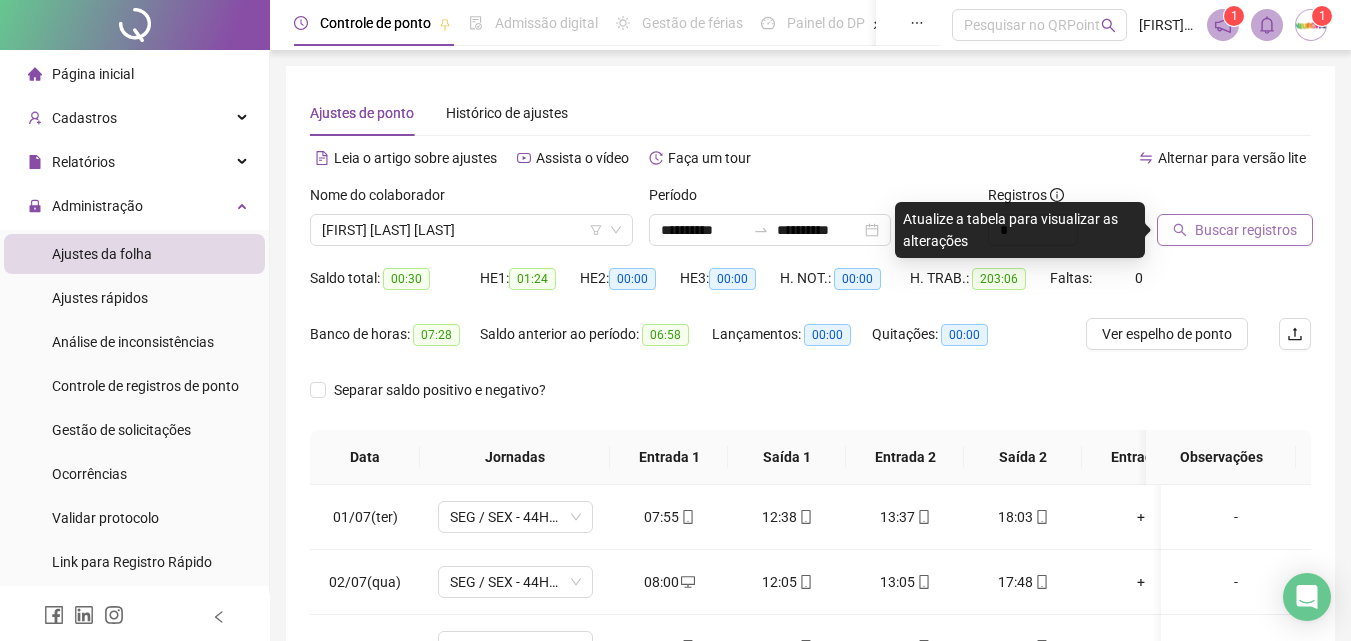 click 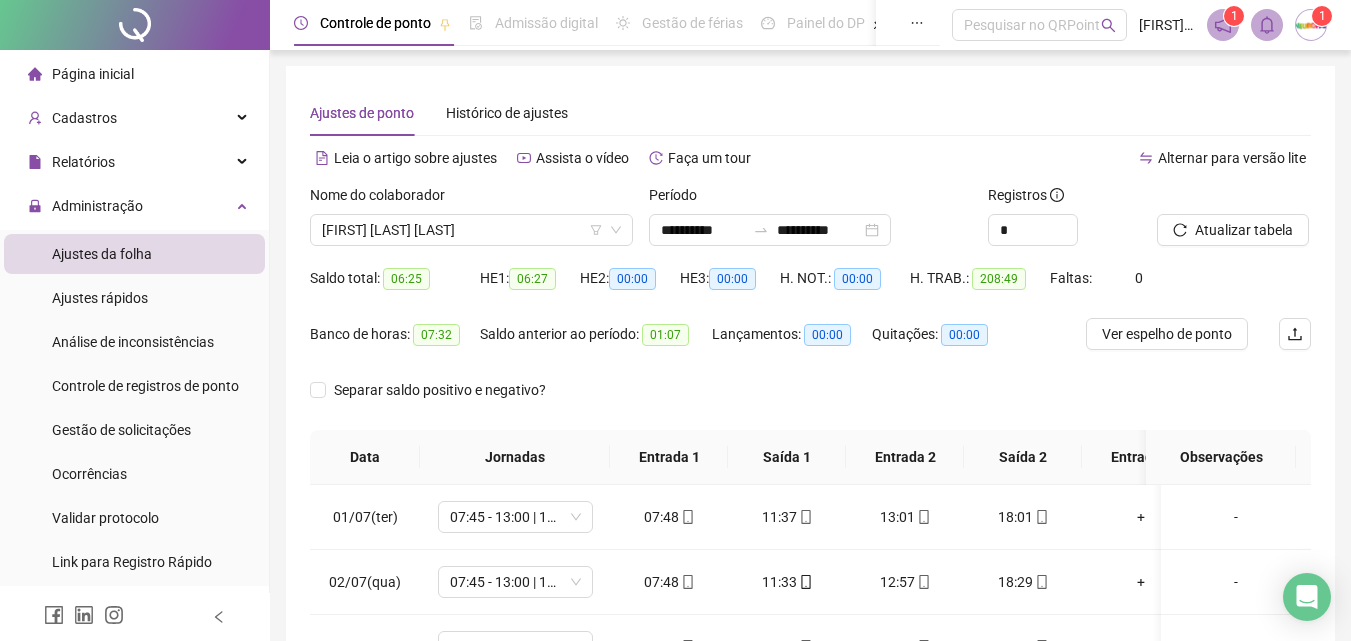 click on "Ajustes de ponto Histórico de ajustes" at bounding box center (810, 113) 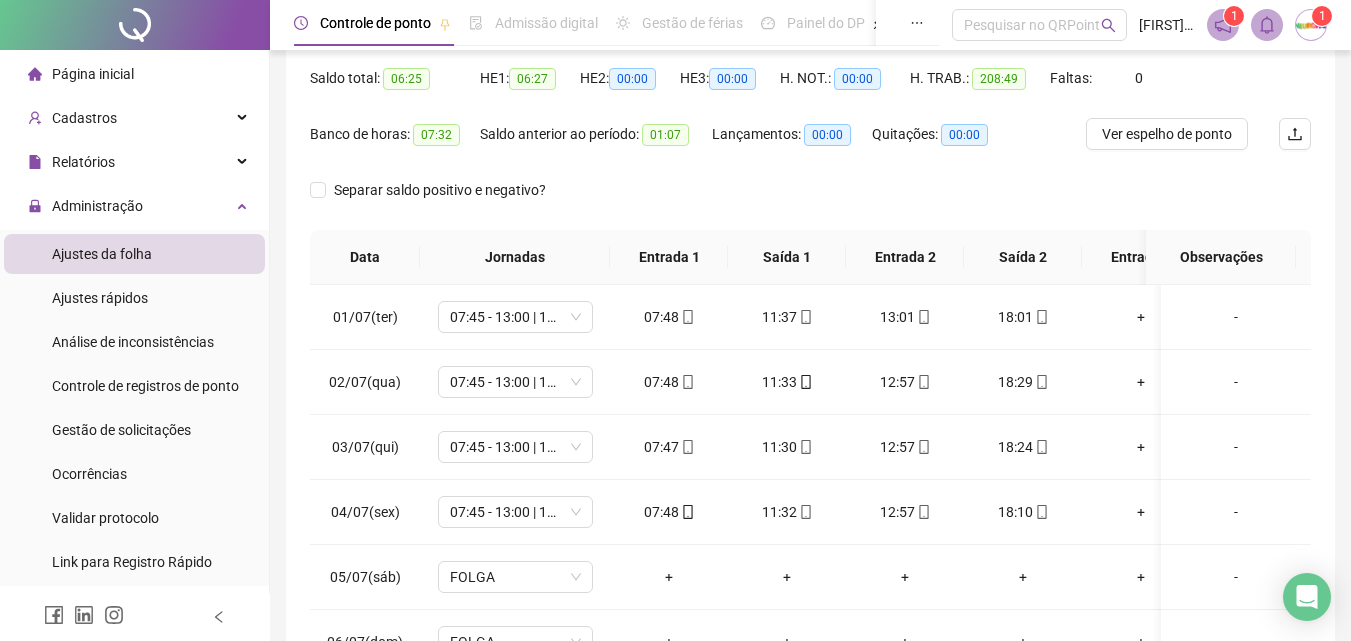 scroll, scrollTop: 300, scrollLeft: 0, axis: vertical 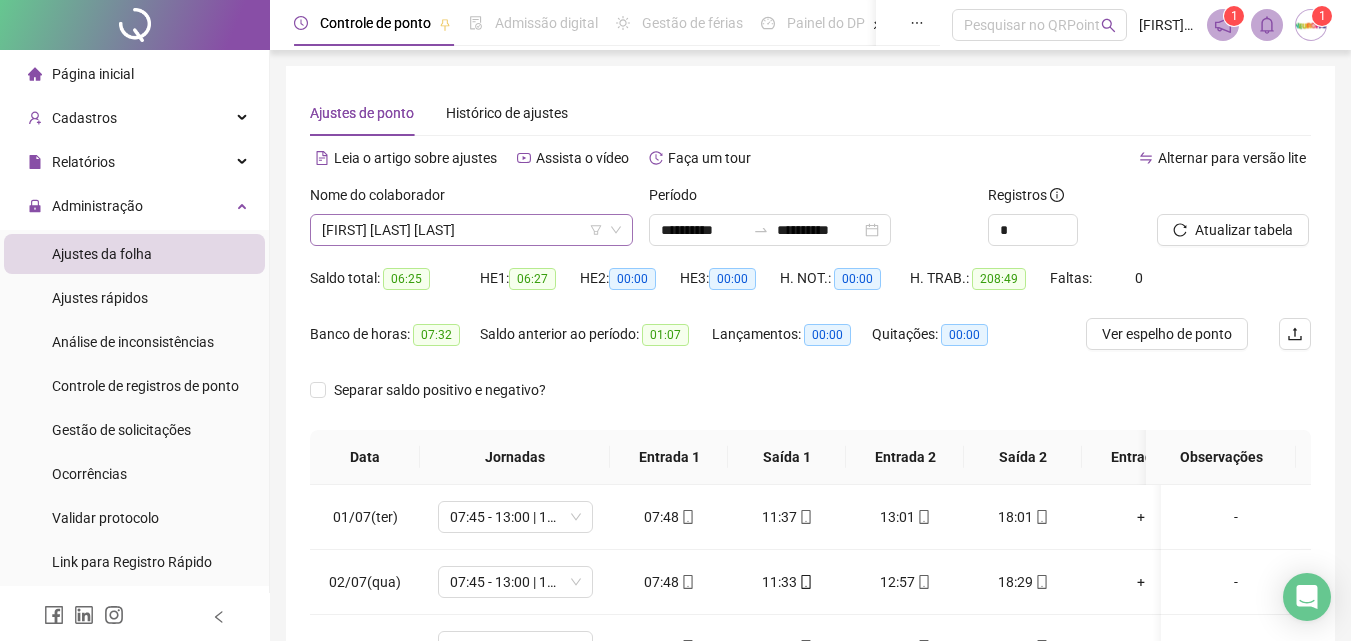 click on "DANIELA RODRIGUES DE LIMA" at bounding box center (471, 230) 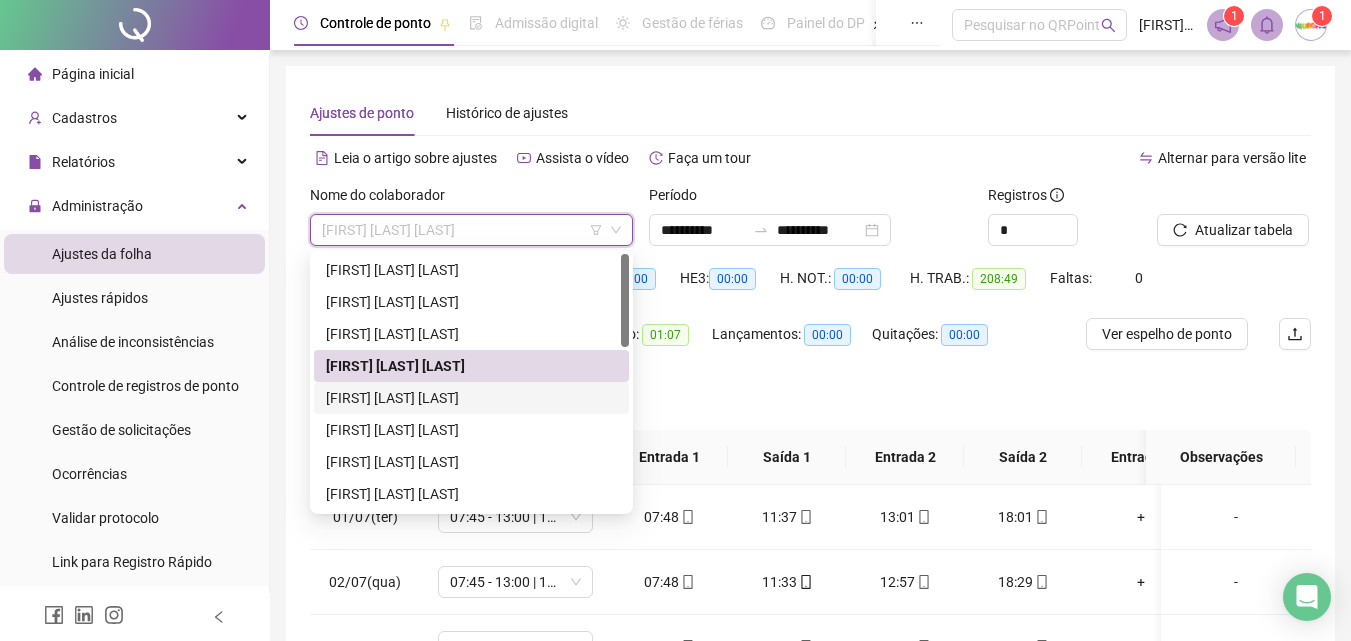 click on "DIANY XAVIER COSTA DO NASCIMENTO" at bounding box center [471, 398] 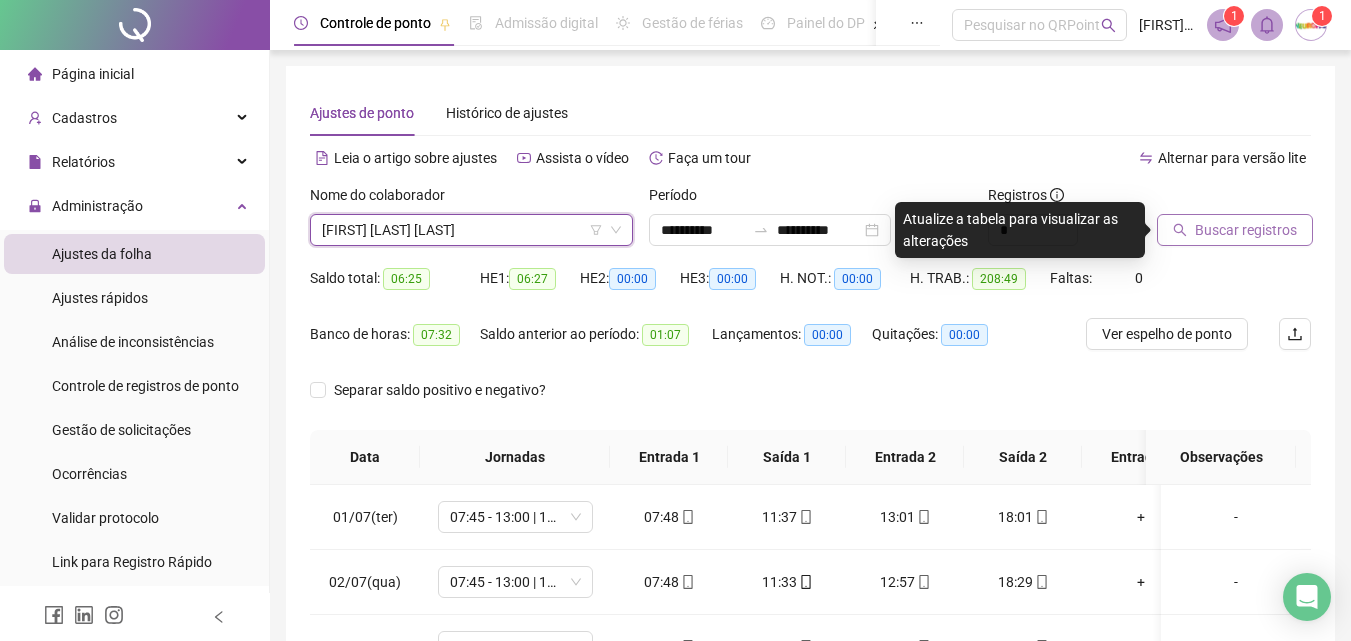 click on "Buscar registros" at bounding box center [1246, 230] 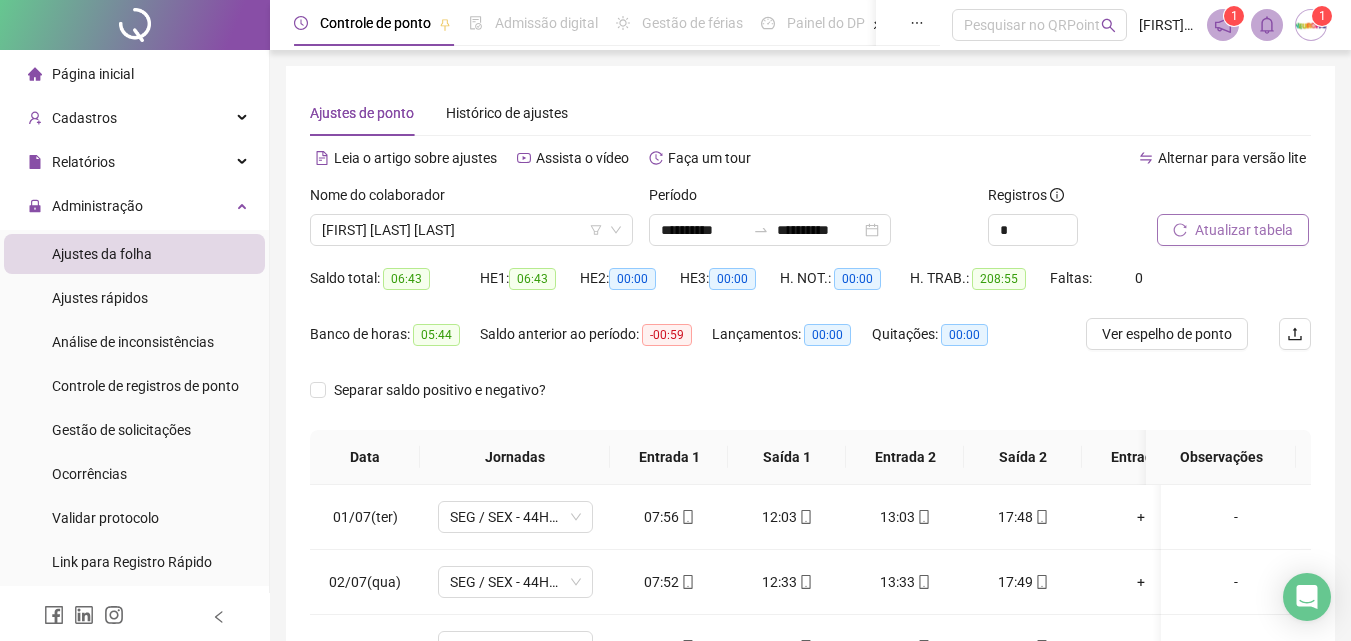 scroll, scrollTop: 100, scrollLeft: 0, axis: vertical 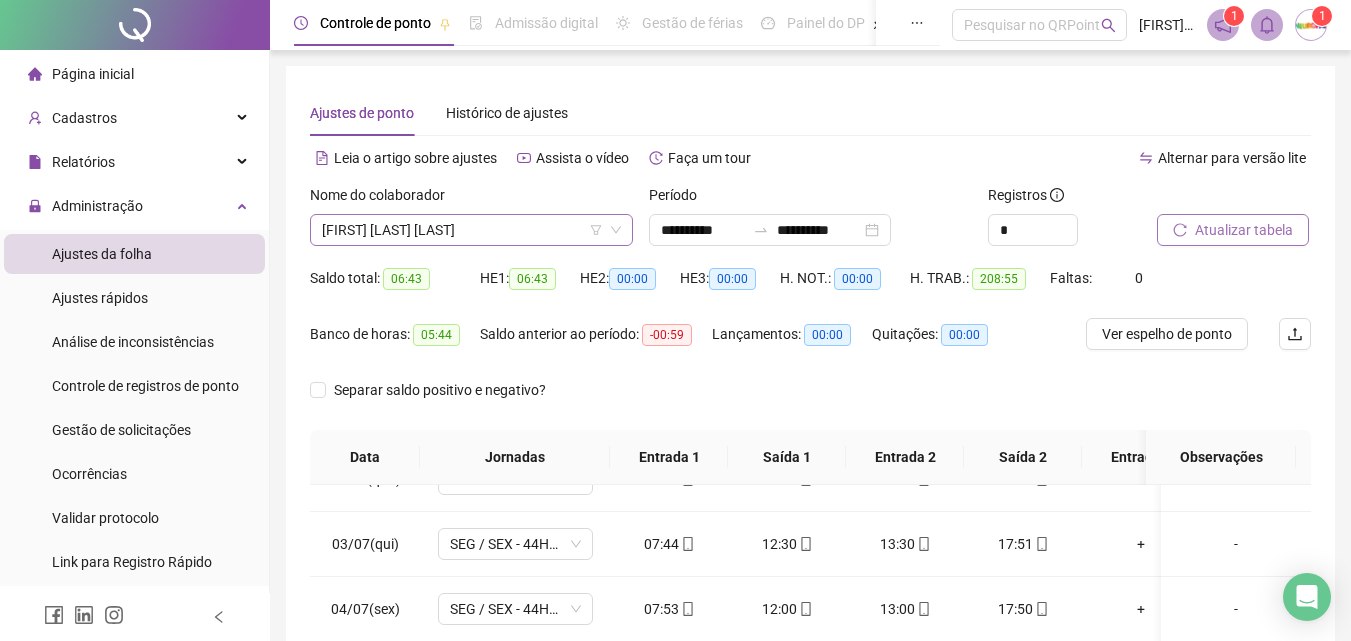 click on "DIANY XAVIER COSTA DO NASCIMENTO" at bounding box center [471, 230] 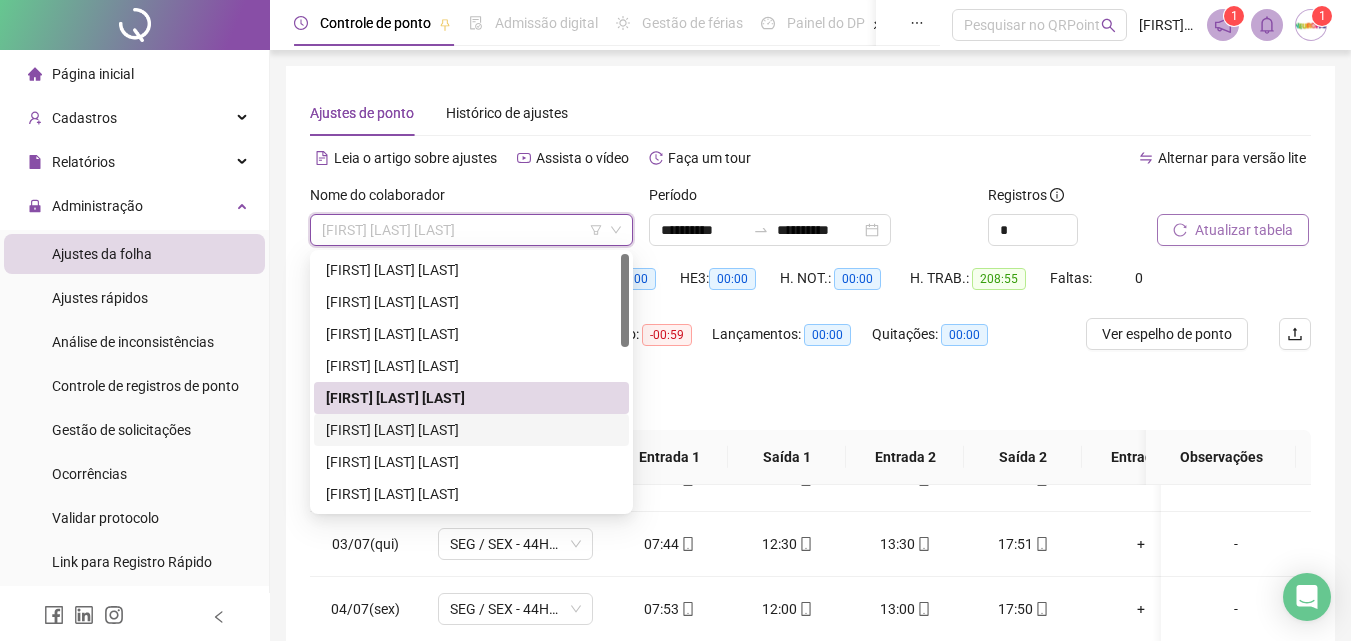 click on "ELIZABETE ANDRADE DE OLIVEIRA DOS SANTOS" at bounding box center [471, 430] 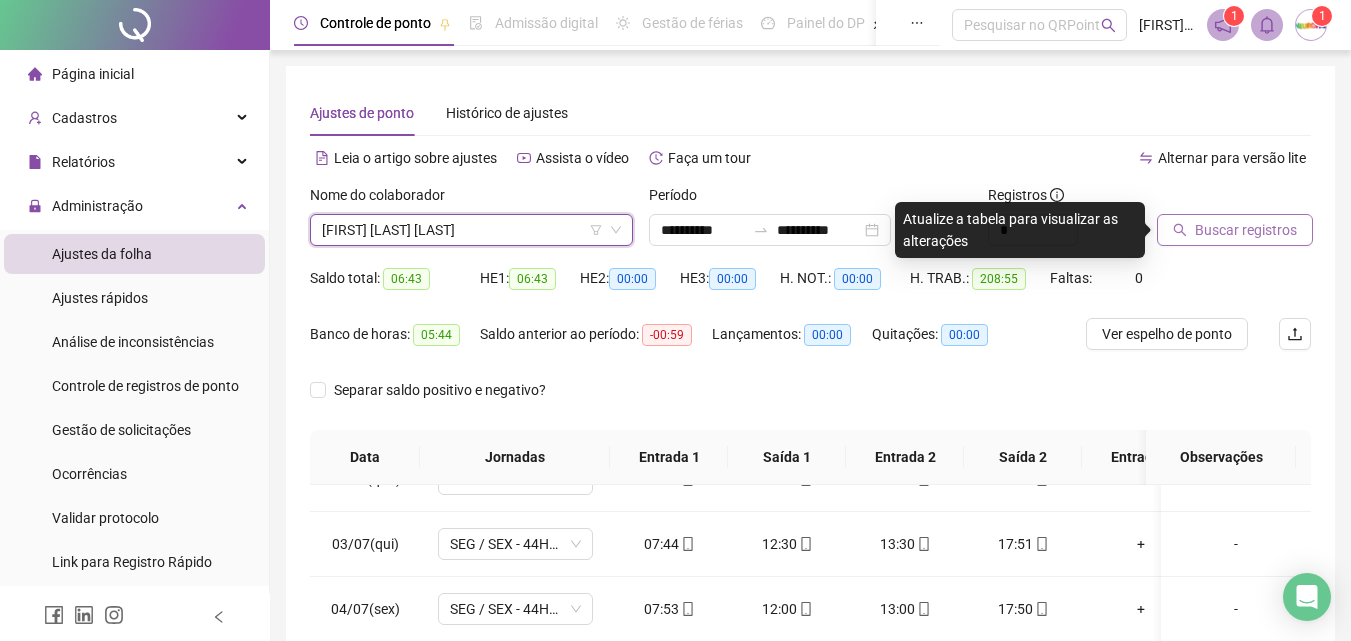 click on "Buscar registros" at bounding box center (1246, 230) 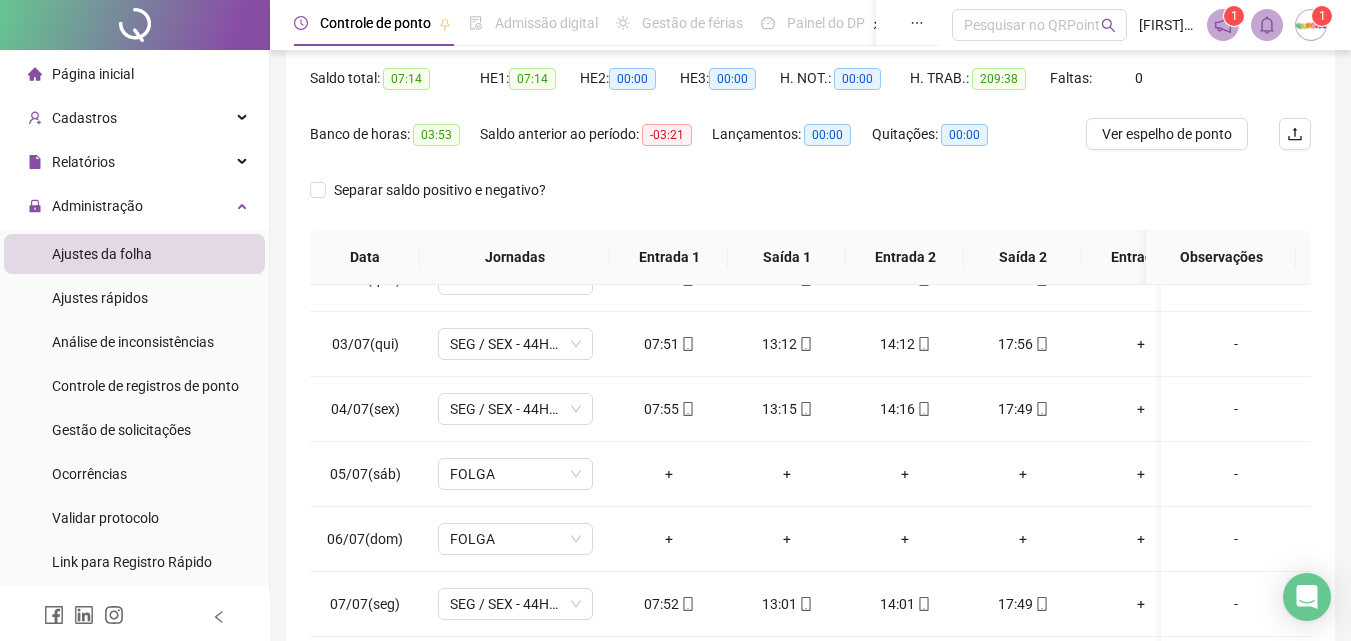 scroll, scrollTop: 300, scrollLeft: 0, axis: vertical 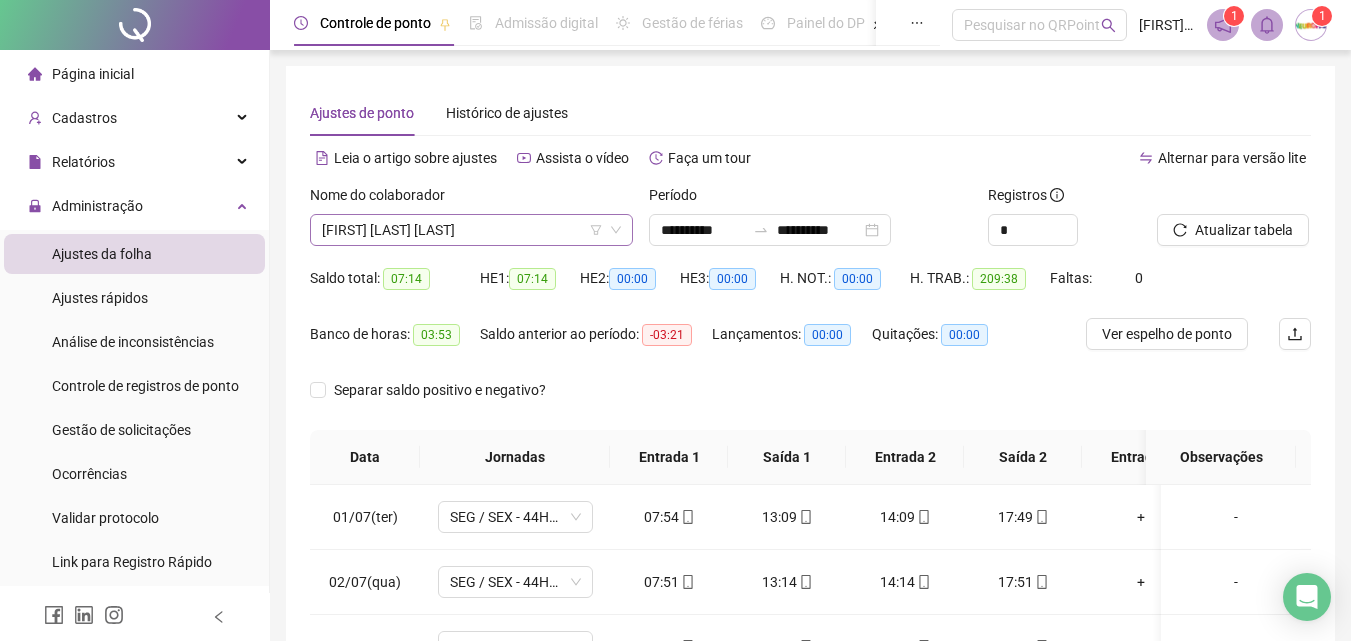 click on "ELIZABETE ANDRADE DE OLIVEIRA DOS SANTOS" at bounding box center (471, 230) 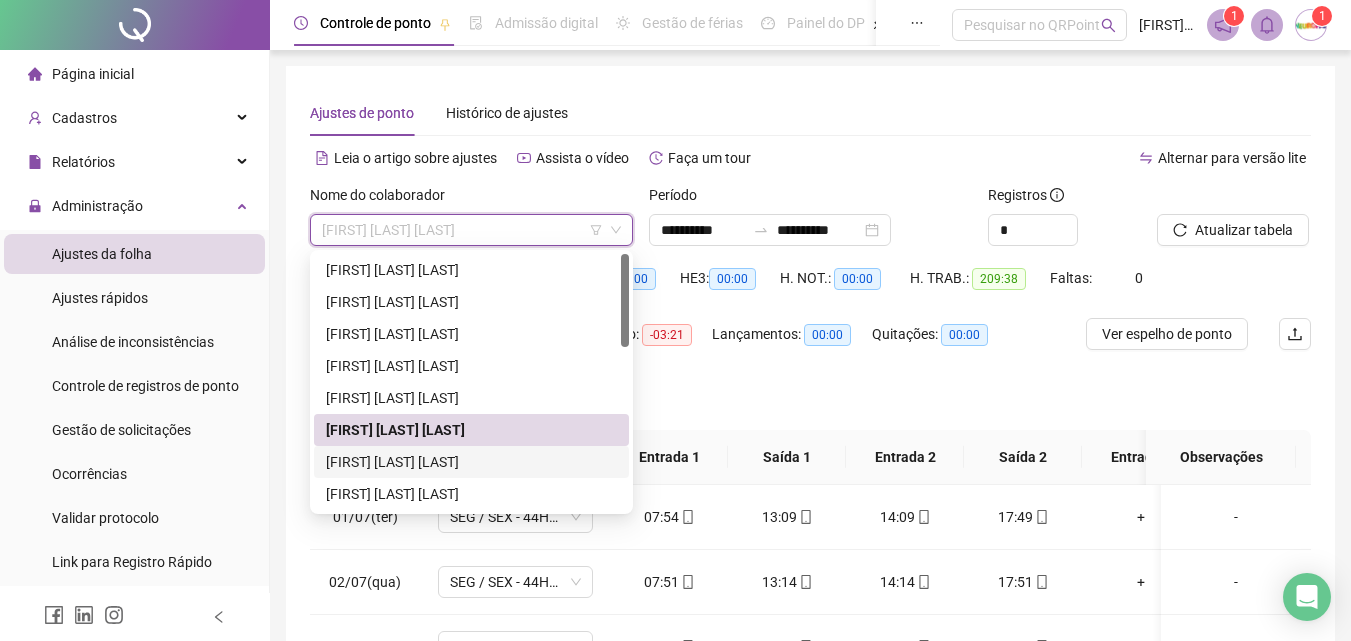 click on "EMERSON CUNHA FERNANDES" at bounding box center [471, 462] 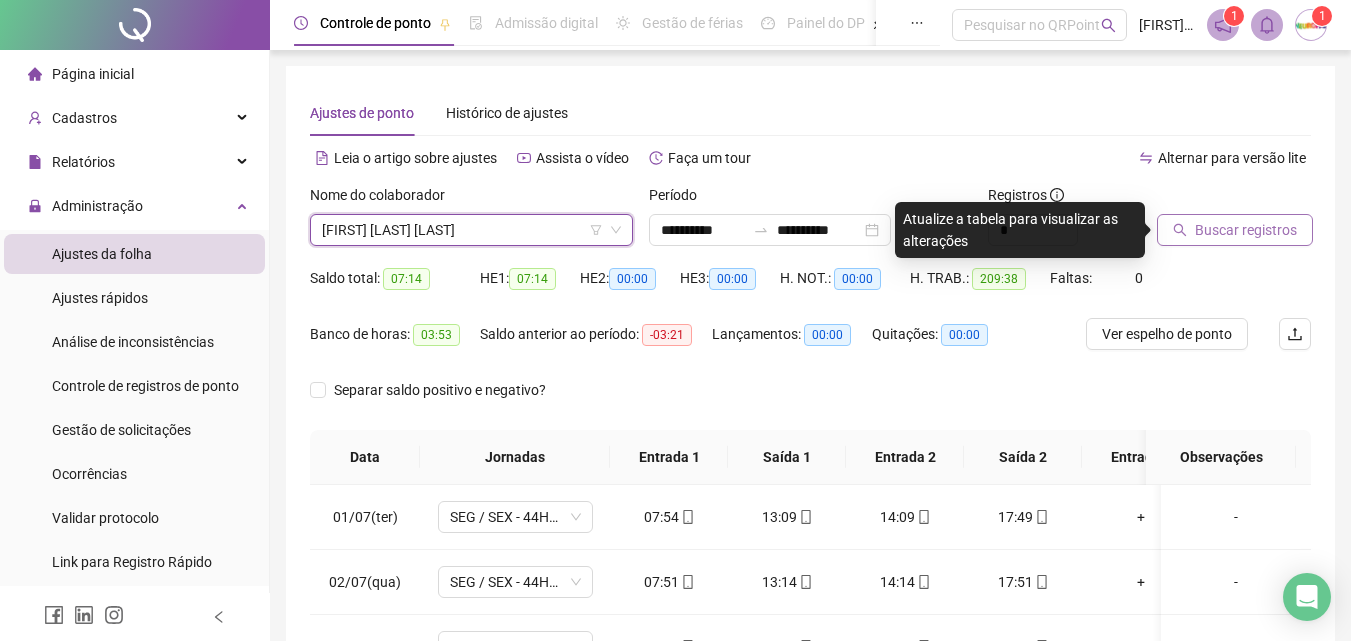 click on "Buscar registros" at bounding box center (1246, 230) 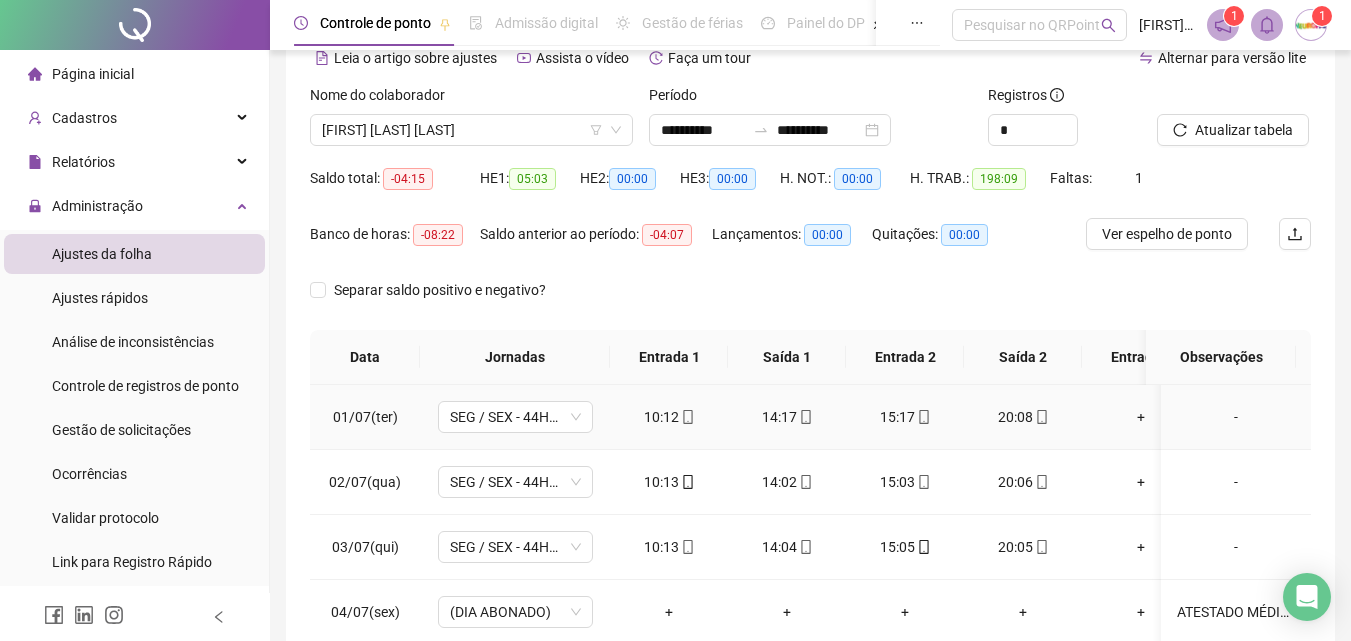 scroll, scrollTop: 200, scrollLeft: 0, axis: vertical 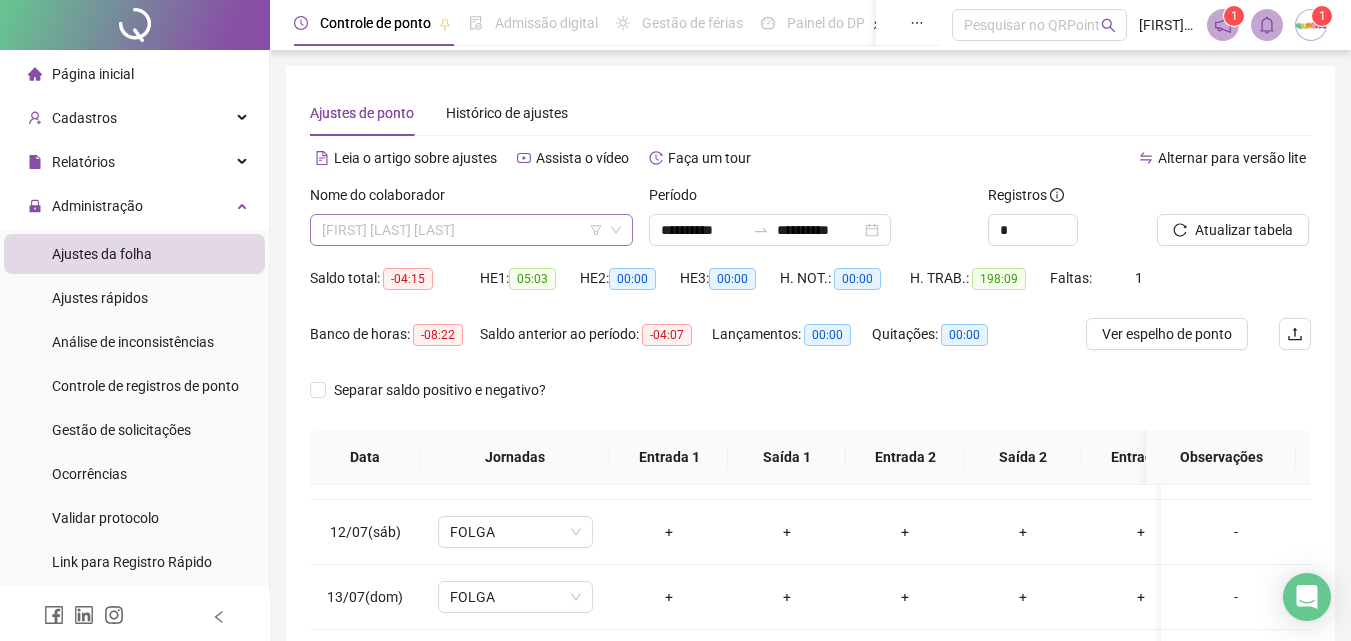 click on "EMERSON CUNHA FERNANDES" at bounding box center (471, 230) 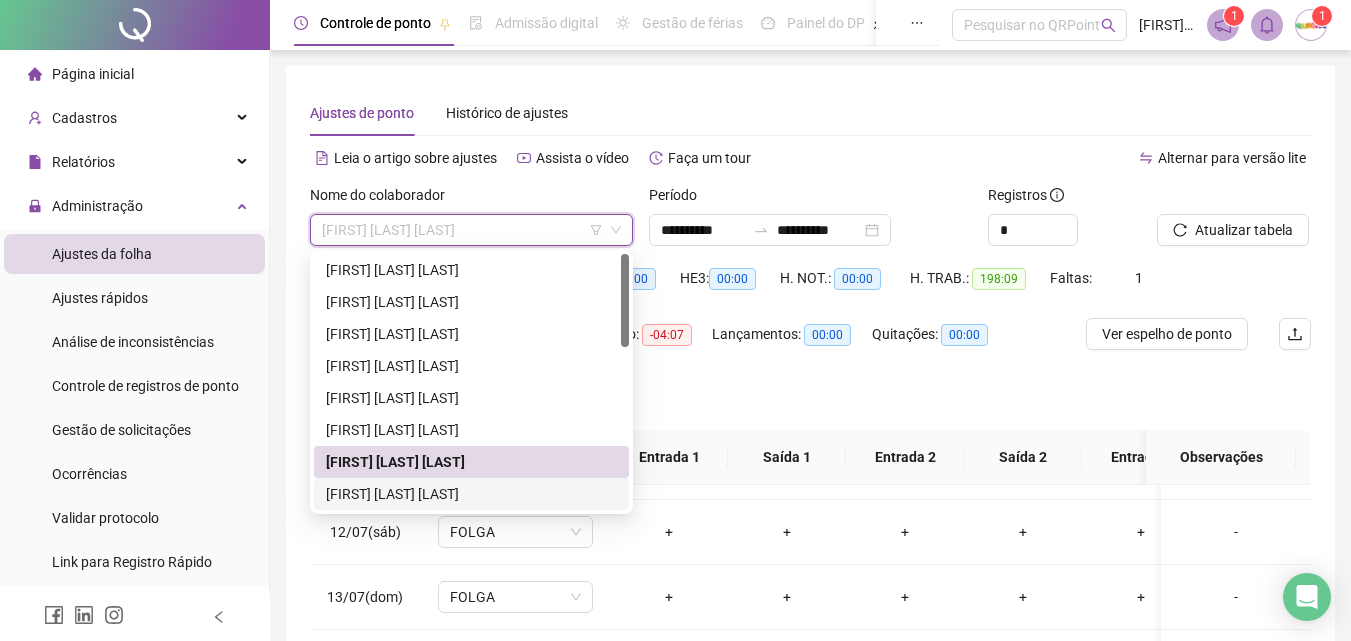 click on "GENI MAURA ALVES NOVASK" at bounding box center [471, 494] 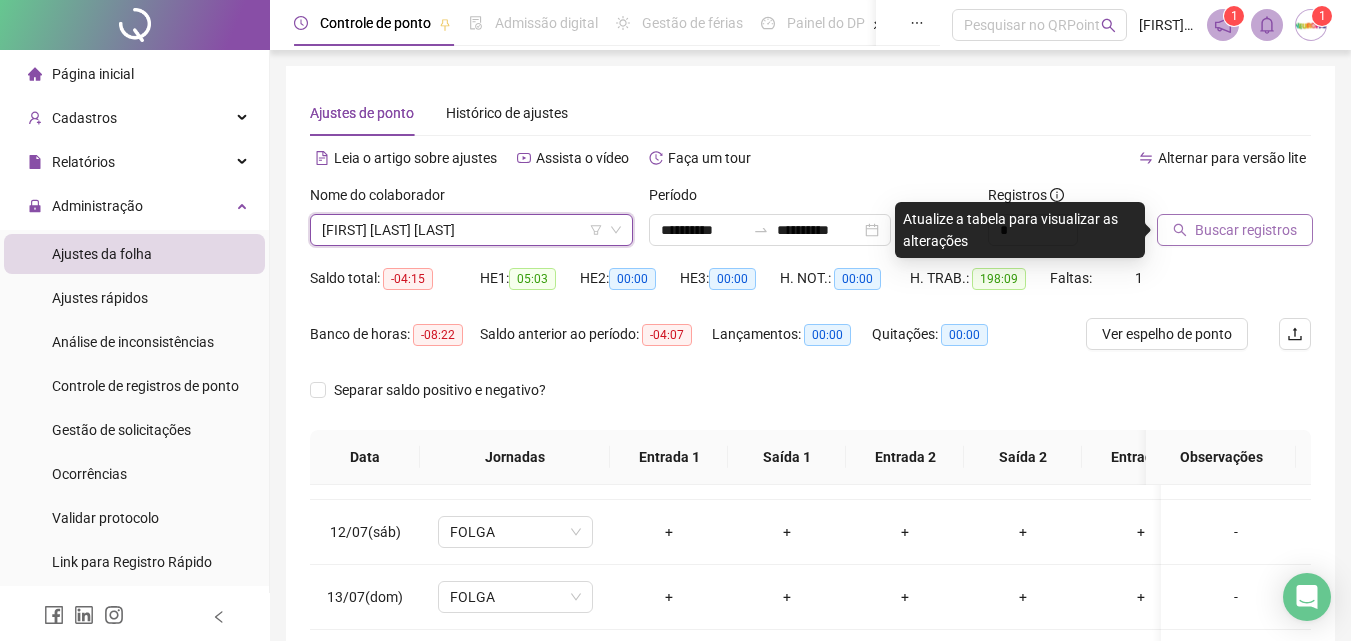 click on "Buscar registros" at bounding box center (1235, 230) 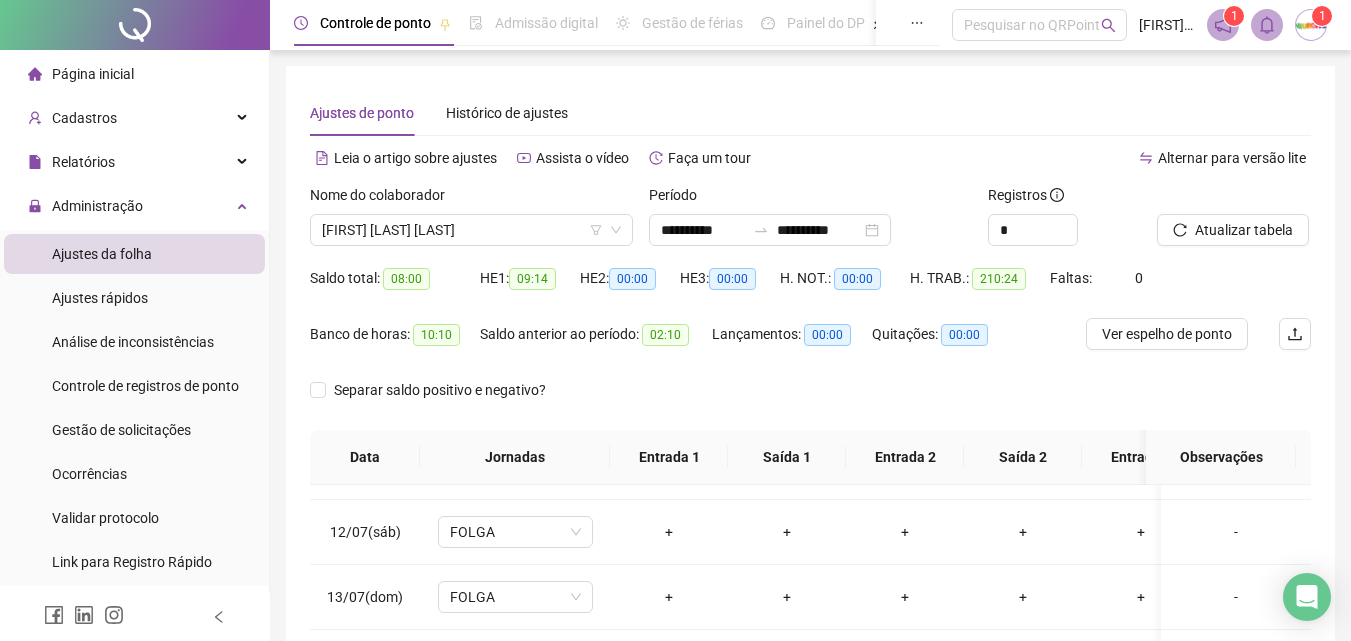 scroll, scrollTop: 200, scrollLeft: 0, axis: vertical 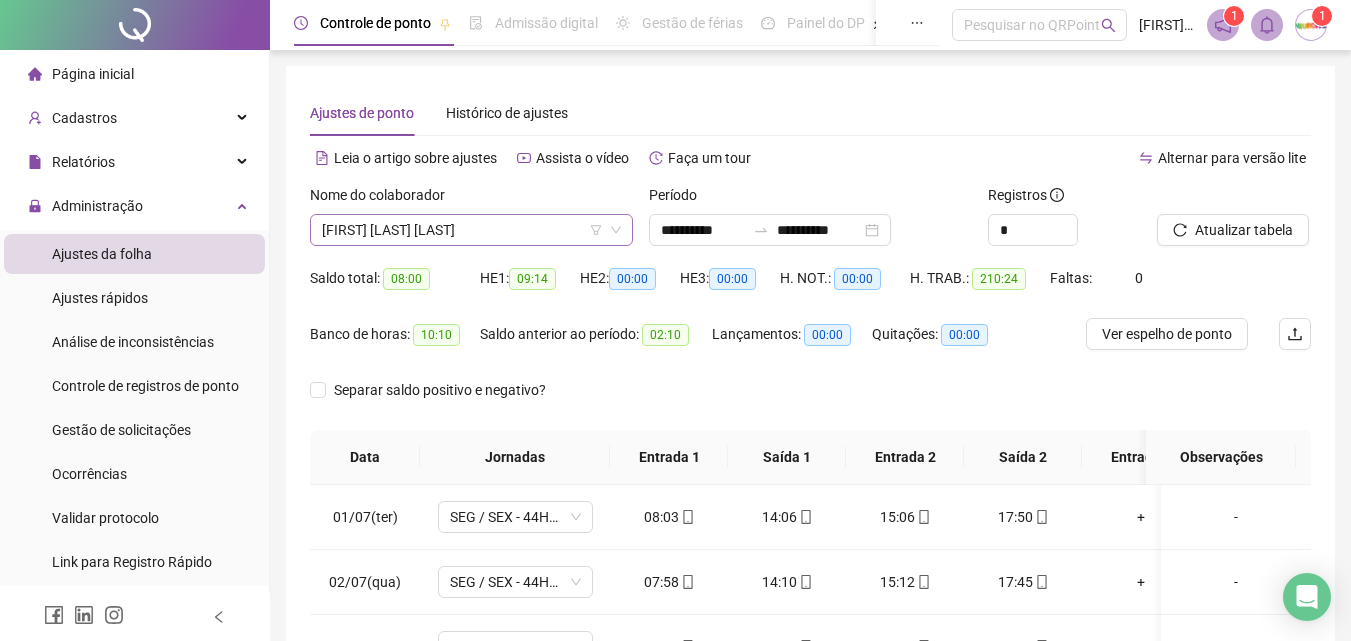 click on "GENI MAURA ALVES NOVASK" at bounding box center [471, 230] 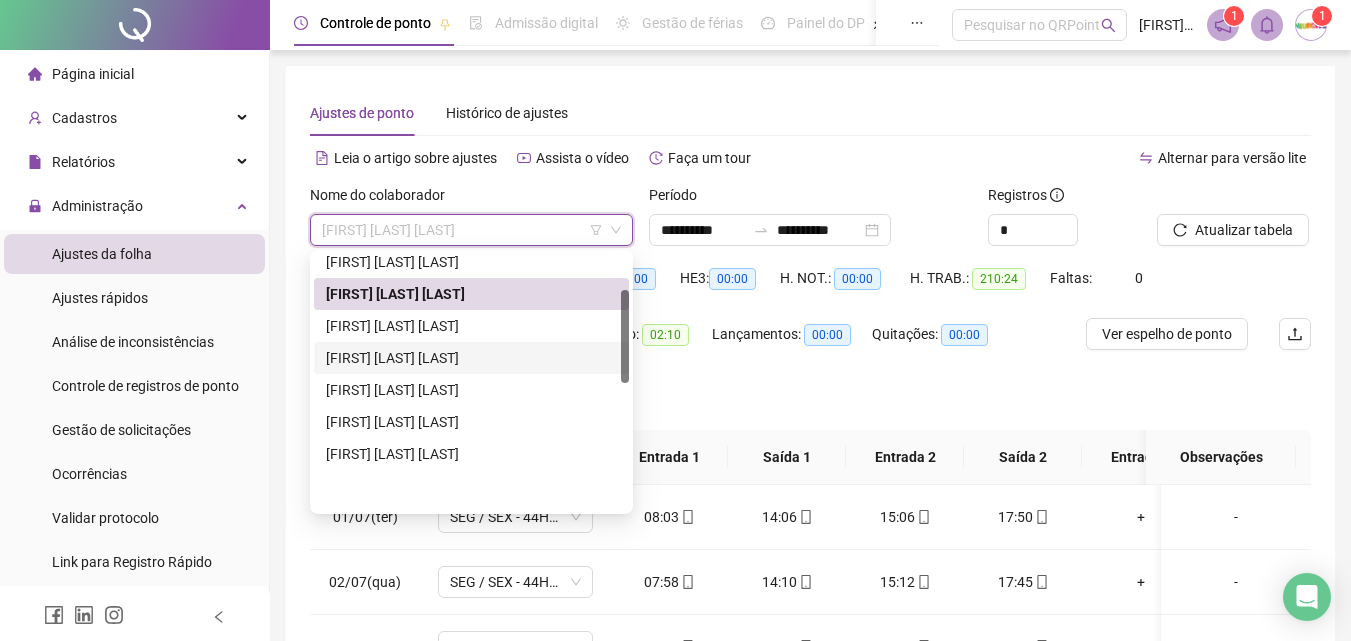 scroll, scrollTop: 100, scrollLeft: 0, axis: vertical 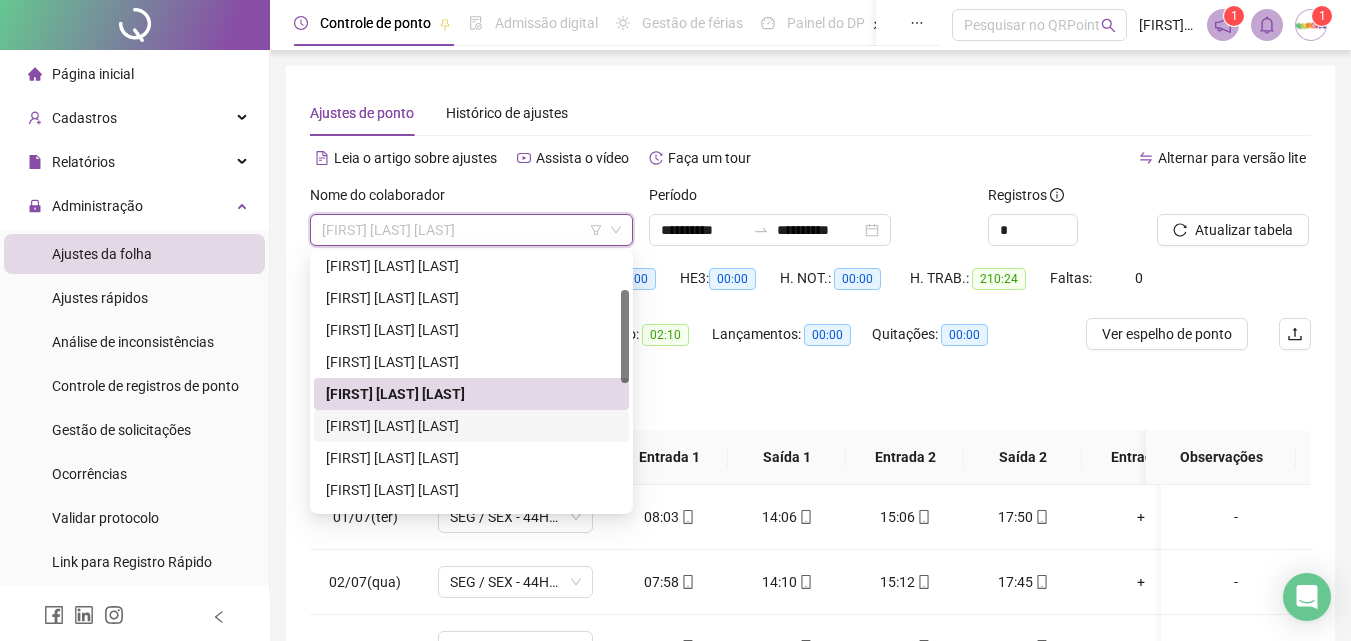 click on "JENIFER TAINARA ROMÃO FERREIRA" at bounding box center [471, 426] 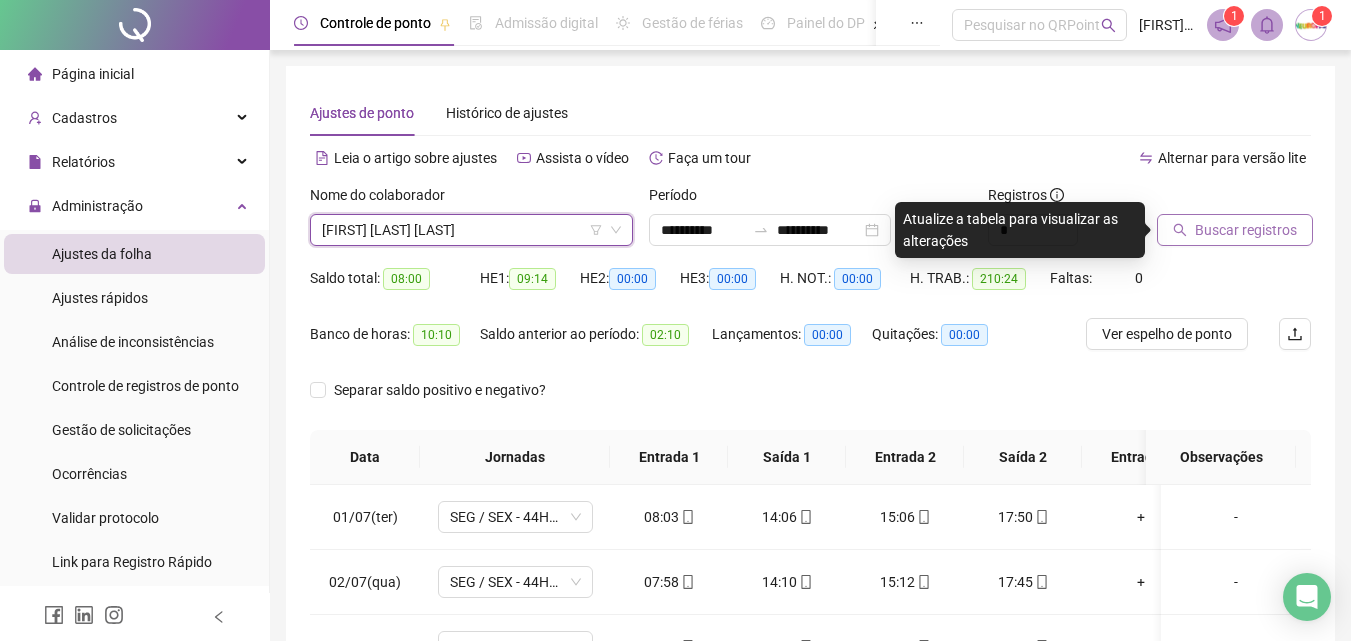 click on "Buscar registros" at bounding box center [1246, 230] 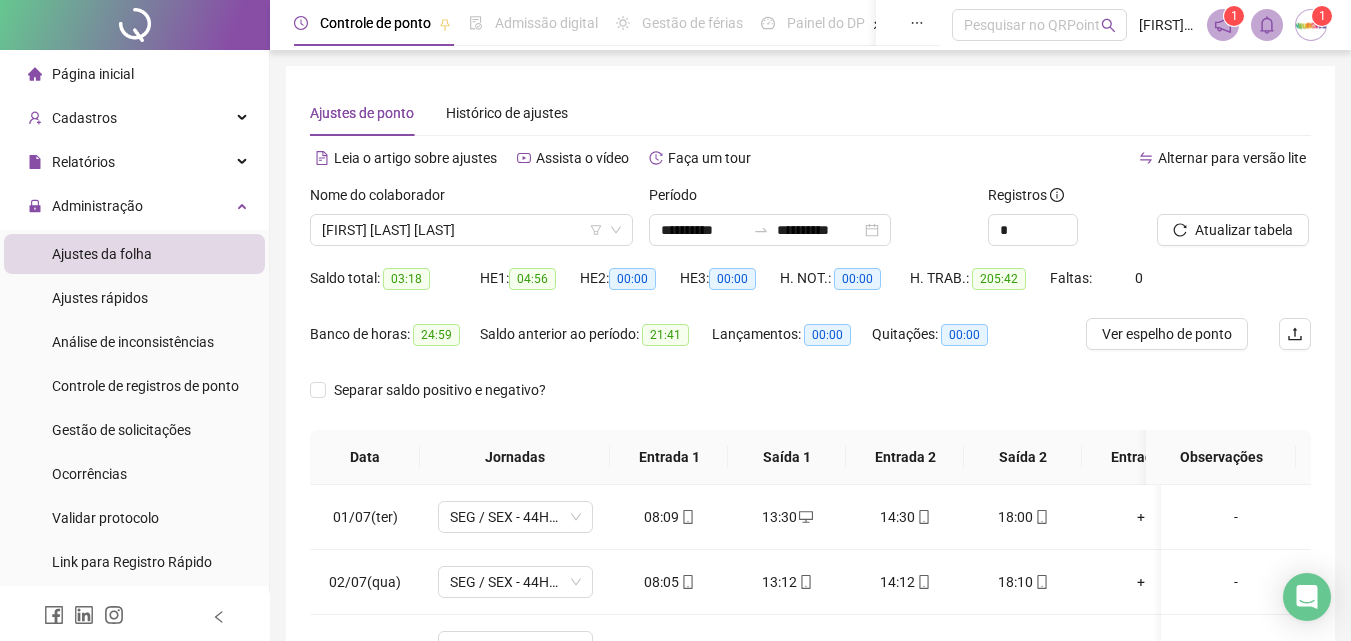 scroll, scrollTop: 200, scrollLeft: 0, axis: vertical 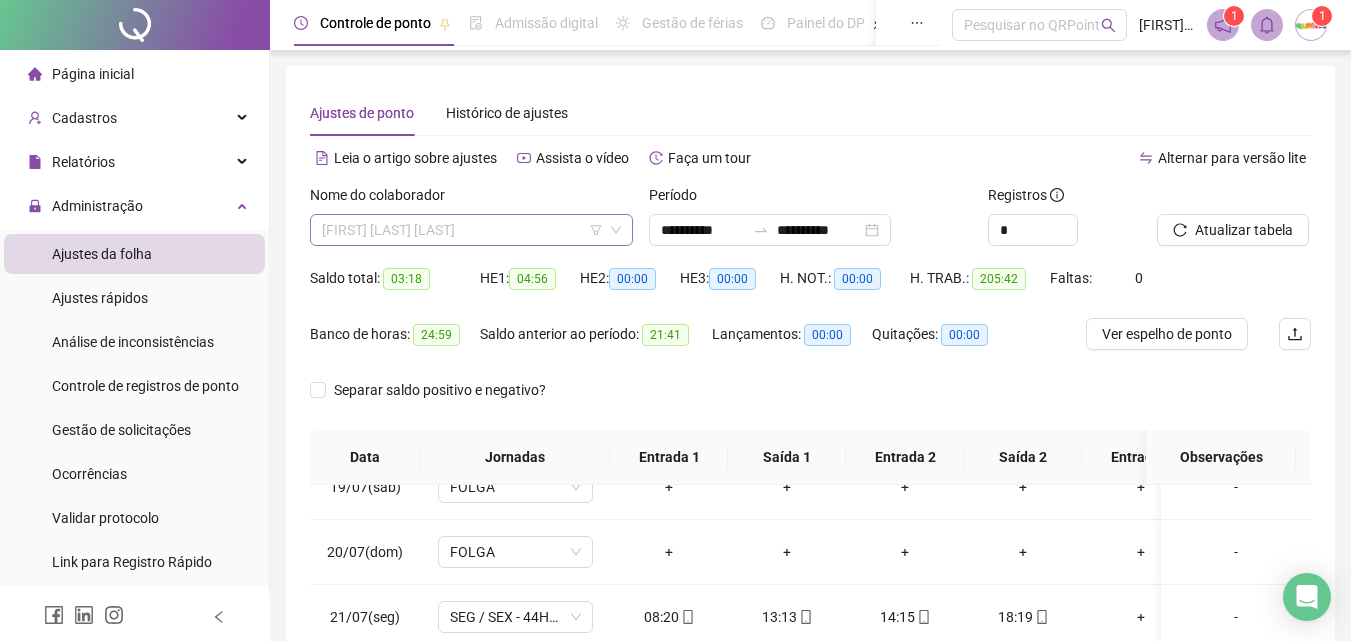 click on "JENIFER TAINARA ROMÃO FERREIRA" at bounding box center [471, 230] 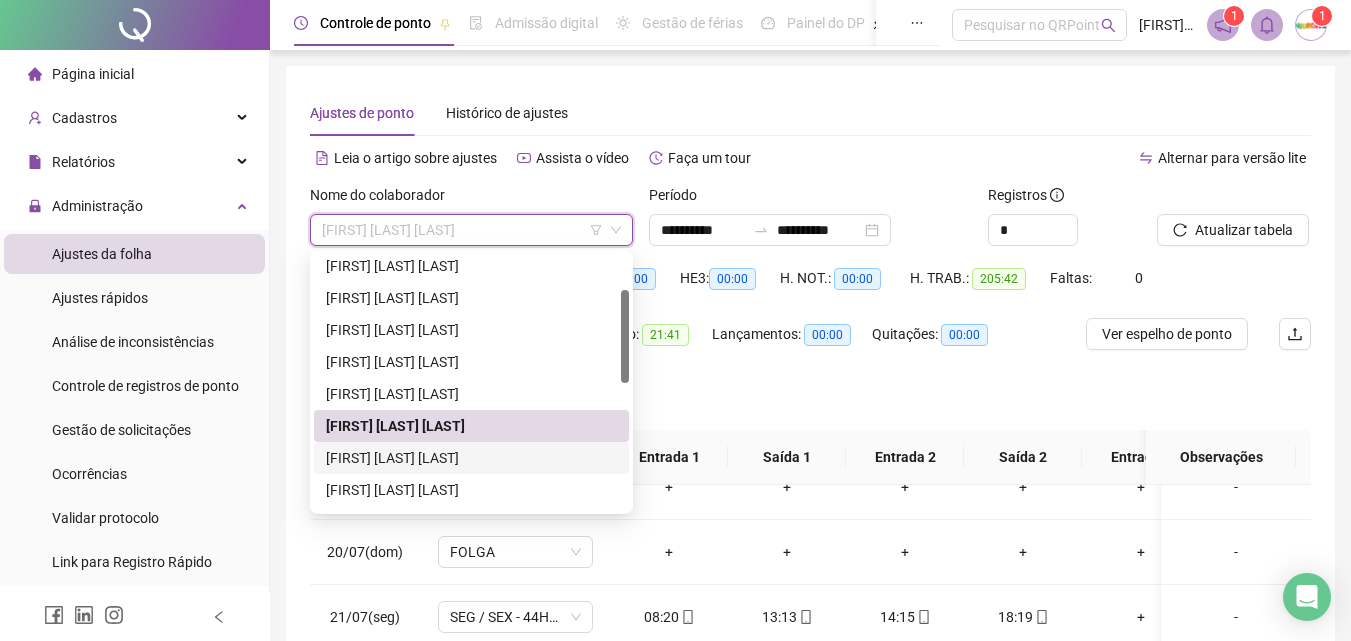 click on "KETELYN STORQUE SOARES" at bounding box center (471, 458) 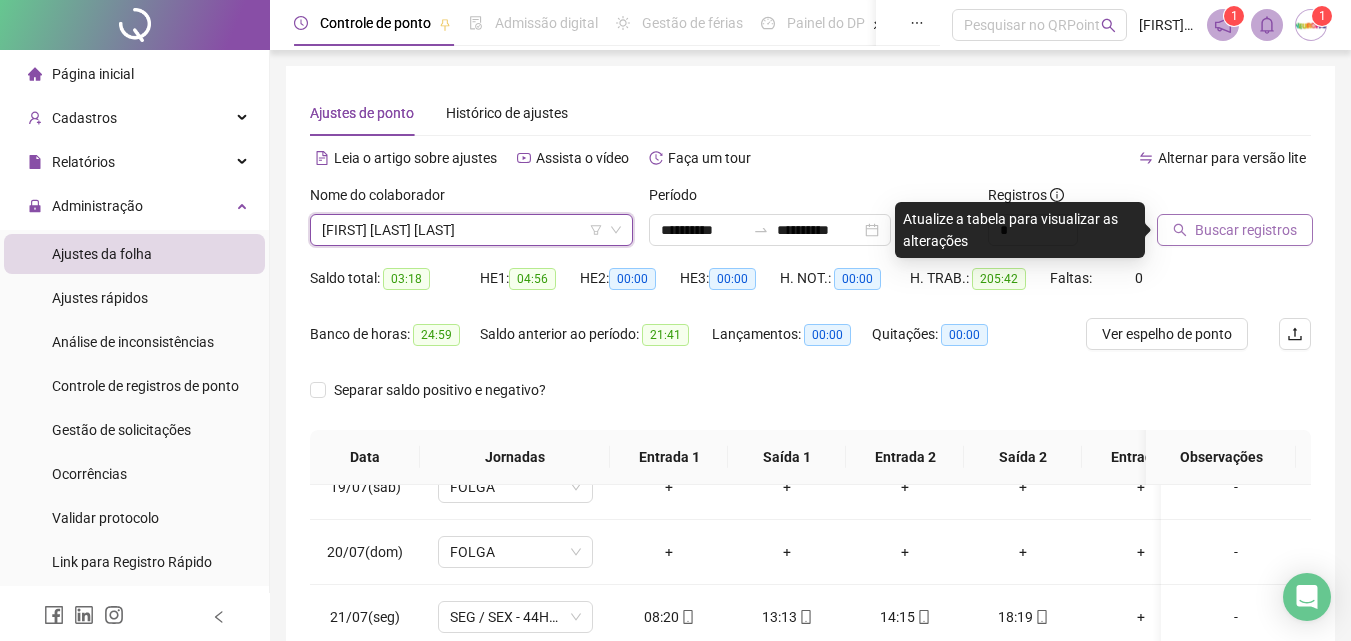 click on "Buscar registros" at bounding box center (1246, 230) 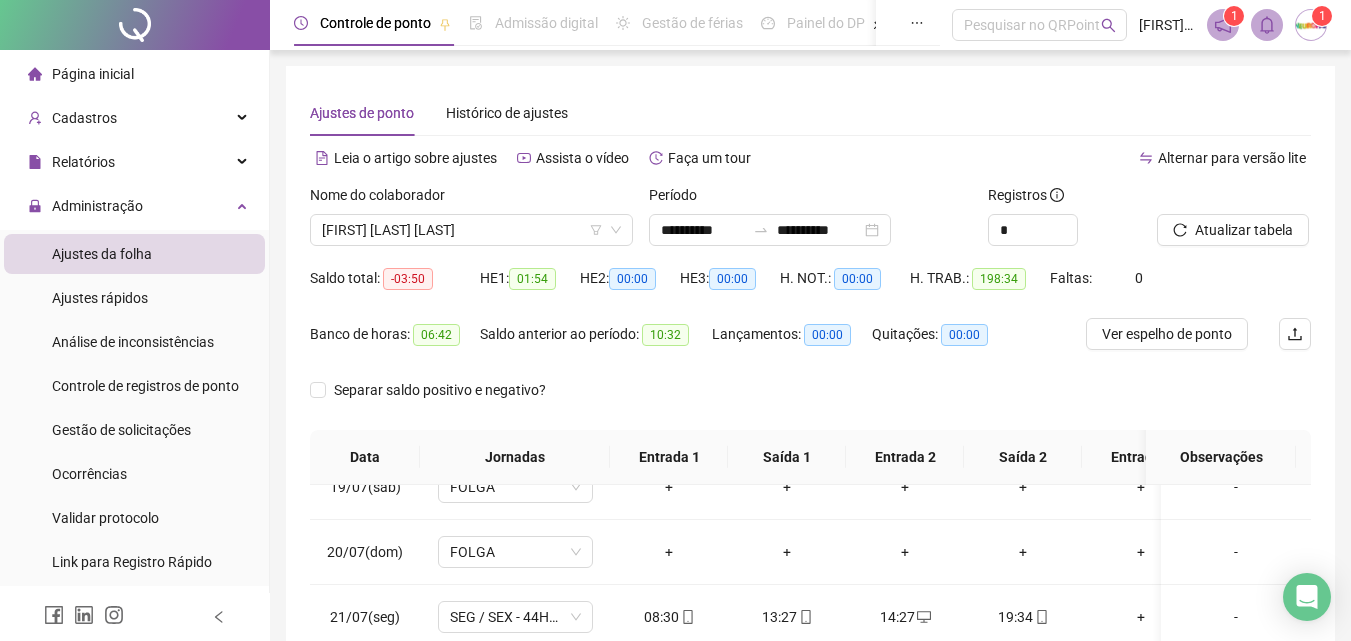 scroll, scrollTop: 200, scrollLeft: 0, axis: vertical 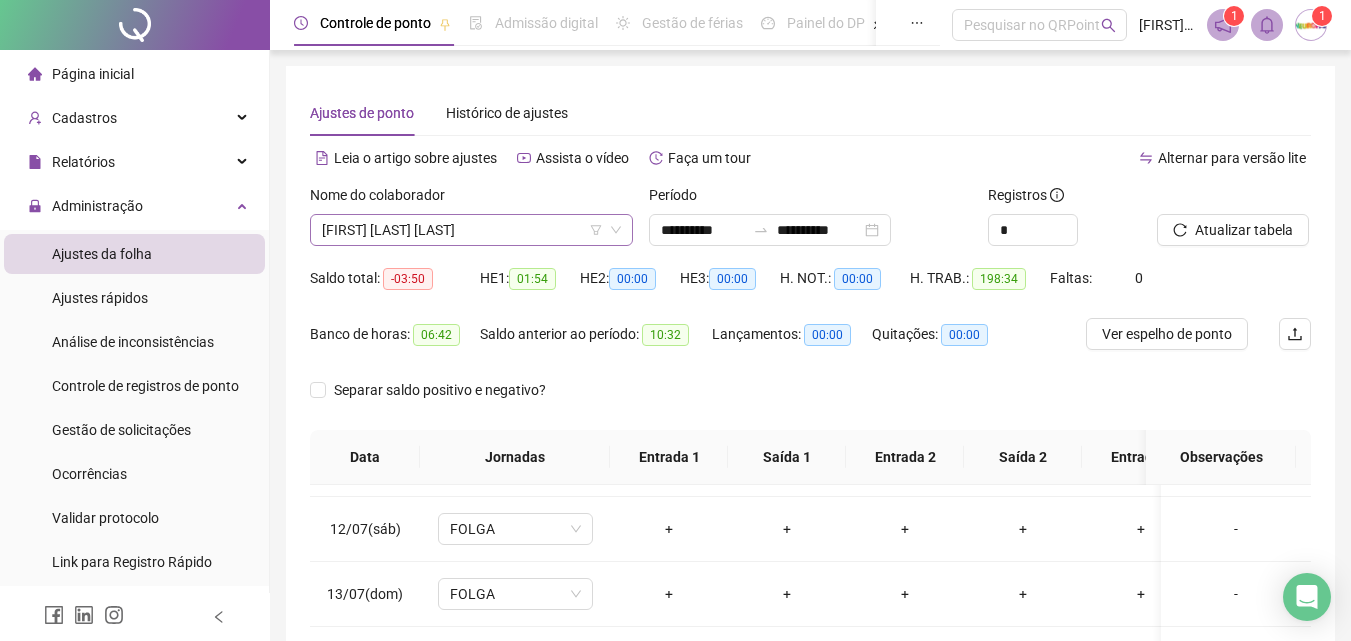 click on "KETELYN STORQUE SOARES" at bounding box center (471, 230) 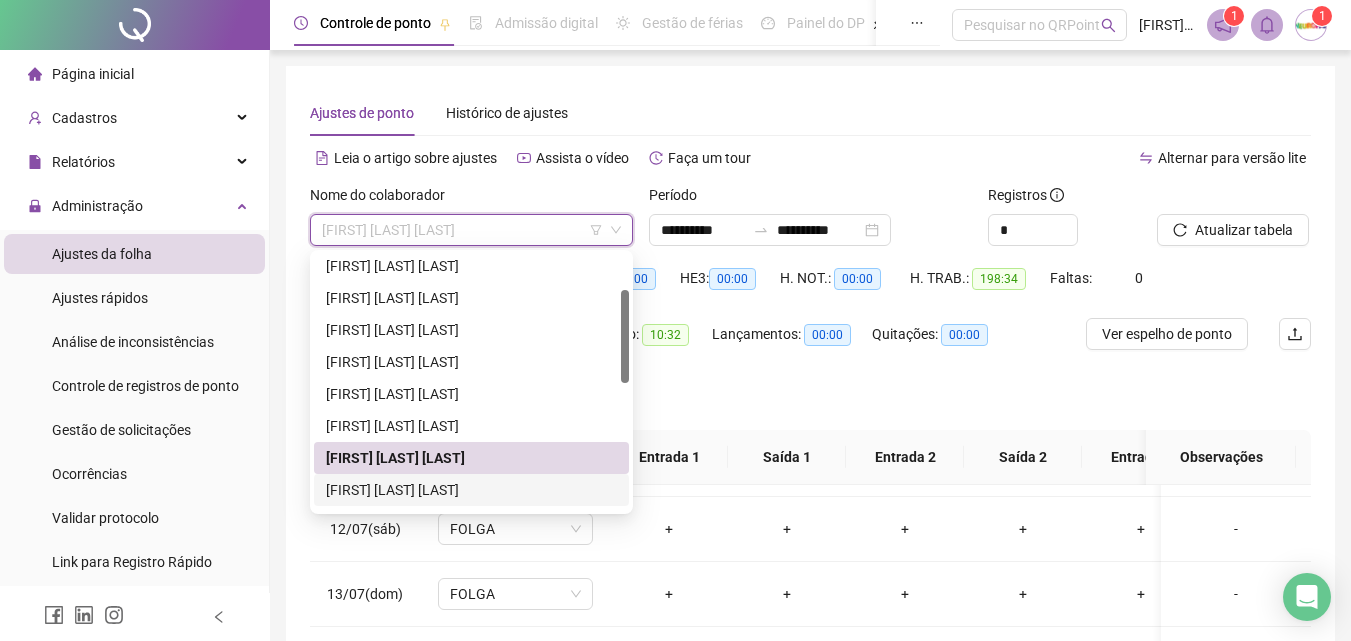click on "LARISSA CARLA DE CARVALHO" at bounding box center [471, 490] 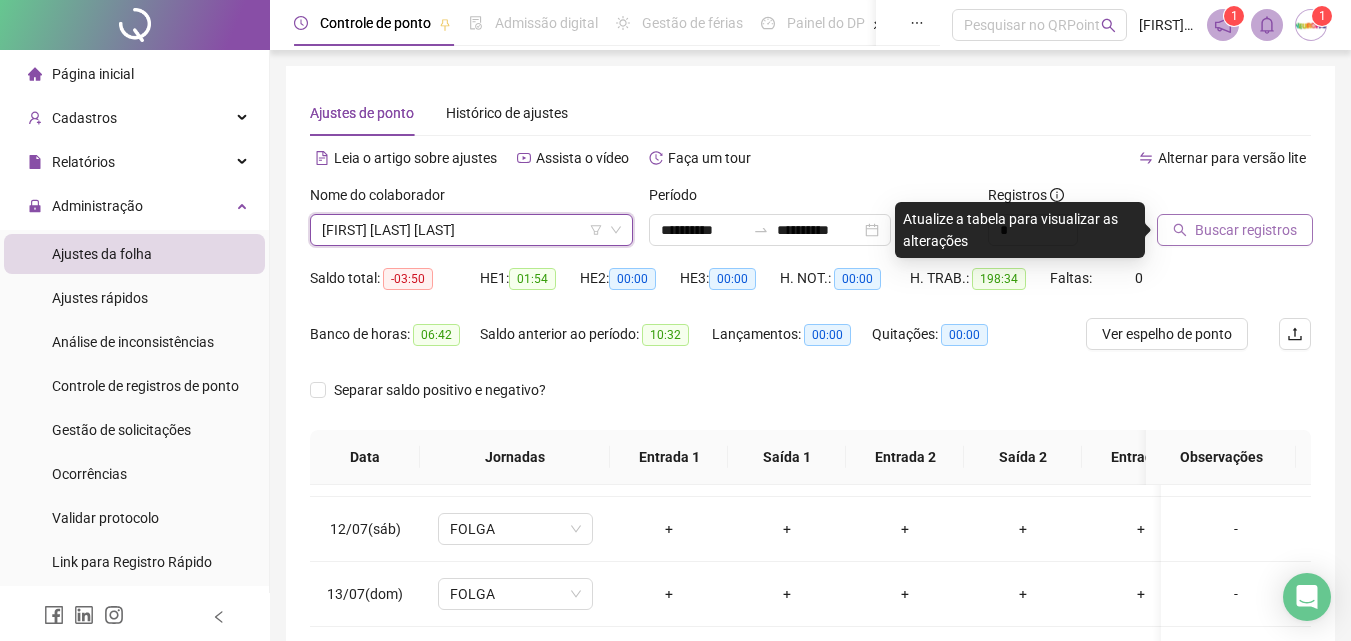 drag, startPoint x: 1164, startPoint y: 256, endPoint x: 1177, endPoint y: 233, distance: 26.41969 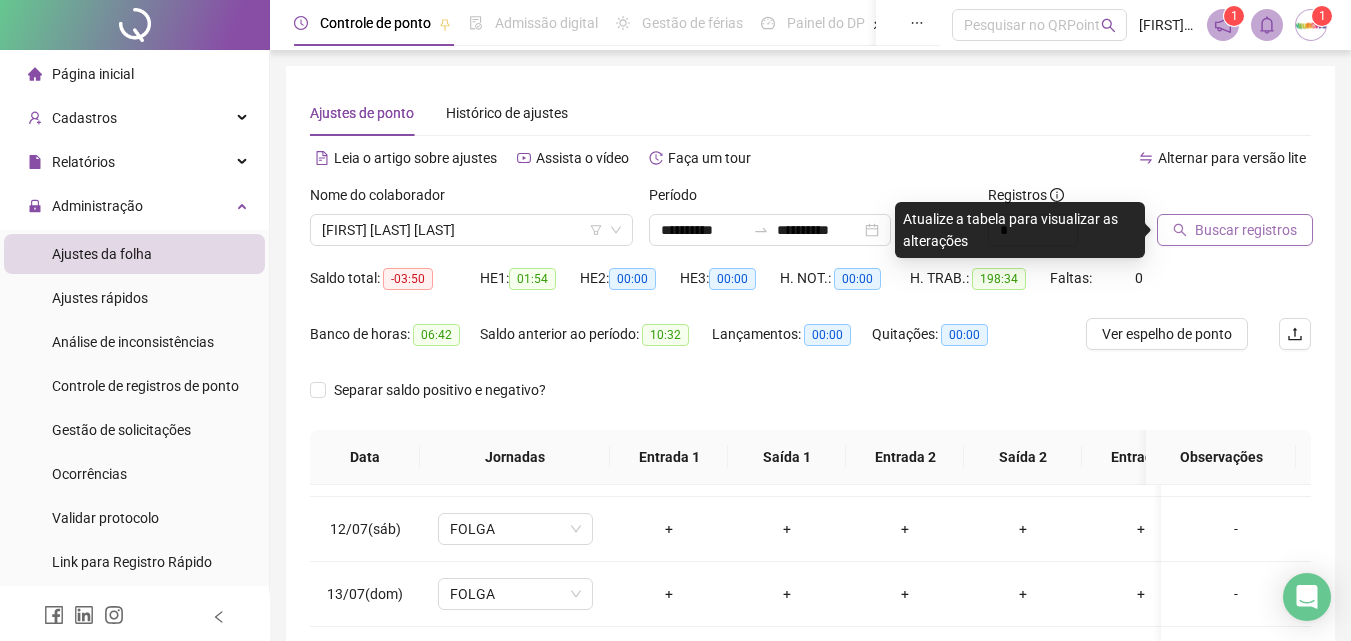 click 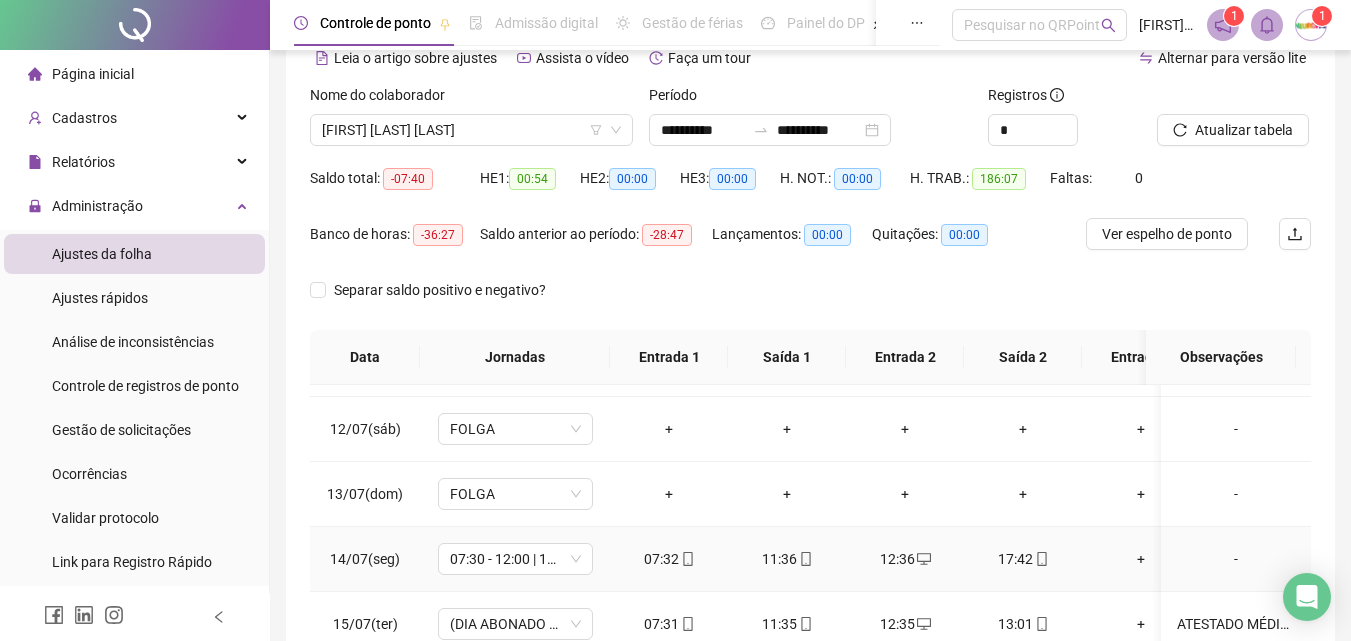 scroll, scrollTop: 381, scrollLeft: 0, axis: vertical 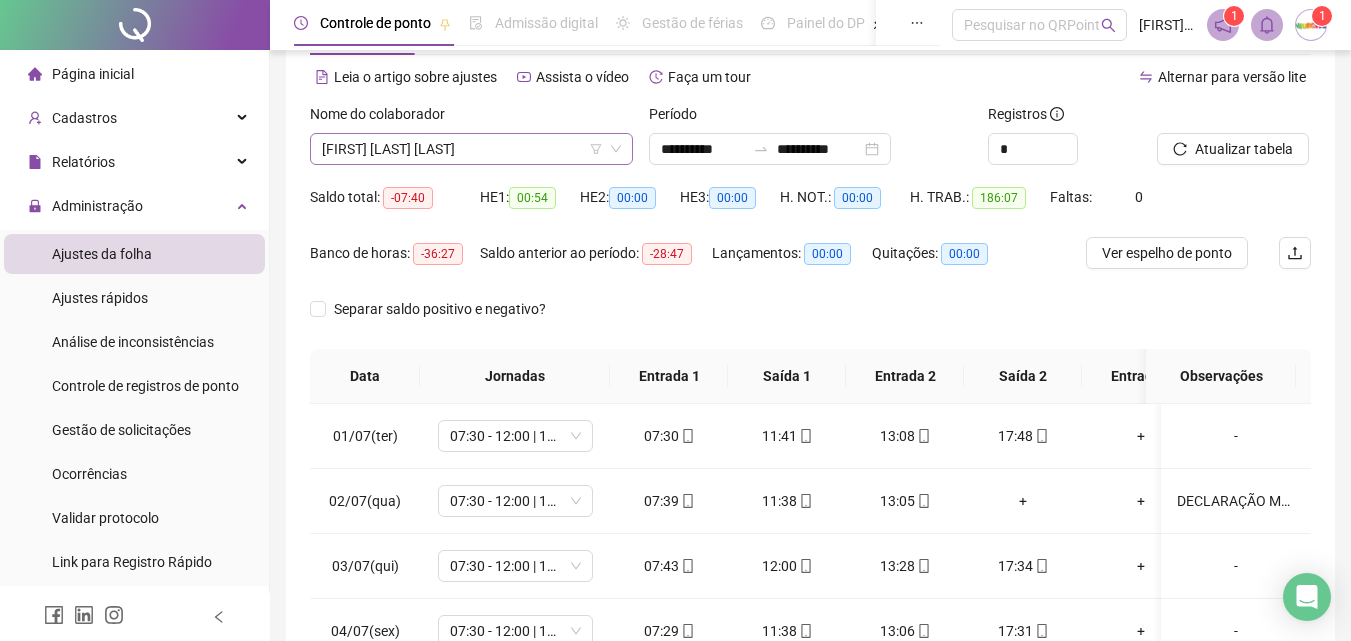 click on "LARISSA CARLA DE CARVALHO" at bounding box center (471, 149) 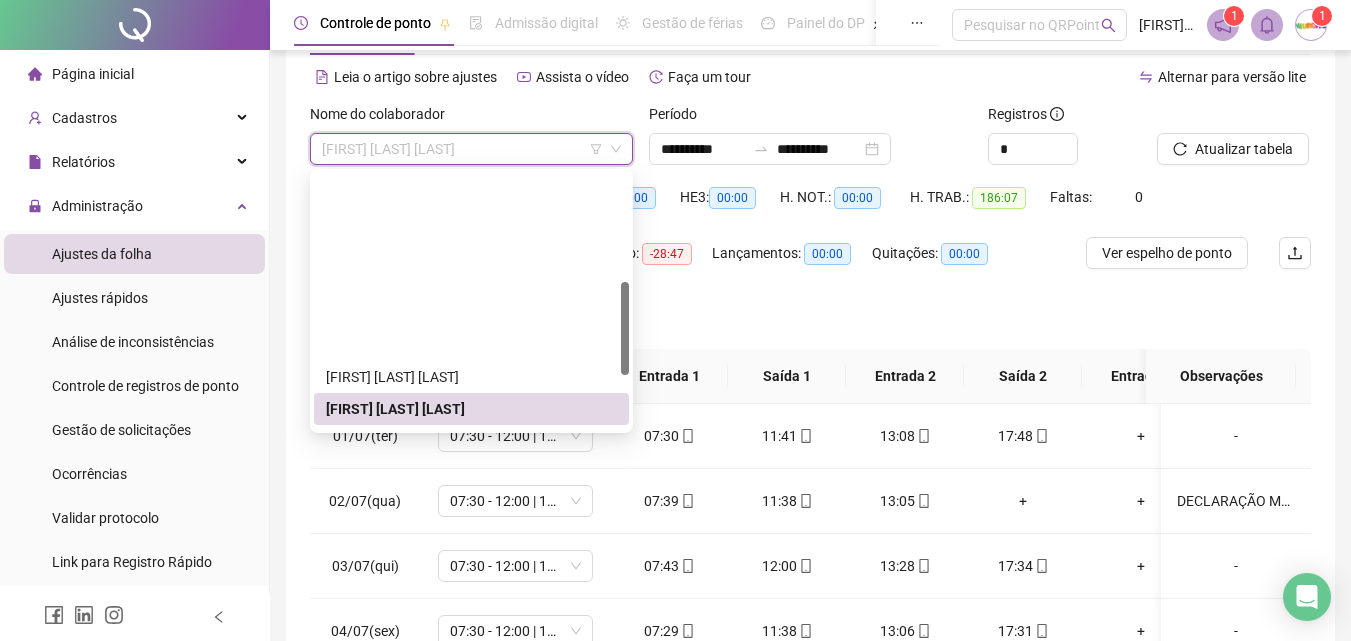 scroll, scrollTop: 300, scrollLeft: 0, axis: vertical 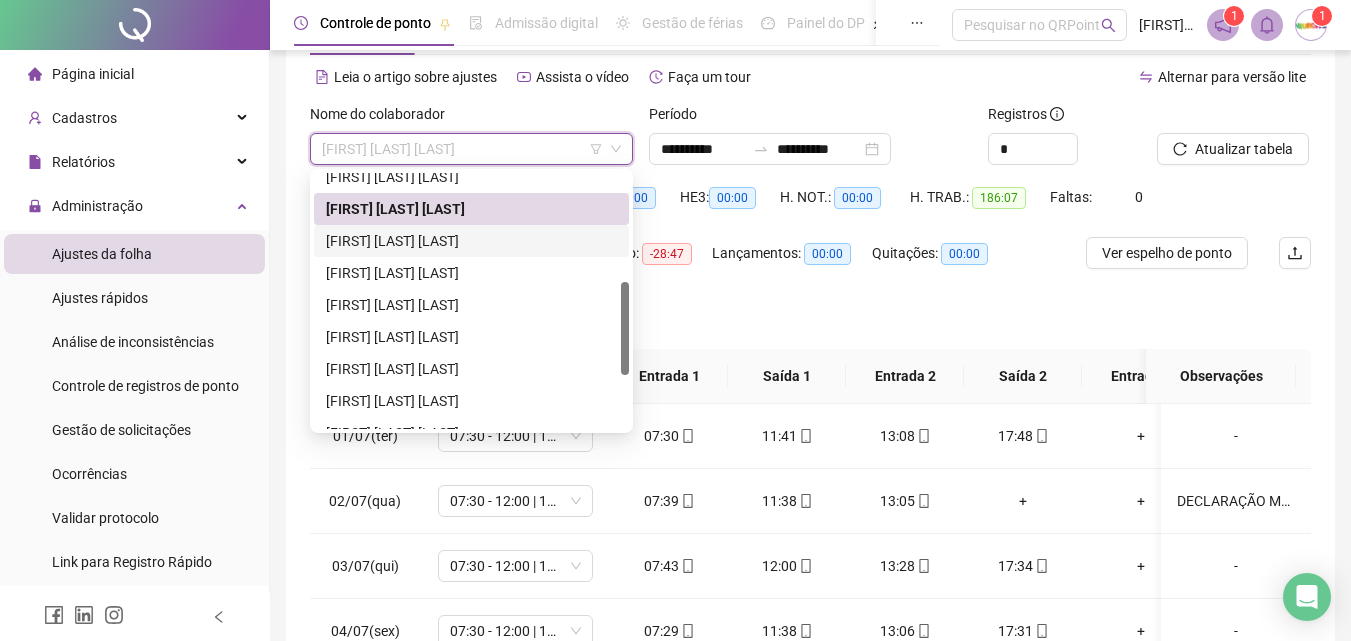 click on "LARISSA ELIZANDRA DE MATOS SANTOS" at bounding box center [471, 241] 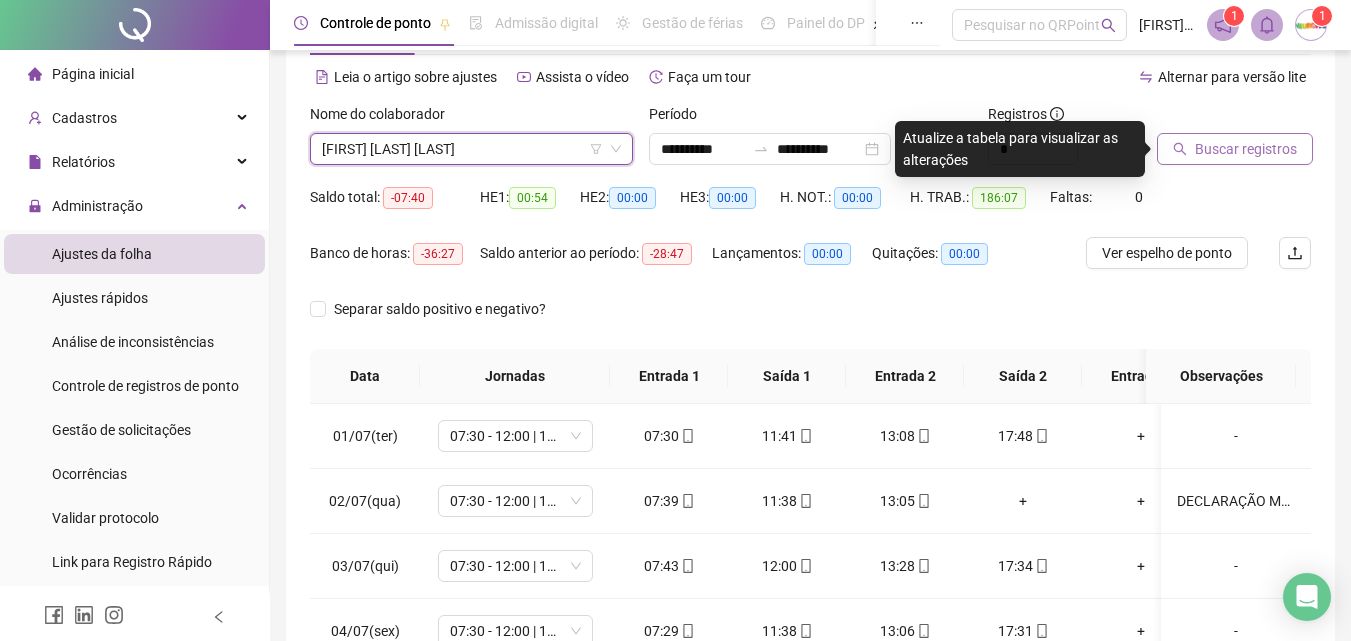 click on "Buscar registros" at bounding box center (1246, 149) 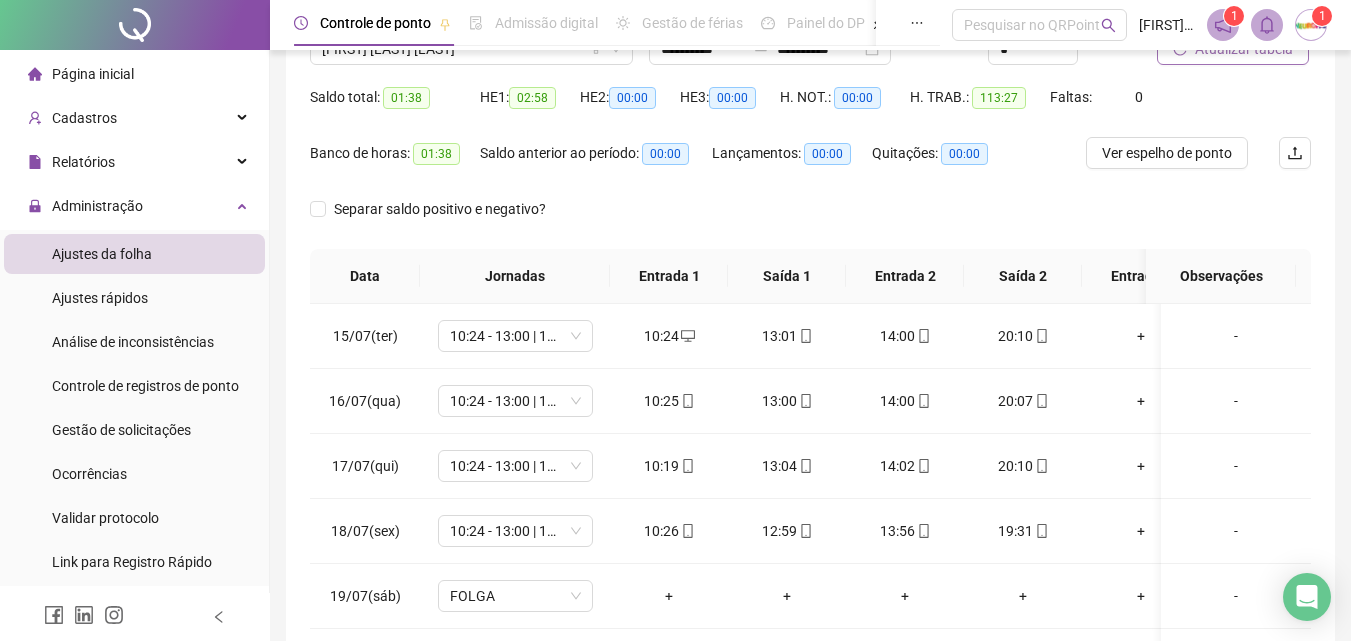 scroll, scrollTop: 281, scrollLeft: 0, axis: vertical 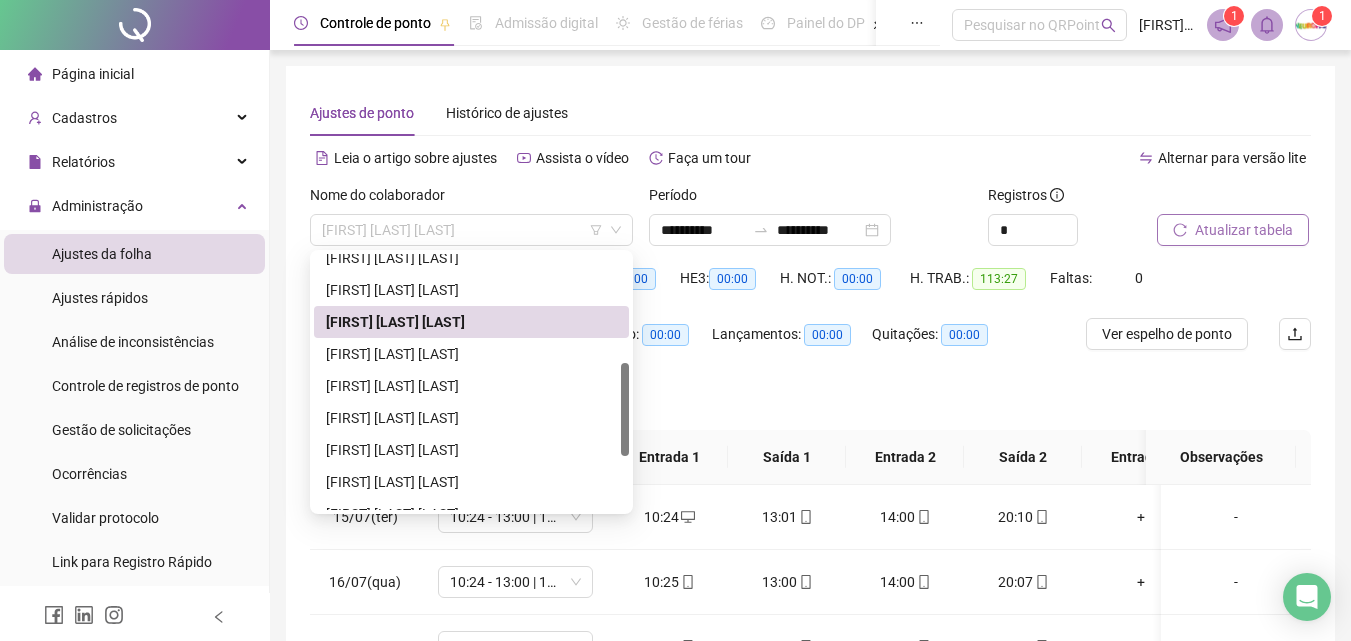drag, startPoint x: 377, startPoint y: 220, endPoint x: 389, endPoint y: 261, distance: 42.72002 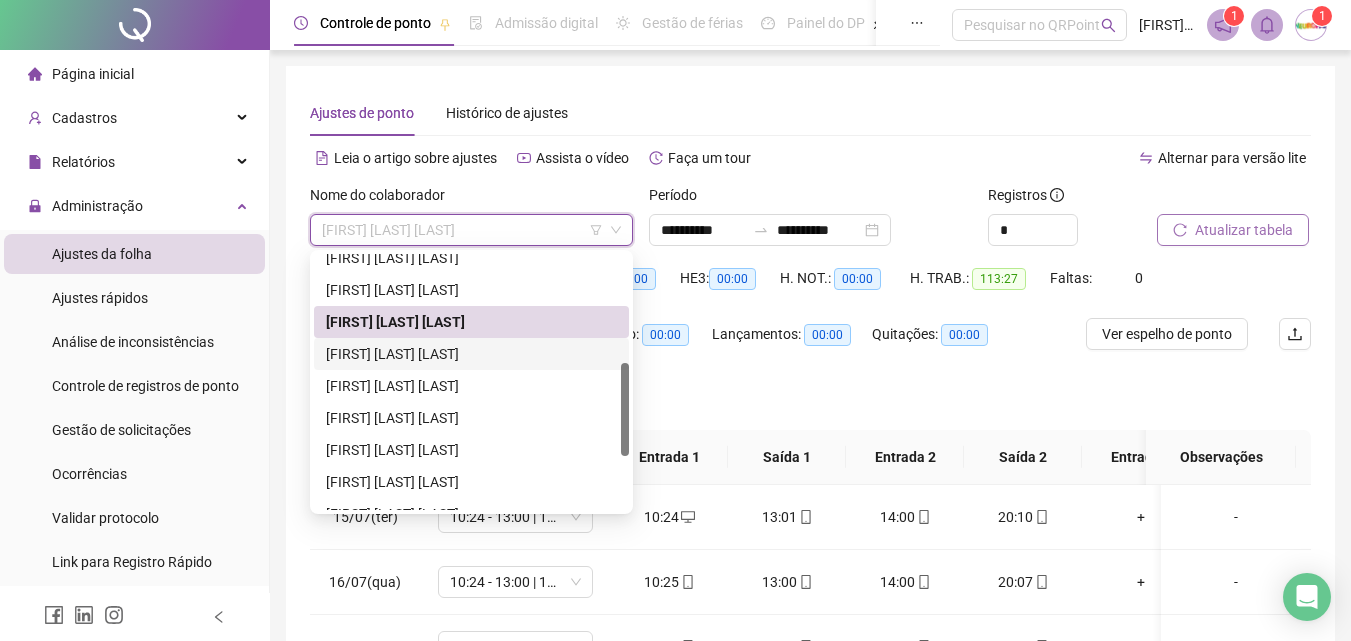 click on "LAURA LECHINSKI RIBEIRO ALVES" at bounding box center [471, 354] 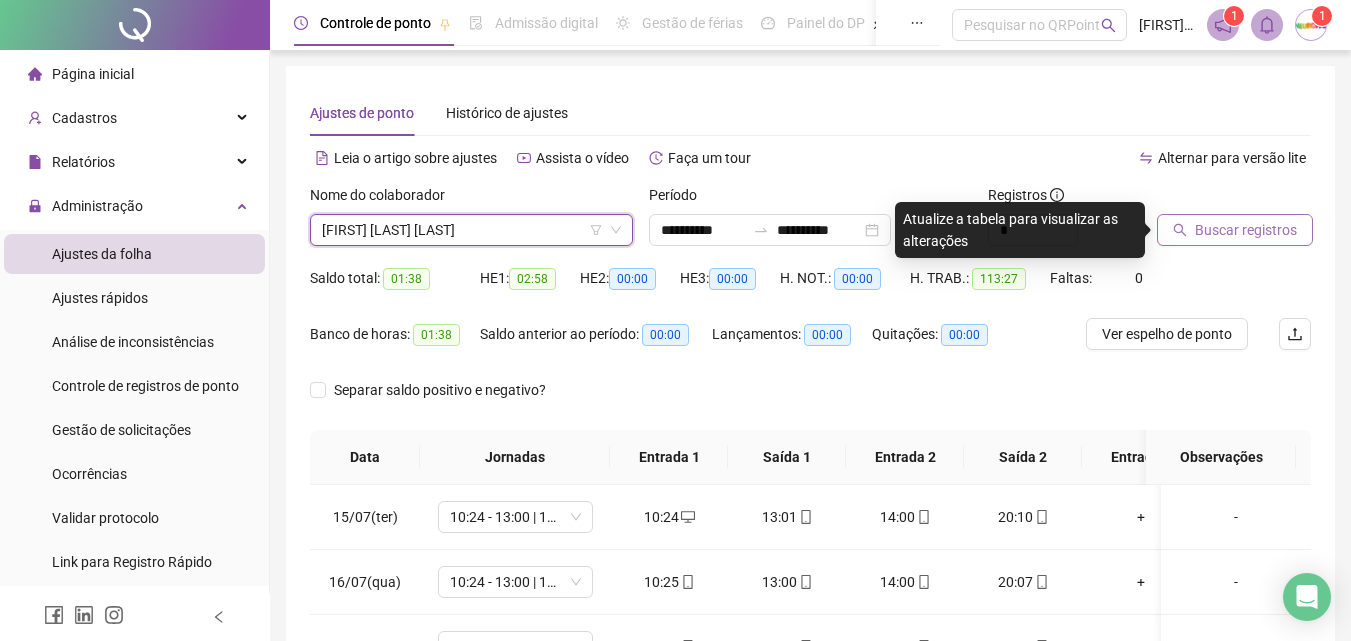 click on "Buscar registros" at bounding box center [1246, 230] 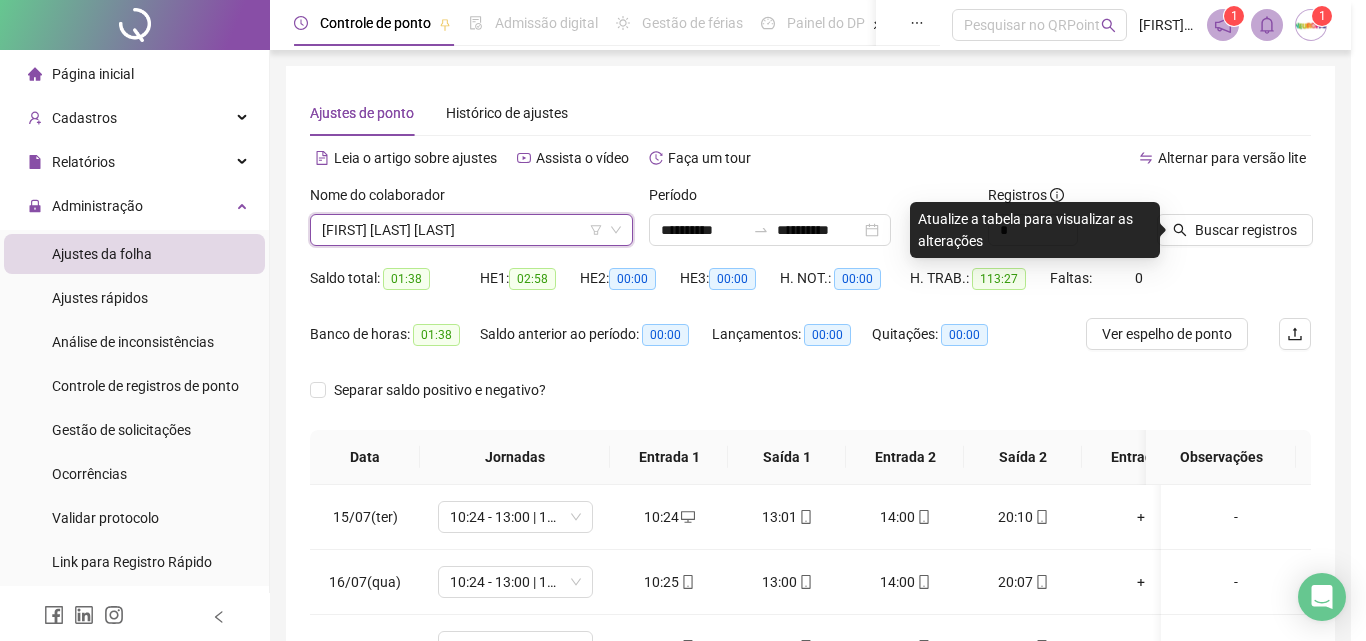 click on "Buscando registros Os registros de ponto estão sendo buscados... OK" at bounding box center [683, 320] 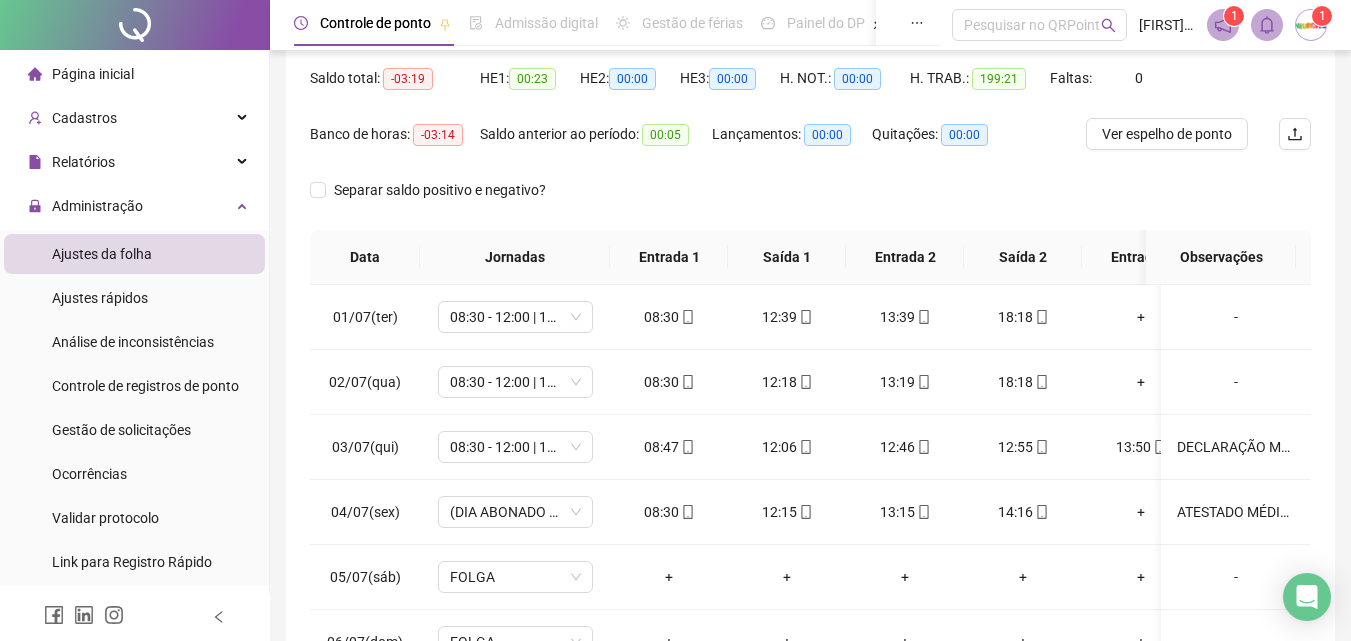 scroll, scrollTop: 300, scrollLeft: 0, axis: vertical 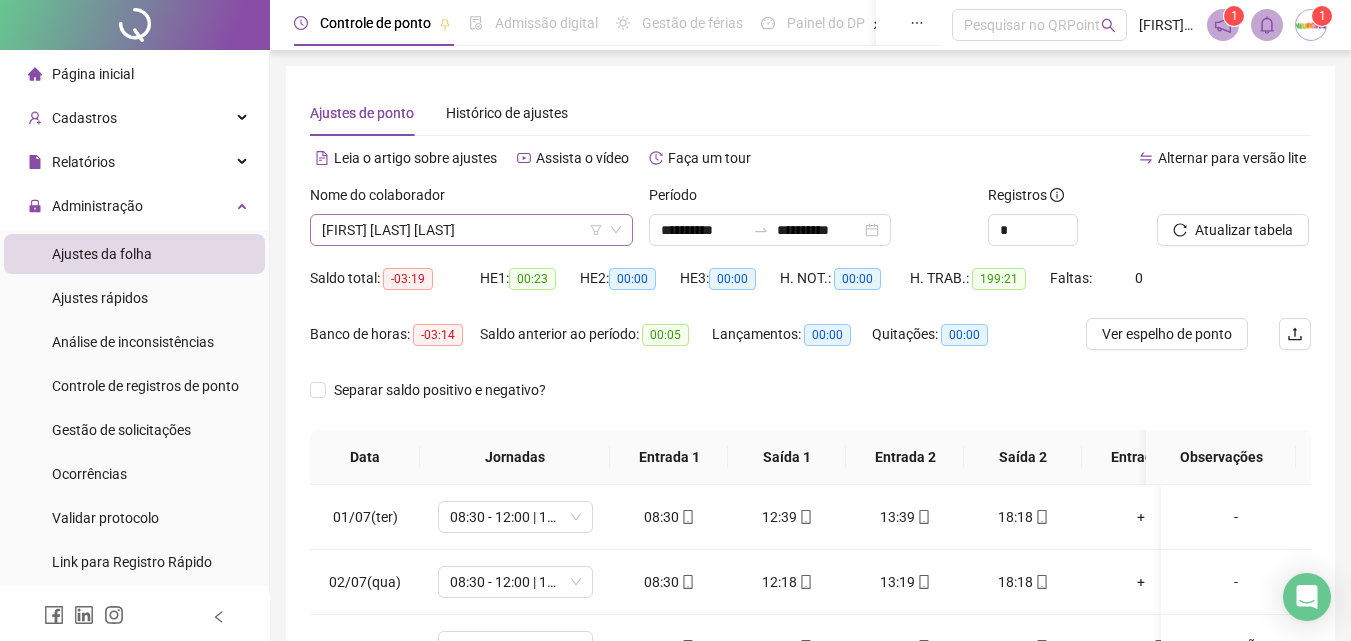 click on "LAURA LECHINSKI RIBEIRO ALVES" at bounding box center [471, 230] 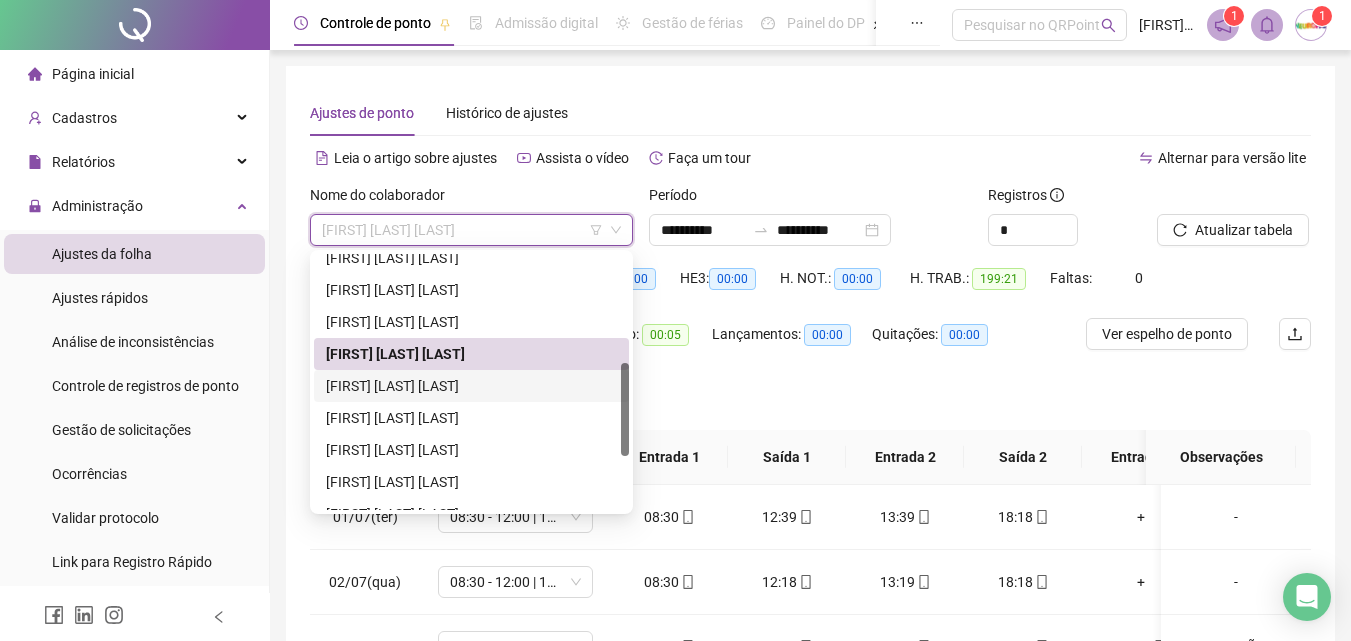 click on "LUANA APARECIDA DE SOUZA" at bounding box center [471, 386] 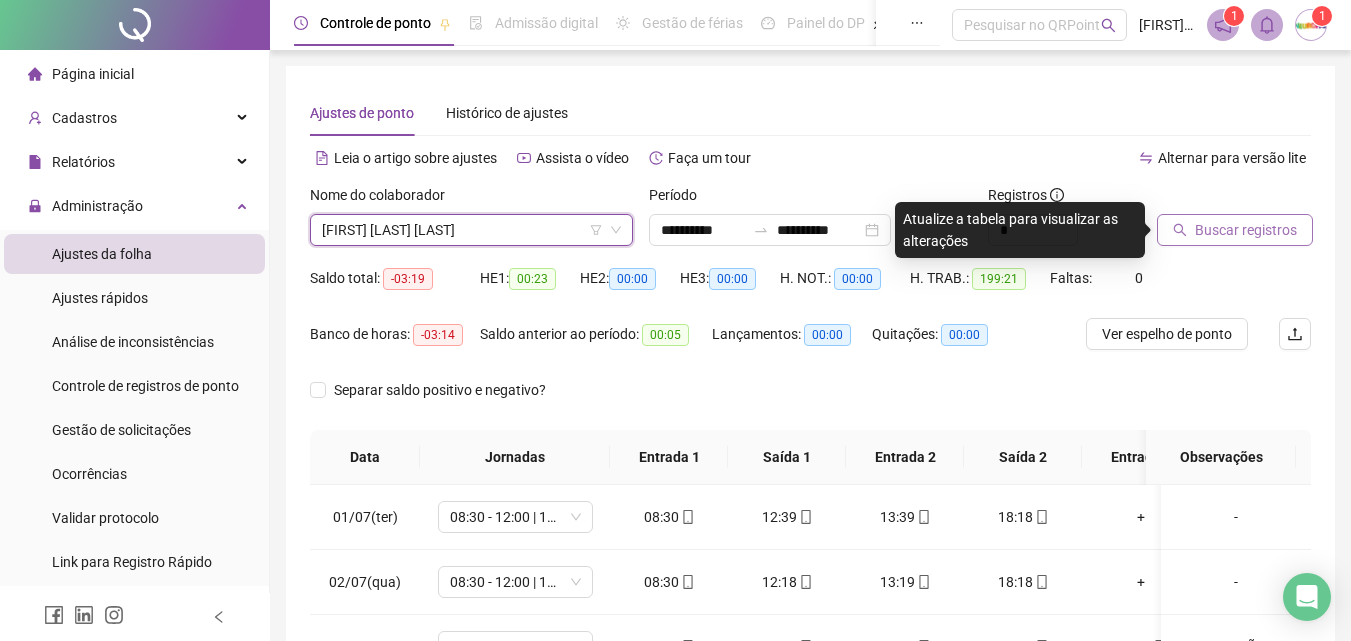 click on "Buscar registros" at bounding box center [1246, 230] 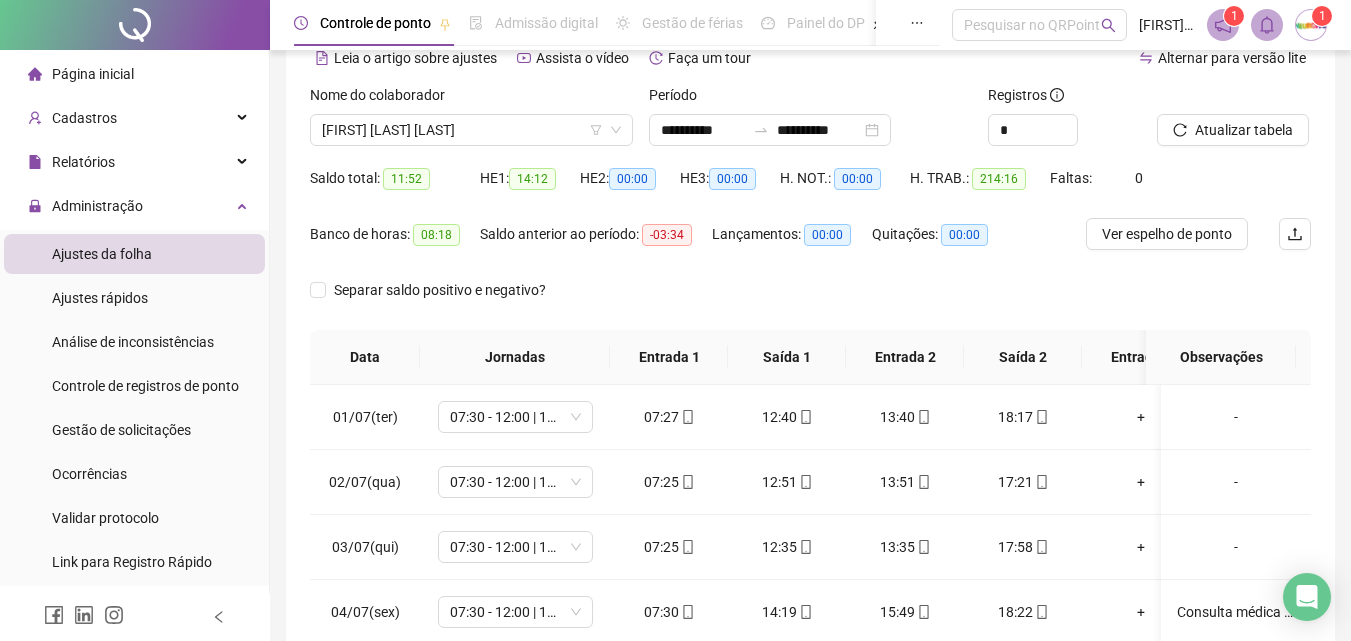 scroll, scrollTop: 200, scrollLeft: 0, axis: vertical 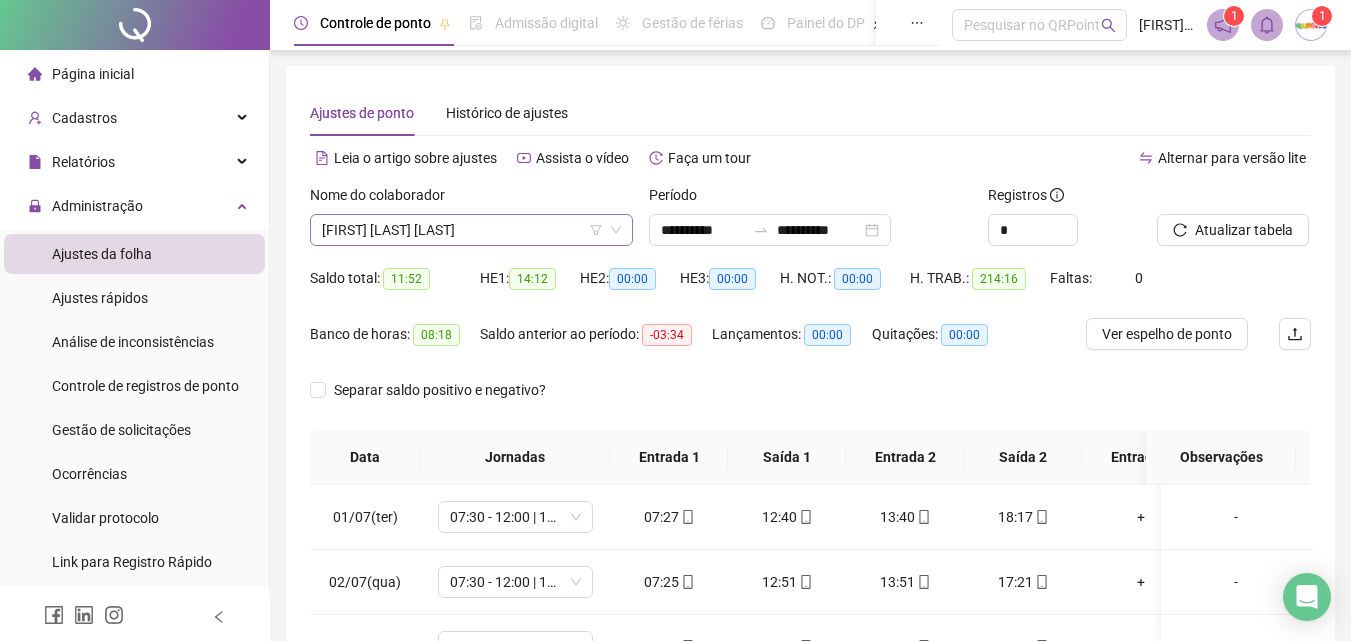 click on "LUANA APARECIDA DE SOUZA" at bounding box center (471, 230) 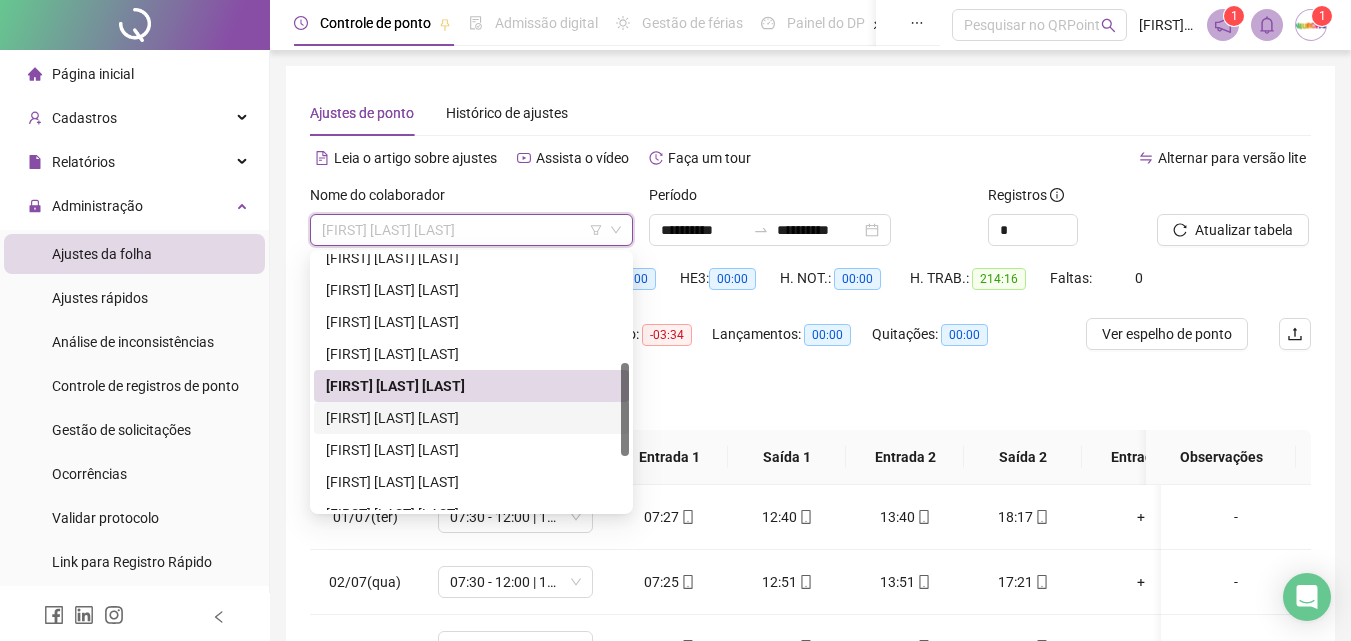 click on "MAGUIDA MARIA VIEIRA LIMA" at bounding box center (471, 418) 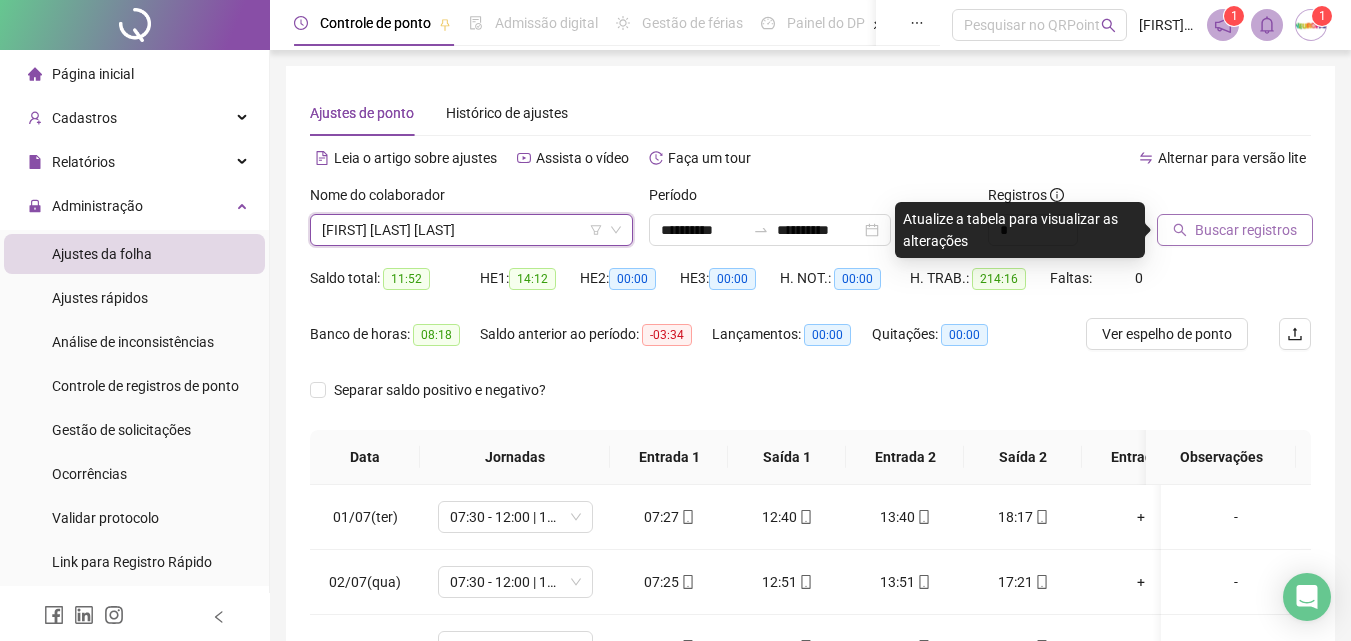 click on "Buscar registros" at bounding box center [1246, 230] 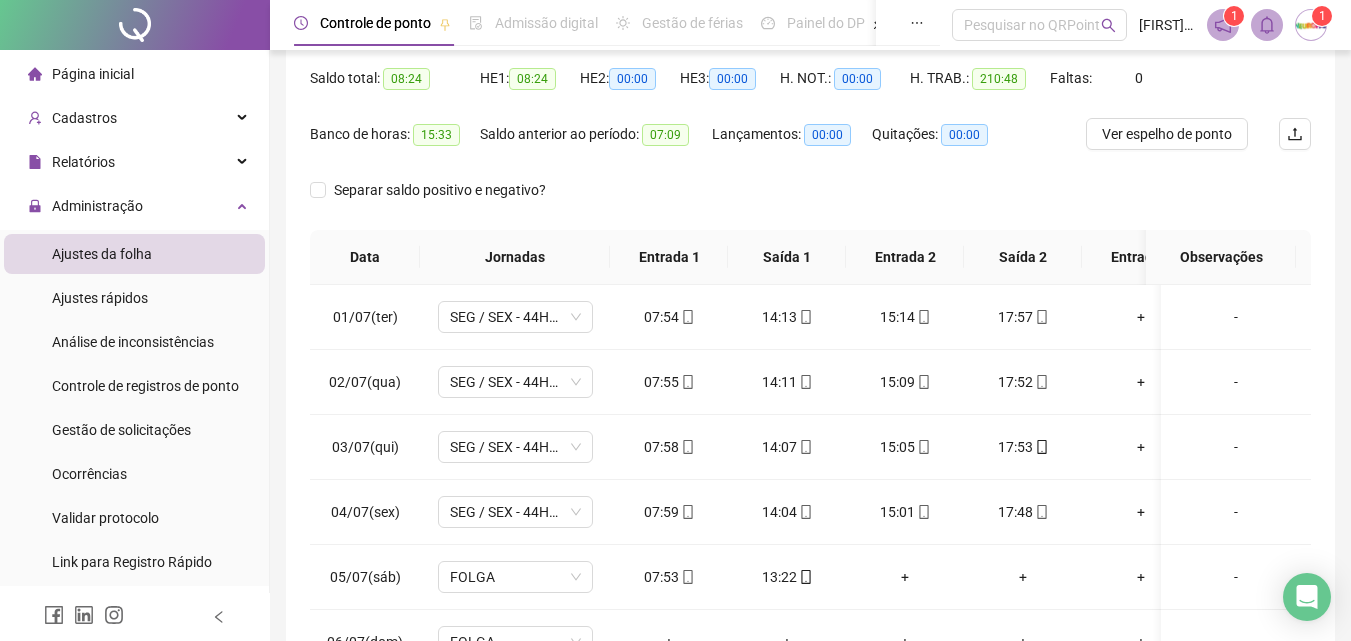 scroll, scrollTop: 300, scrollLeft: 0, axis: vertical 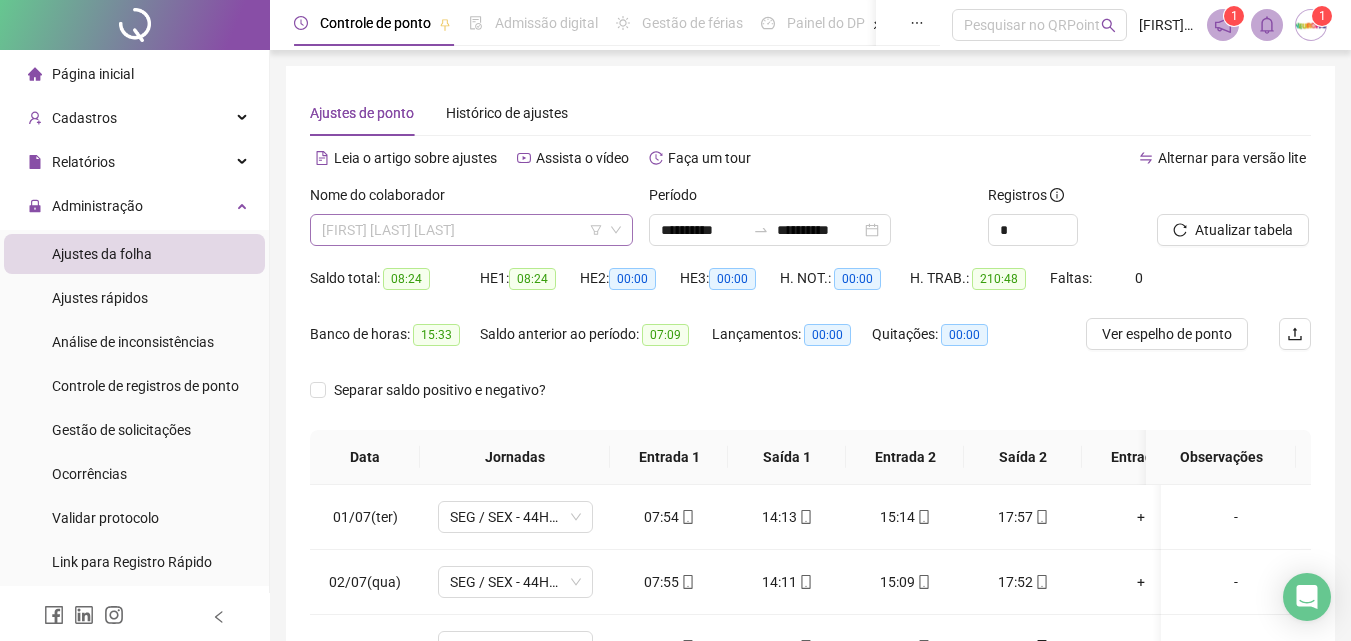 click on "MAGUIDA MARIA VIEIRA LIMA" at bounding box center [471, 230] 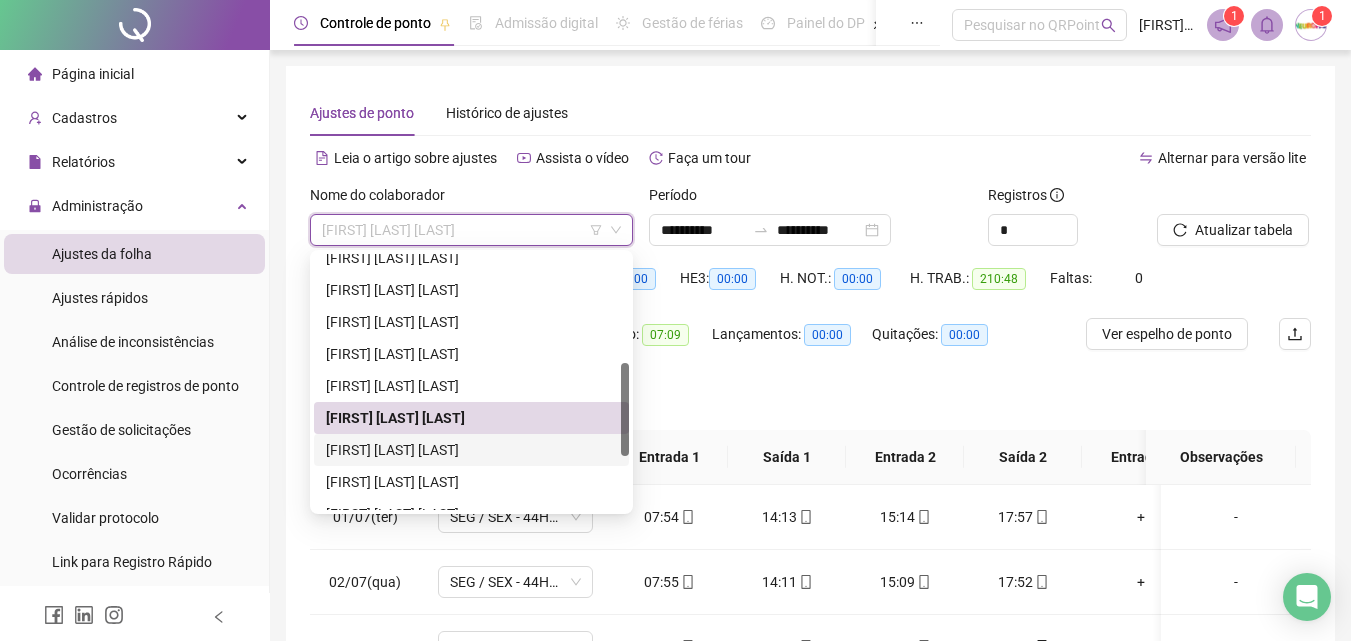 click on "NATALIA HELOISA RODRIGUES DE CAMPOS" at bounding box center (471, 450) 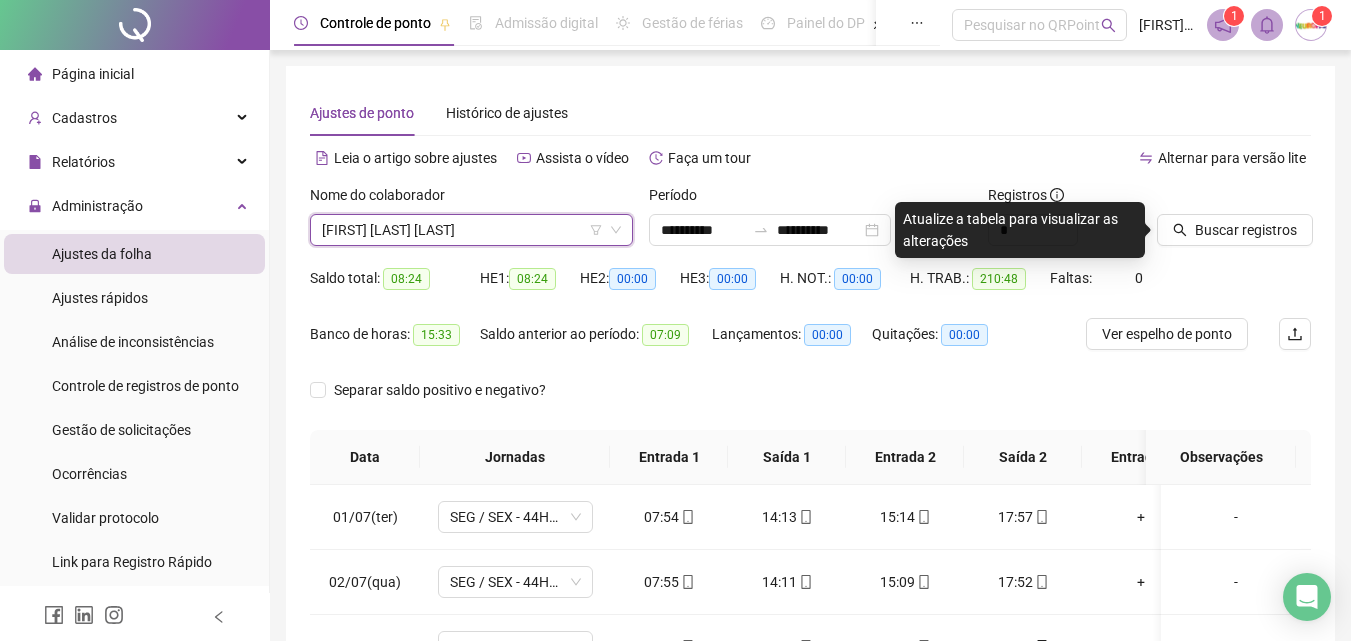 click on "Ajustes de ponto Histórico de ajustes" at bounding box center (810, 113) 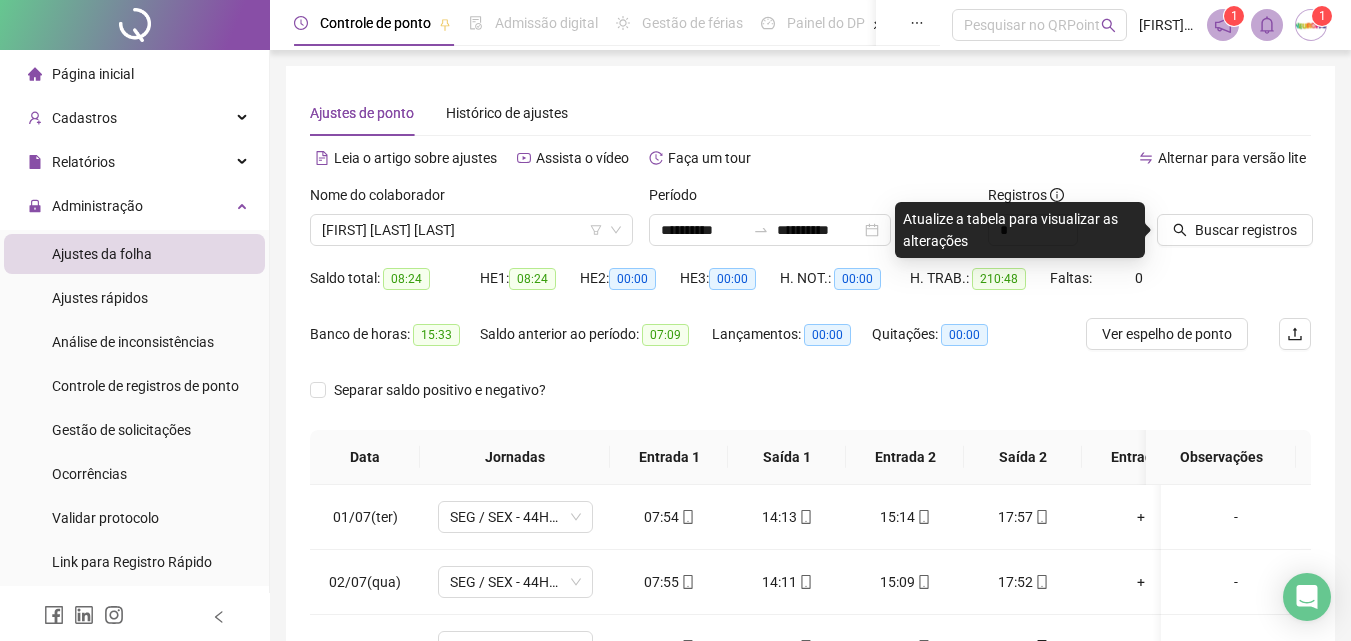 scroll, scrollTop: 200, scrollLeft: 0, axis: vertical 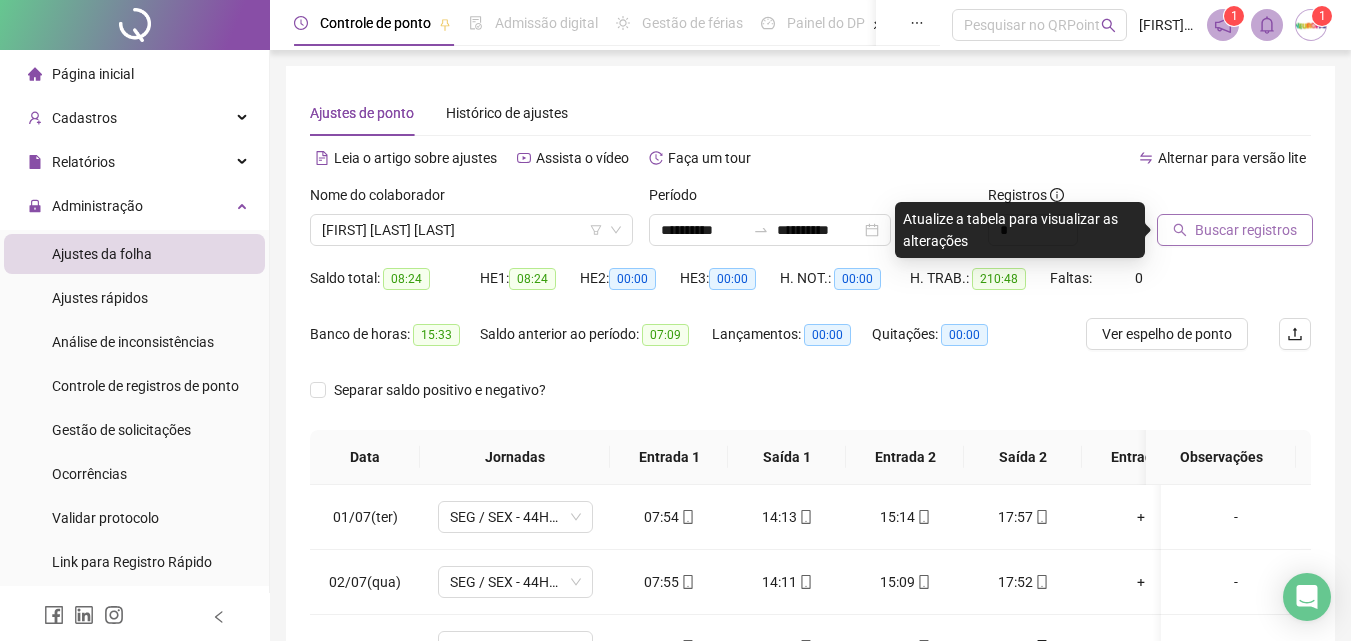 click on "Buscar registros" at bounding box center [1246, 230] 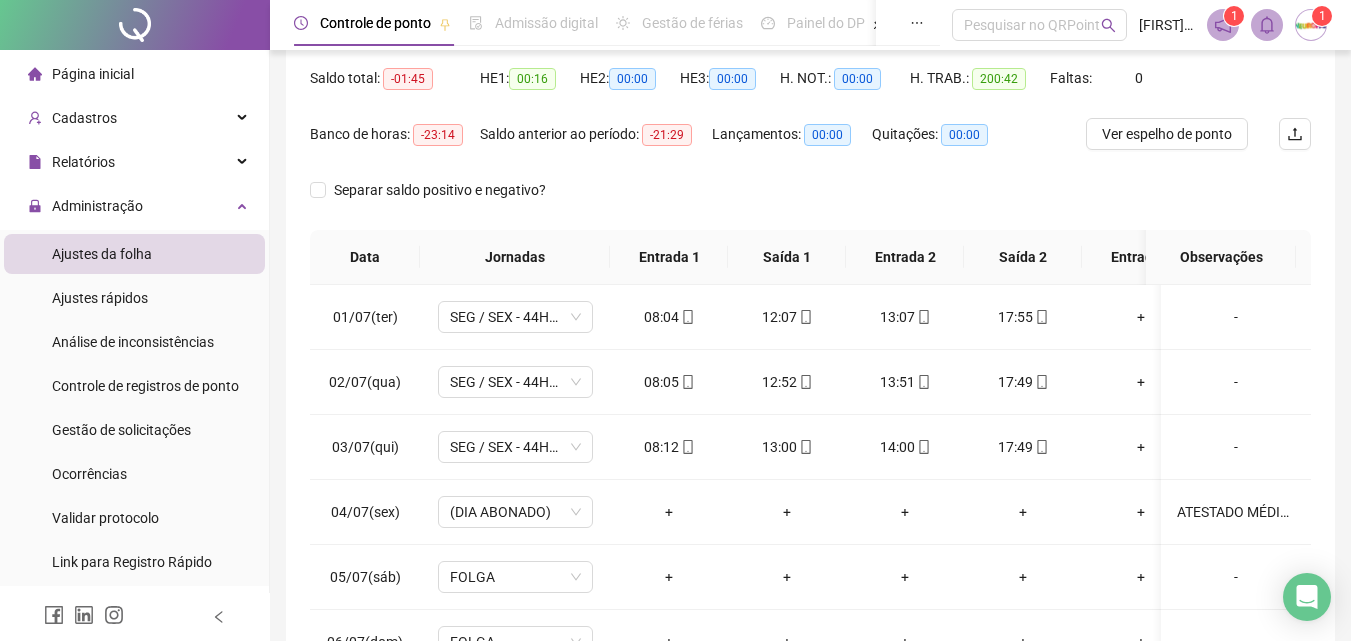 scroll, scrollTop: 381, scrollLeft: 0, axis: vertical 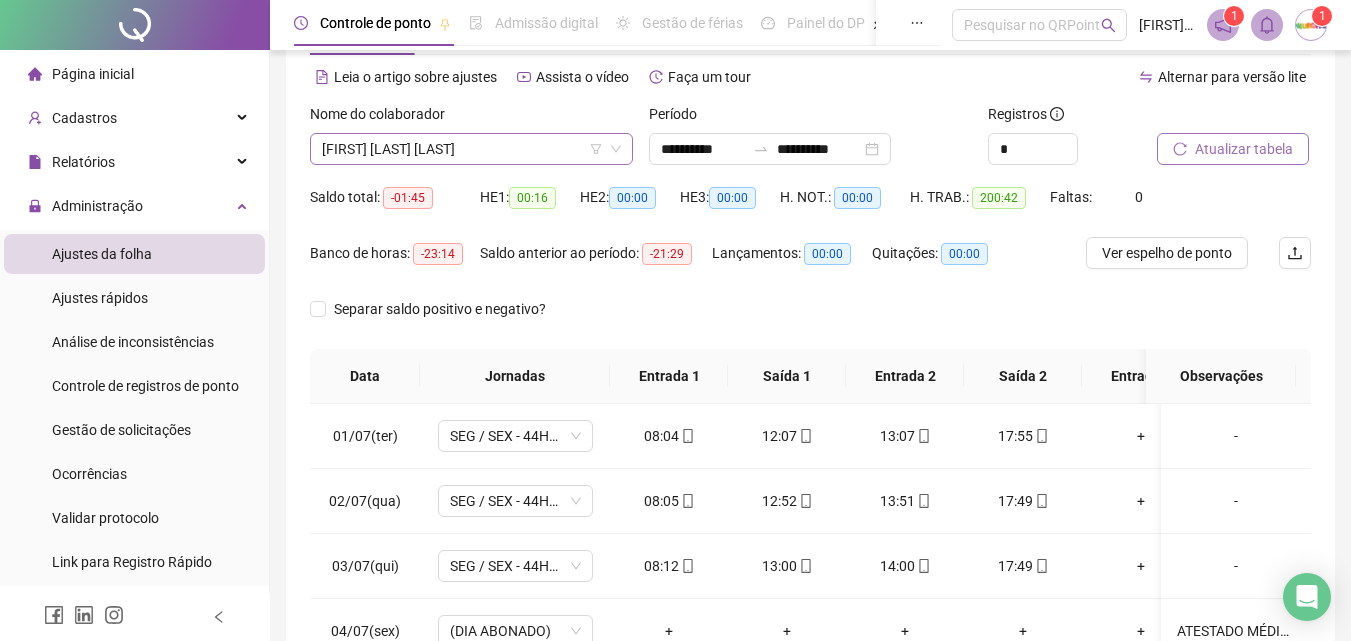 click on "NATALIA HELOISA RODRIGUES DE CAMPOS" at bounding box center [471, 149] 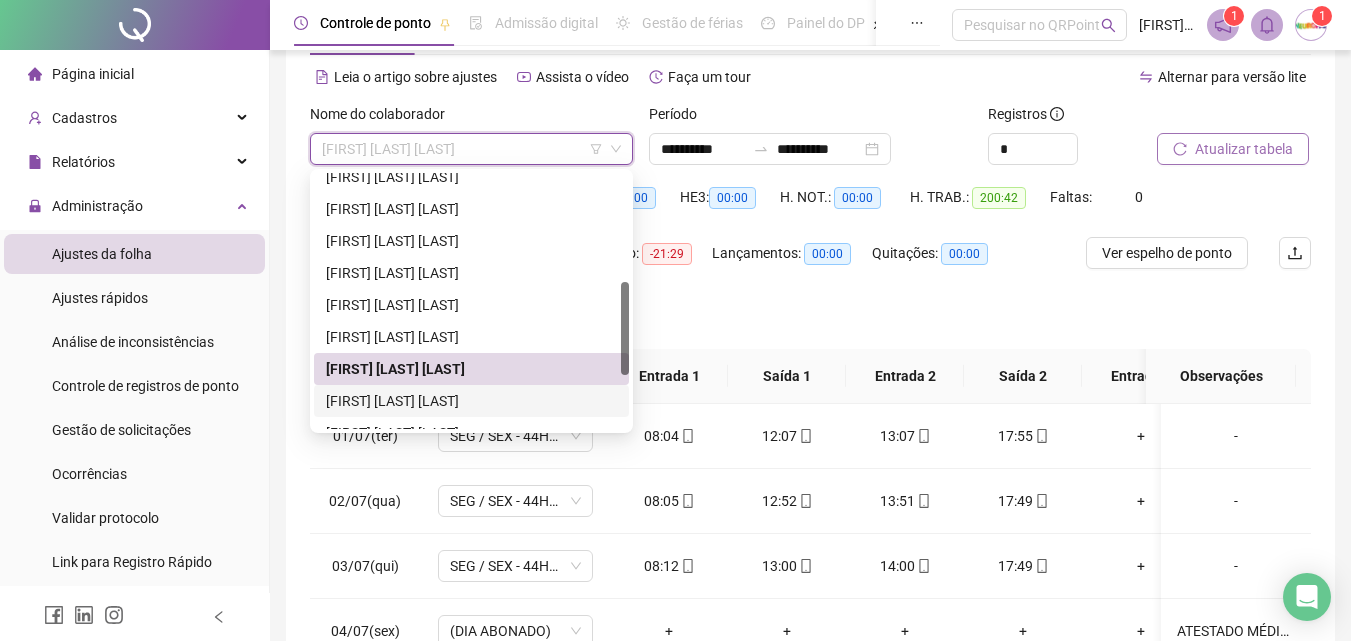 click on "PAOLA GONCALVES CRUZ" at bounding box center (471, 401) 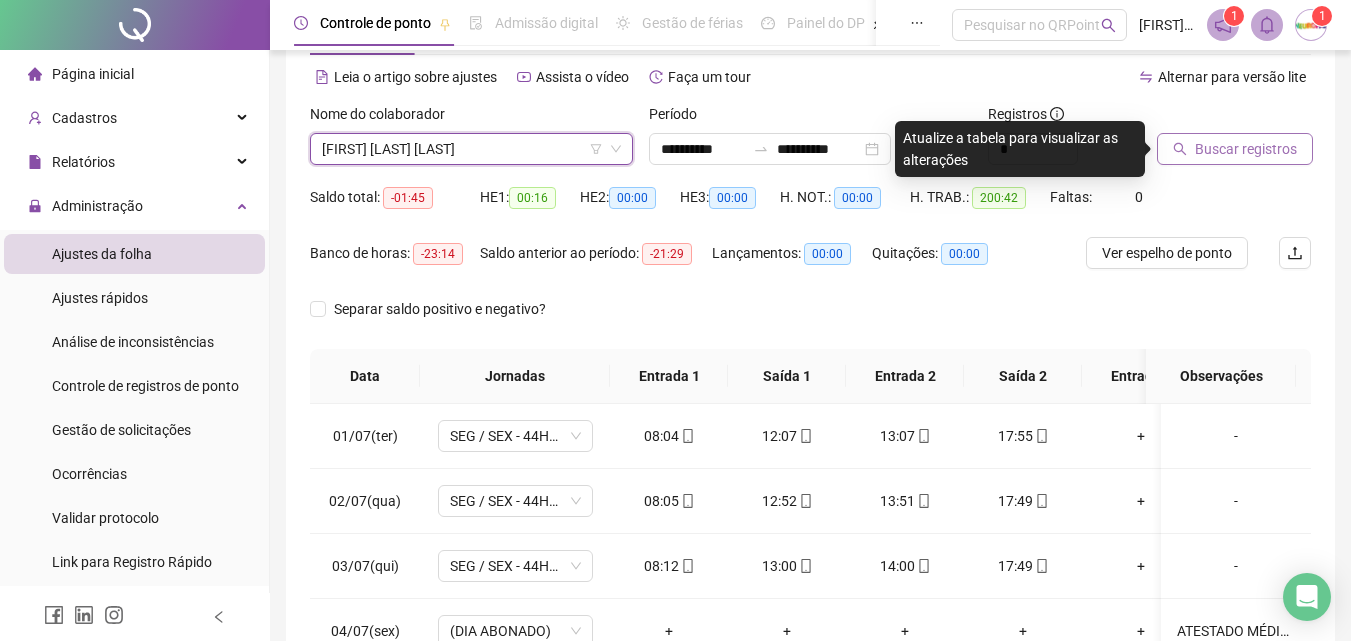 click 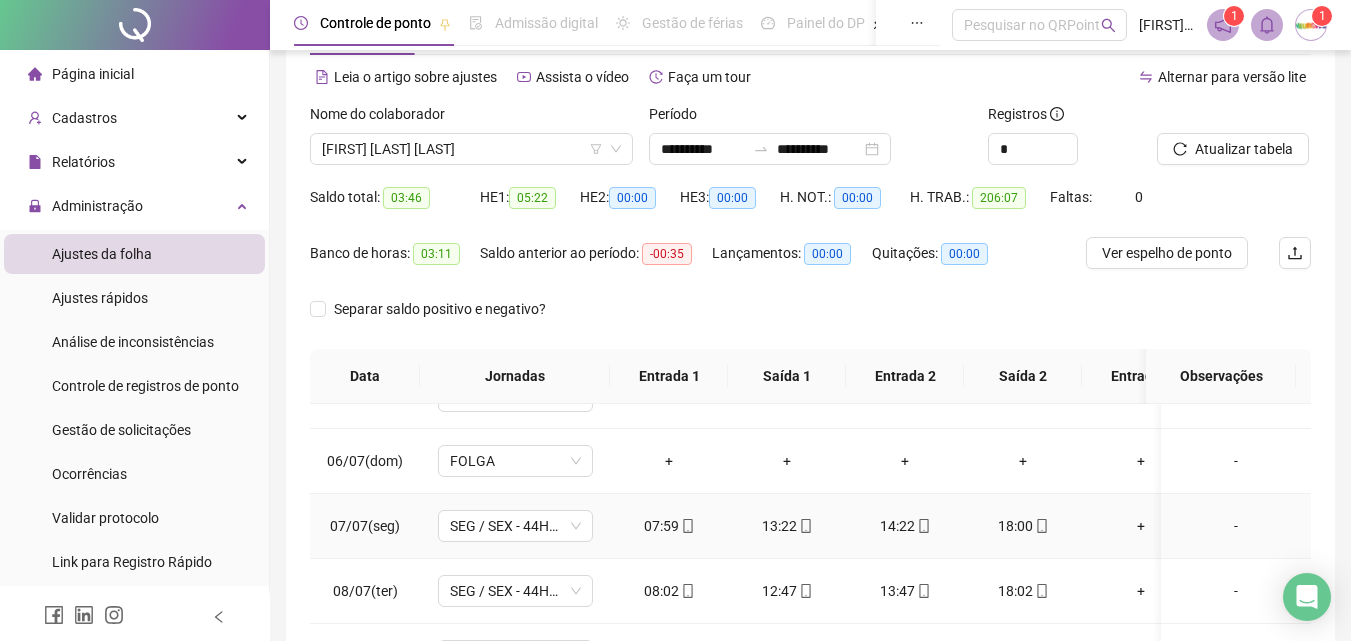 scroll, scrollTop: 200, scrollLeft: 0, axis: vertical 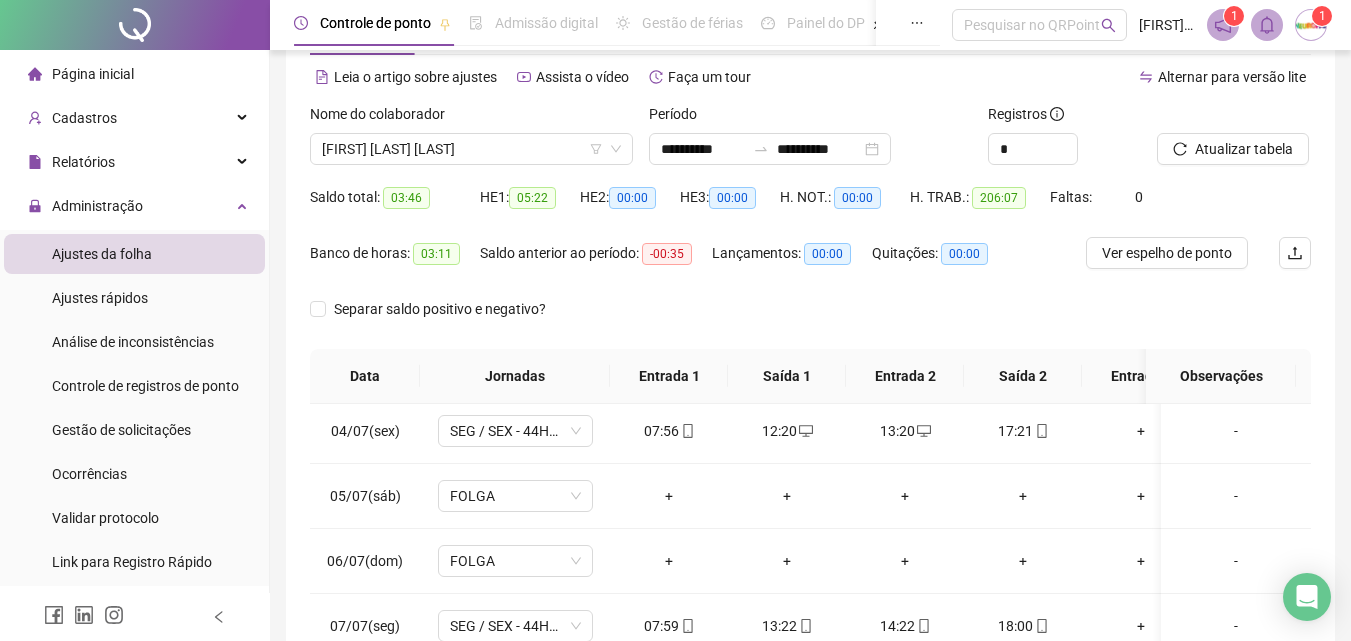click on "PAOLA GONCALVES CRUZ" at bounding box center (471, 149) 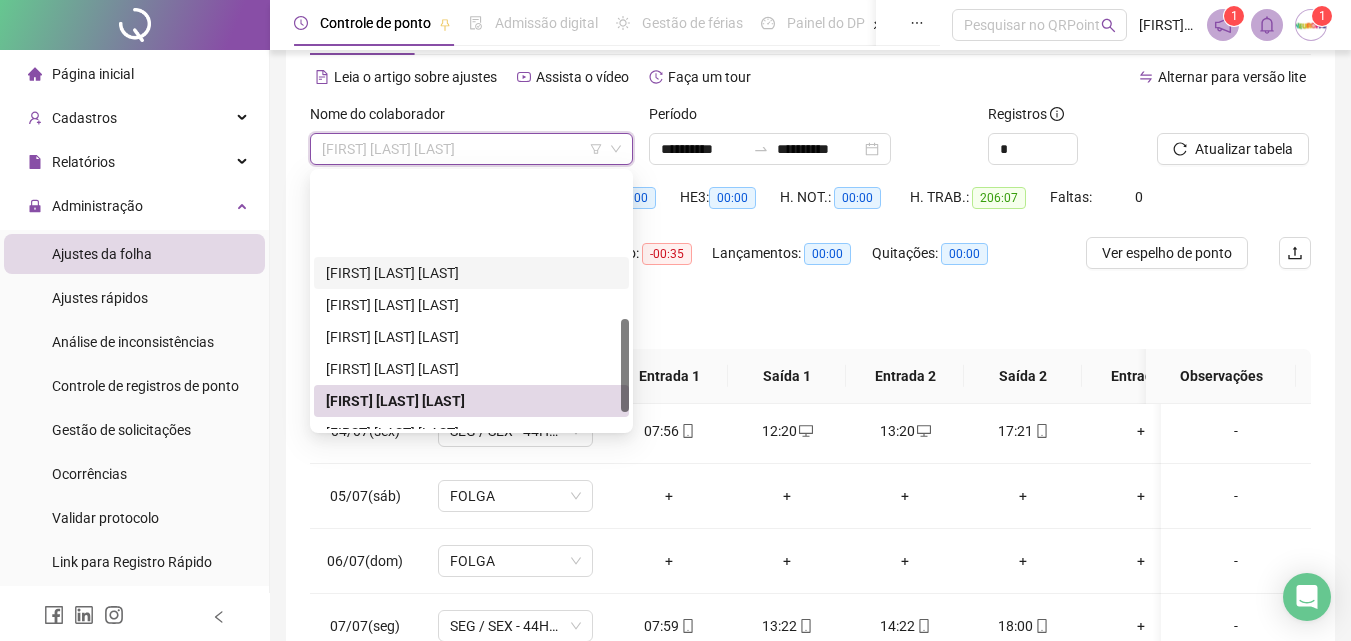 scroll, scrollTop: 448, scrollLeft: 0, axis: vertical 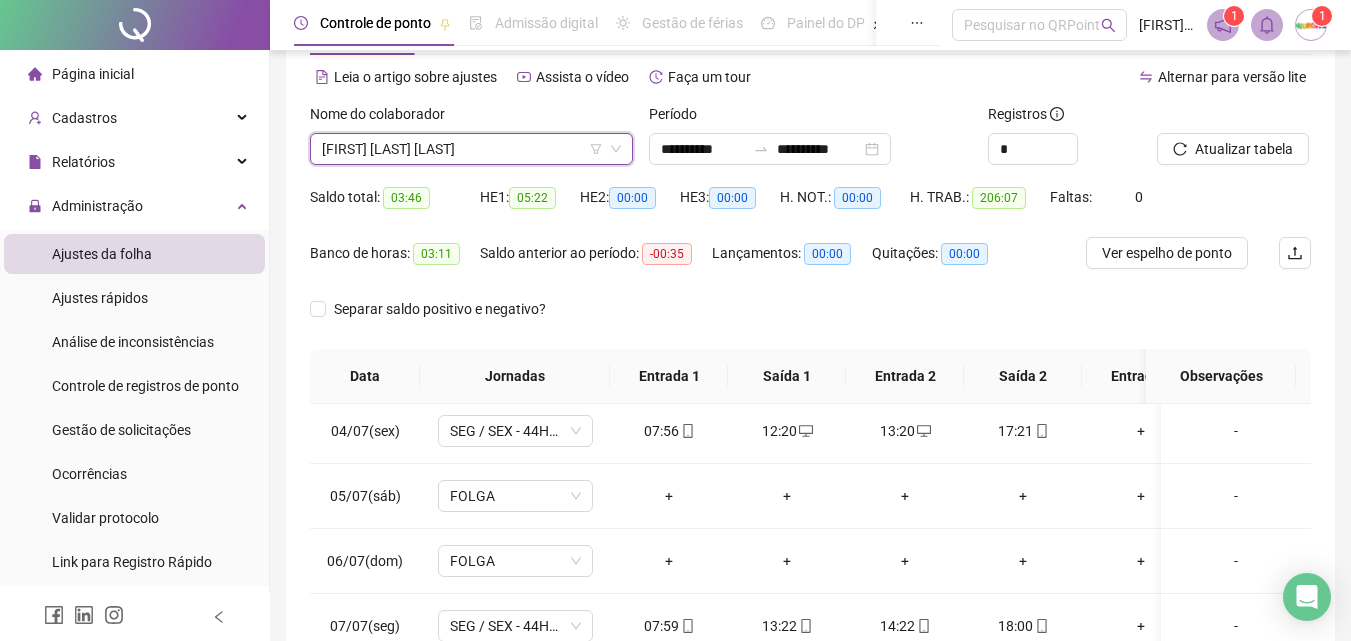 click on "PAOLA GONCALVES CRUZ" at bounding box center [471, 149] 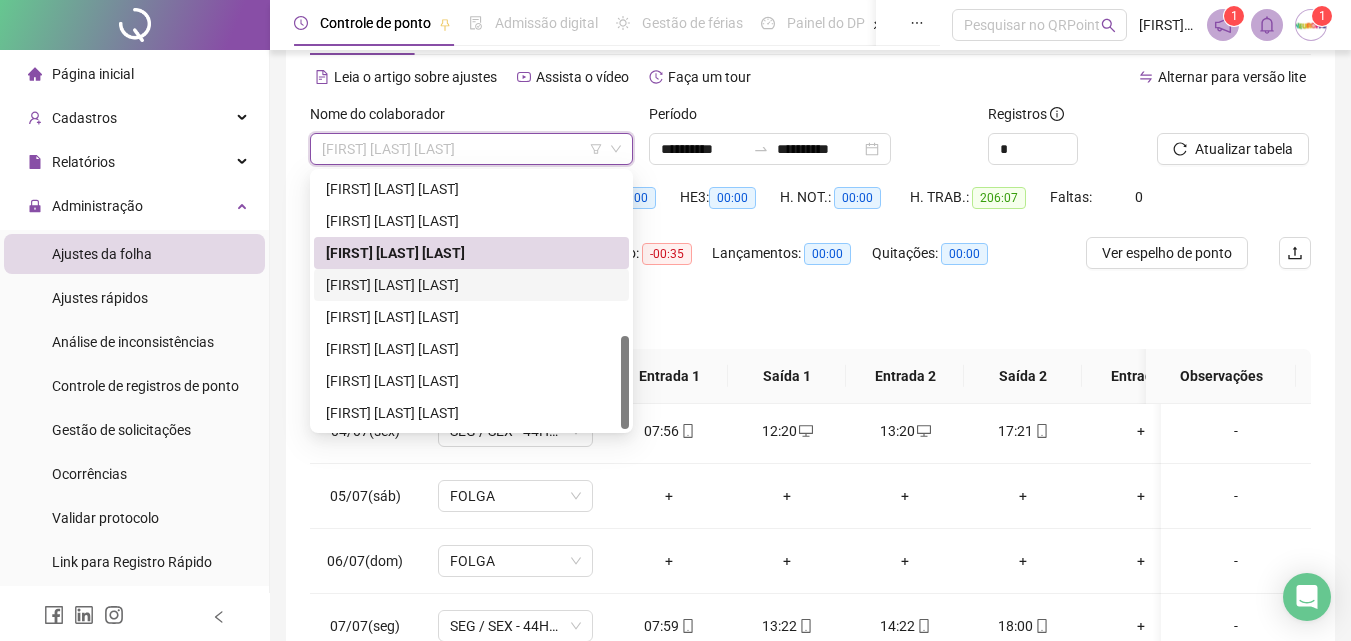 click on "RAISSA DOS SANTOS RODRIGUES" at bounding box center [471, 285] 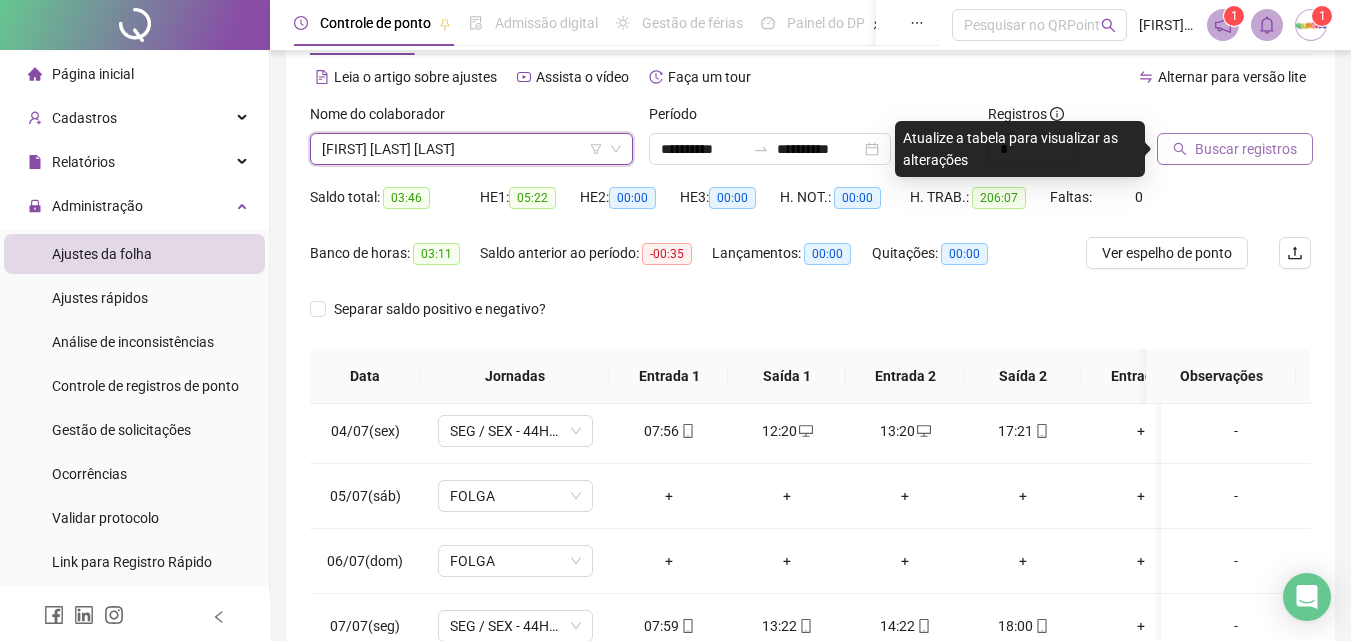 click on "Buscar registros" at bounding box center [1246, 149] 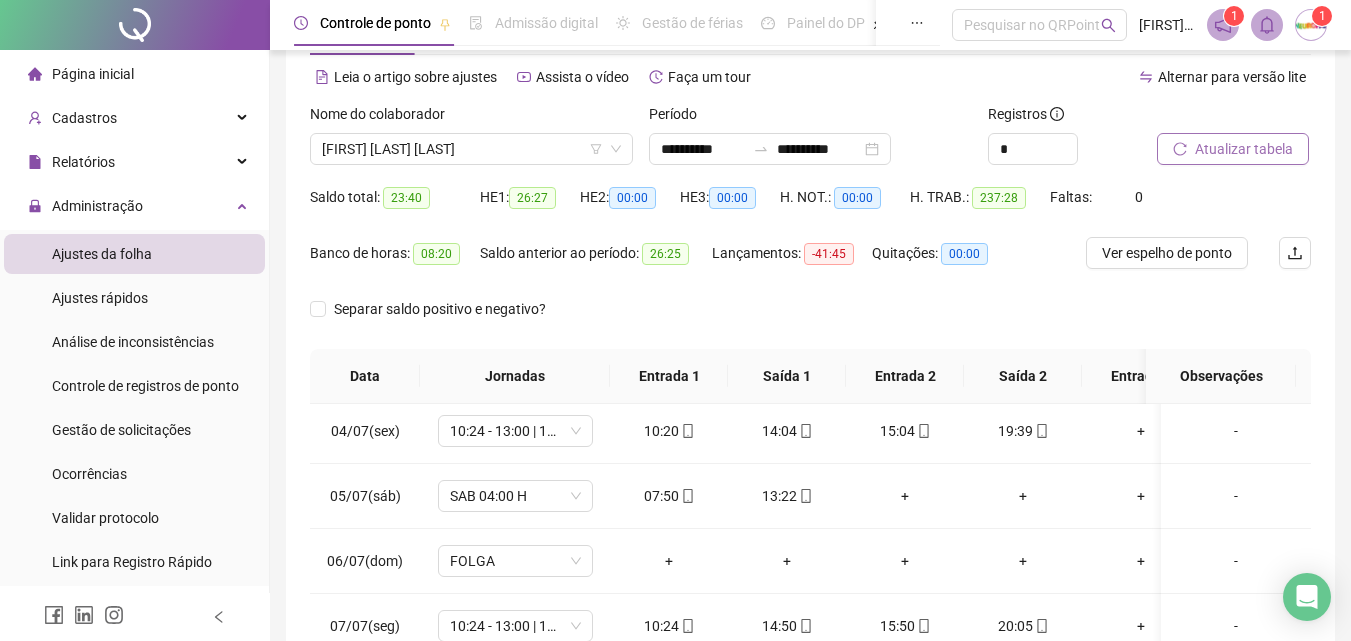 scroll, scrollTop: 181, scrollLeft: 0, axis: vertical 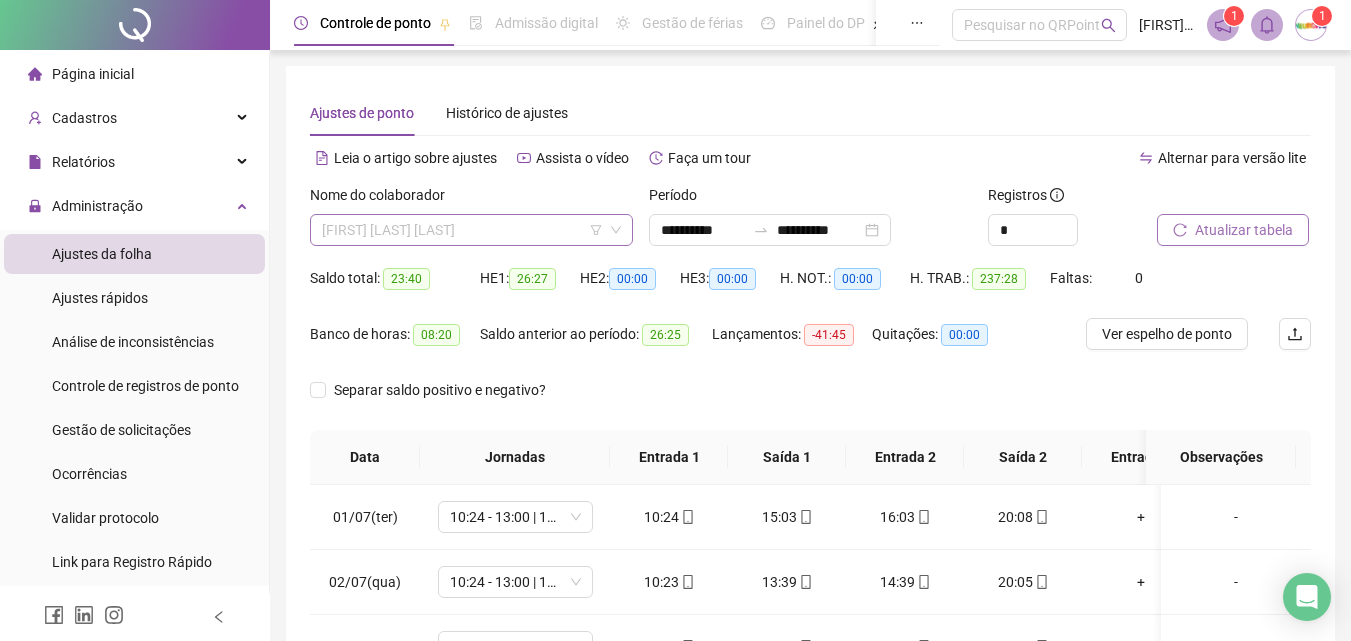 click on "RAISSA DOS SANTOS RODRIGUES" at bounding box center (471, 230) 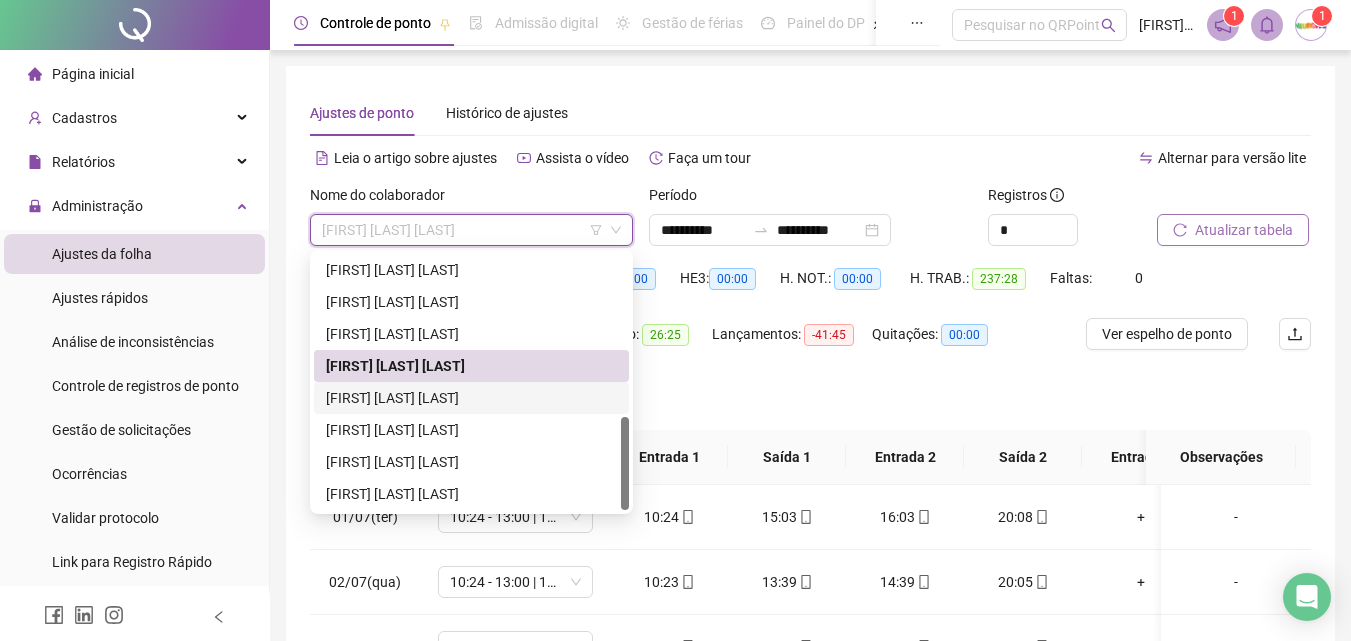click on "SAMANTHA RIOS LEVANDOWSKI" at bounding box center [471, 398] 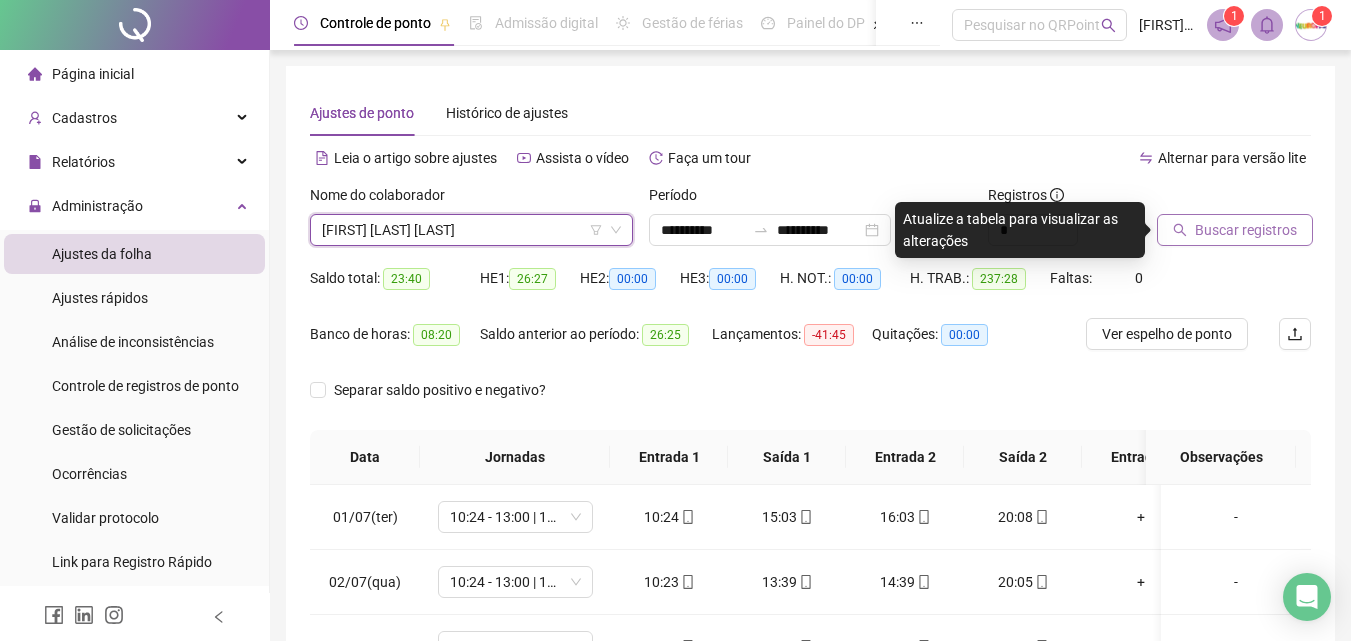 click on "Buscar registros" at bounding box center [1235, 230] 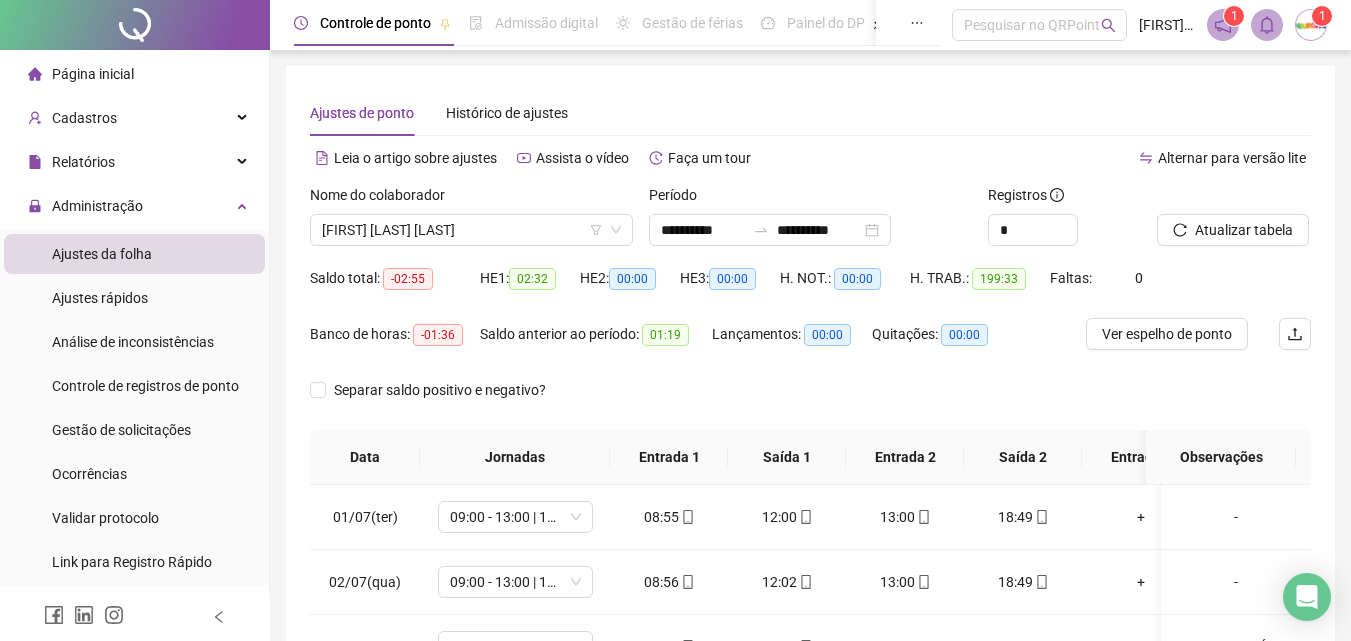 scroll, scrollTop: 381, scrollLeft: 0, axis: vertical 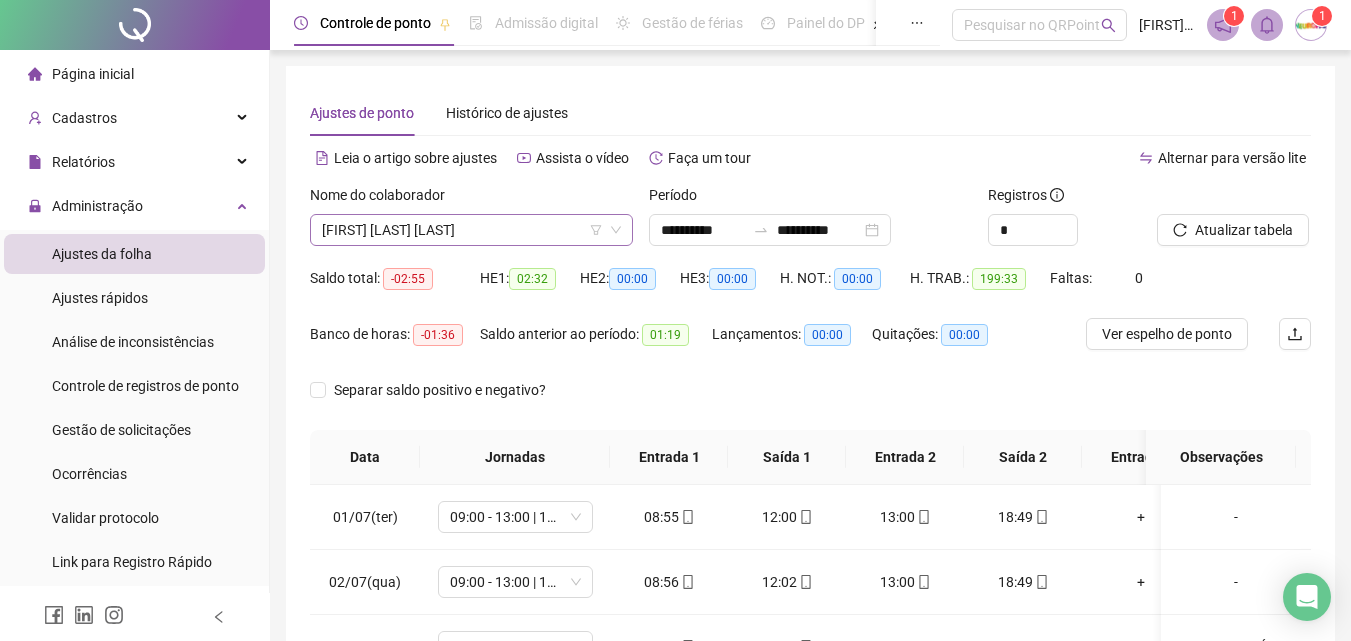click on "SAMANTHA RIOS LEVANDOWSKI" at bounding box center [471, 230] 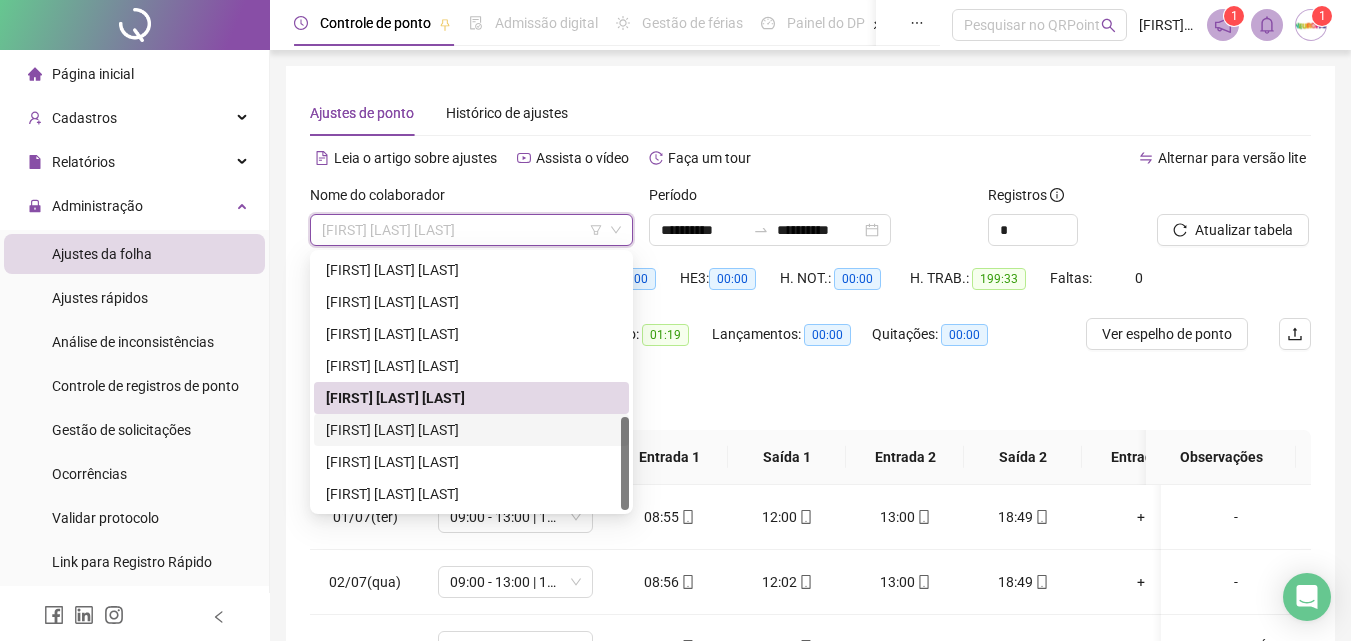 click on "SCHEILA DE LURDES NASCIMENTO" at bounding box center (471, 430) 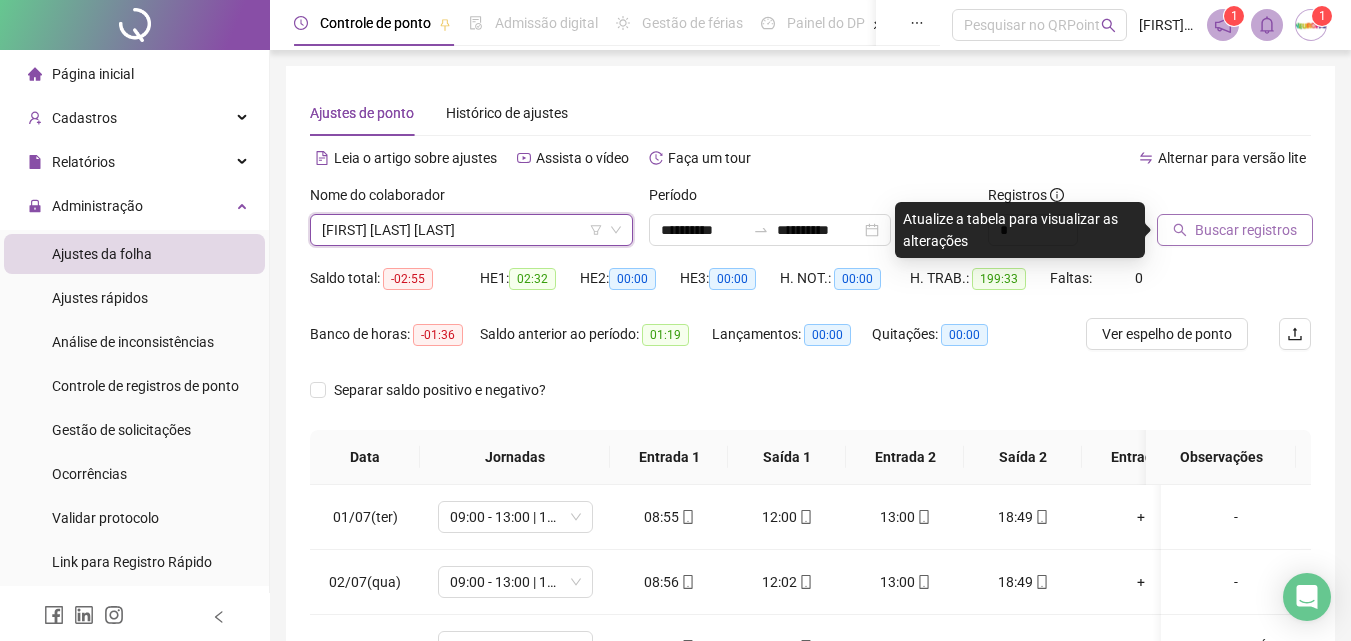 click on "Buscar registros" at bounding box center [1246, 230] 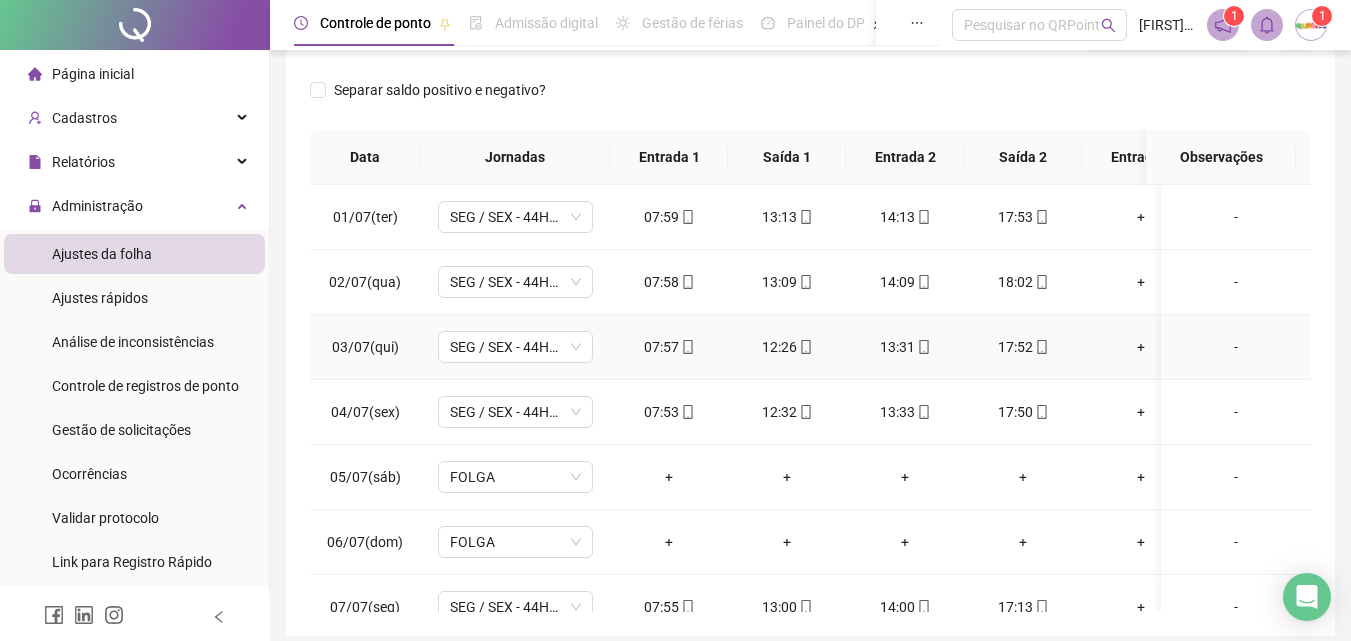 scroll, scrollTop: 381, scrollLeft: 0, axis: vertical 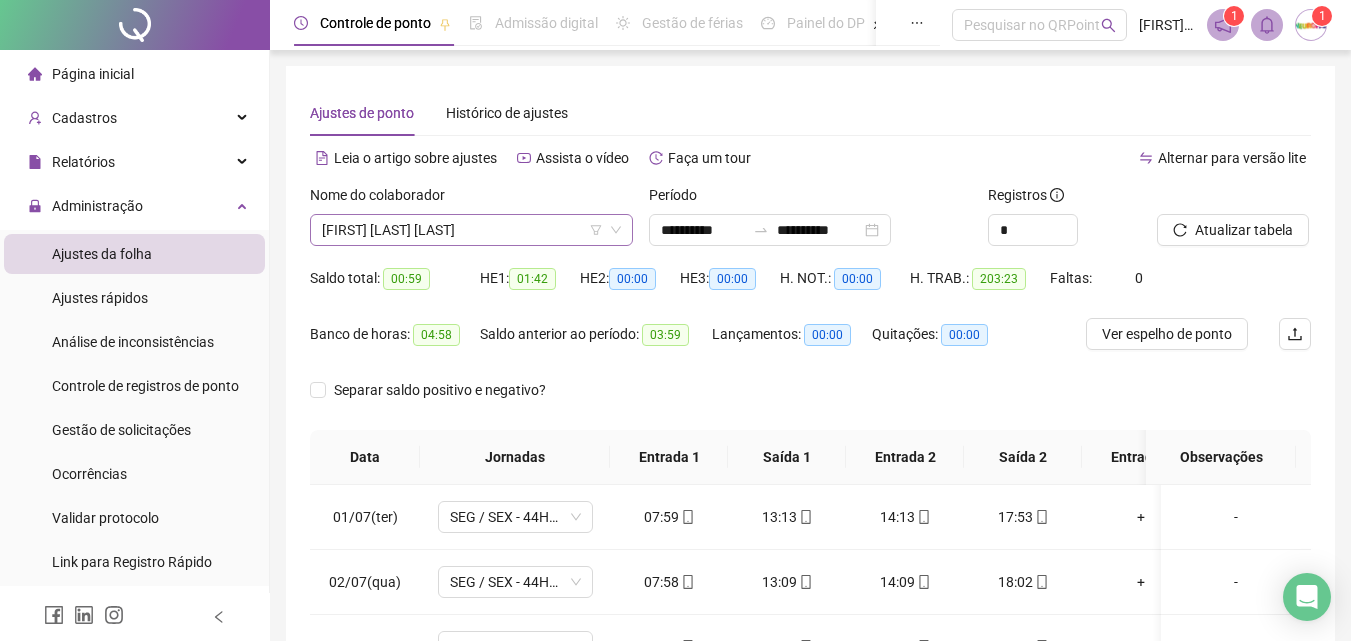 click on "SCHEILA DE LURDES NASCIMENTO" at bounding box center [471, 230] 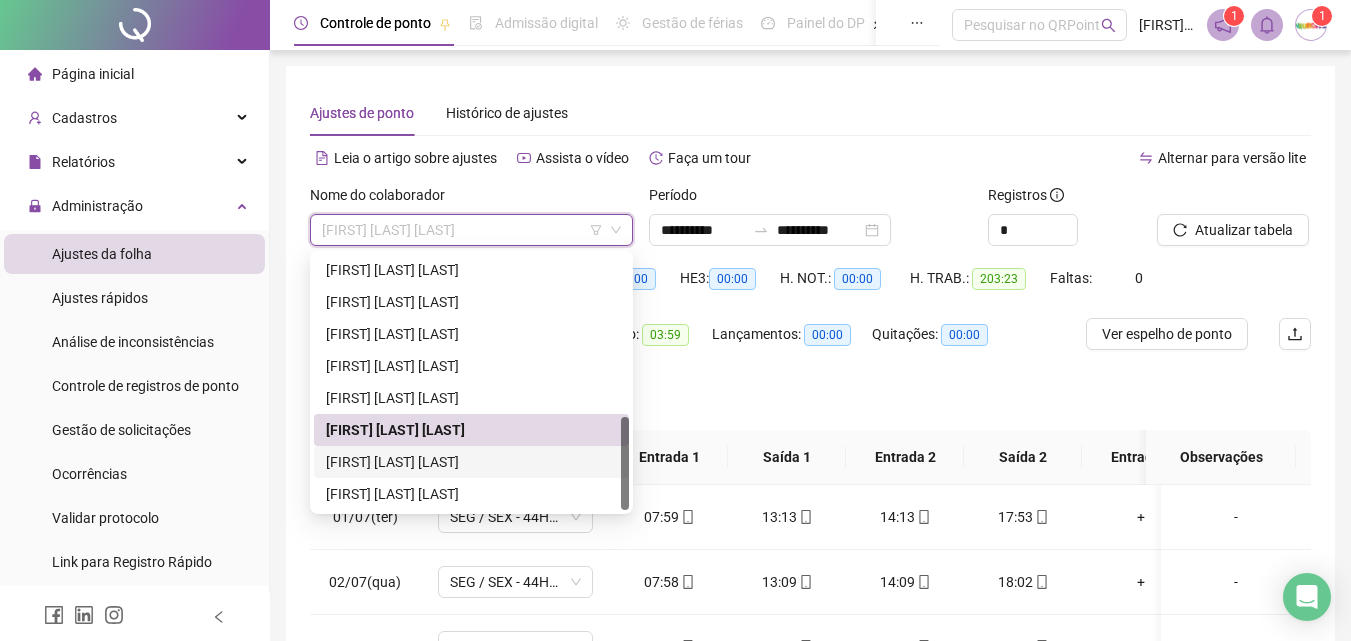 click on "SUZANA SILVA DO NASCIMENTO DE ANDRADE" at bounding box center [471, 462] 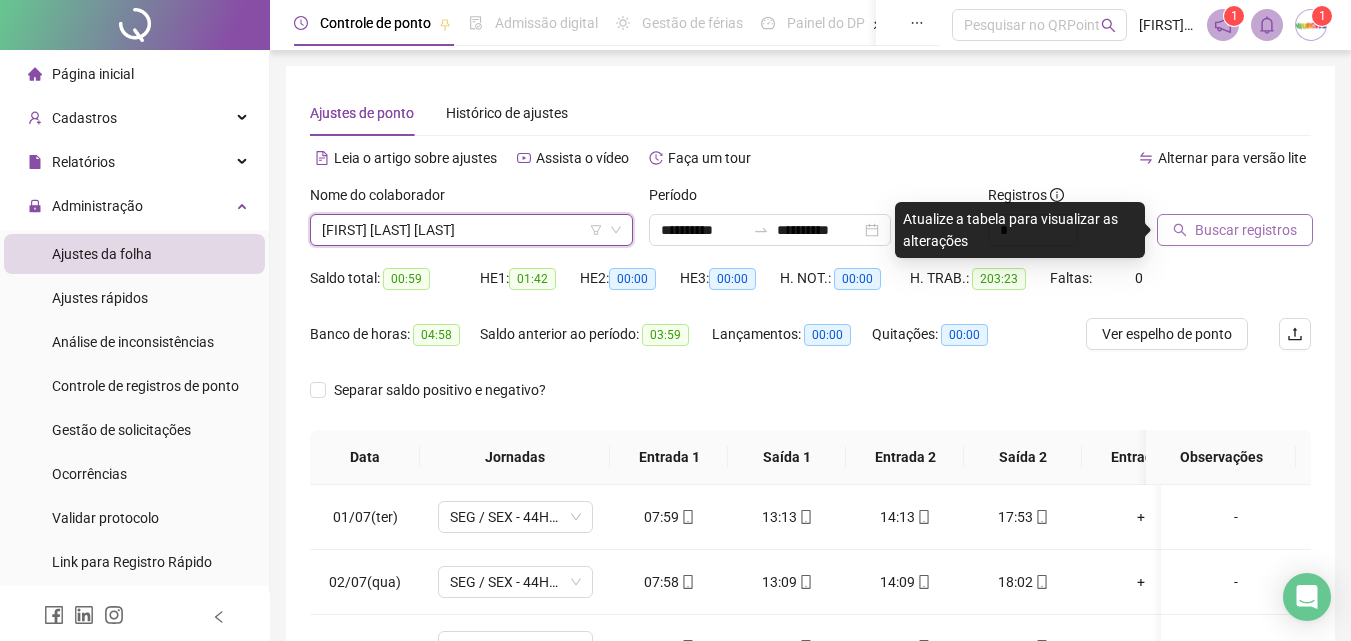 click on "Buscar registros" at bounding box center [1235, 230] 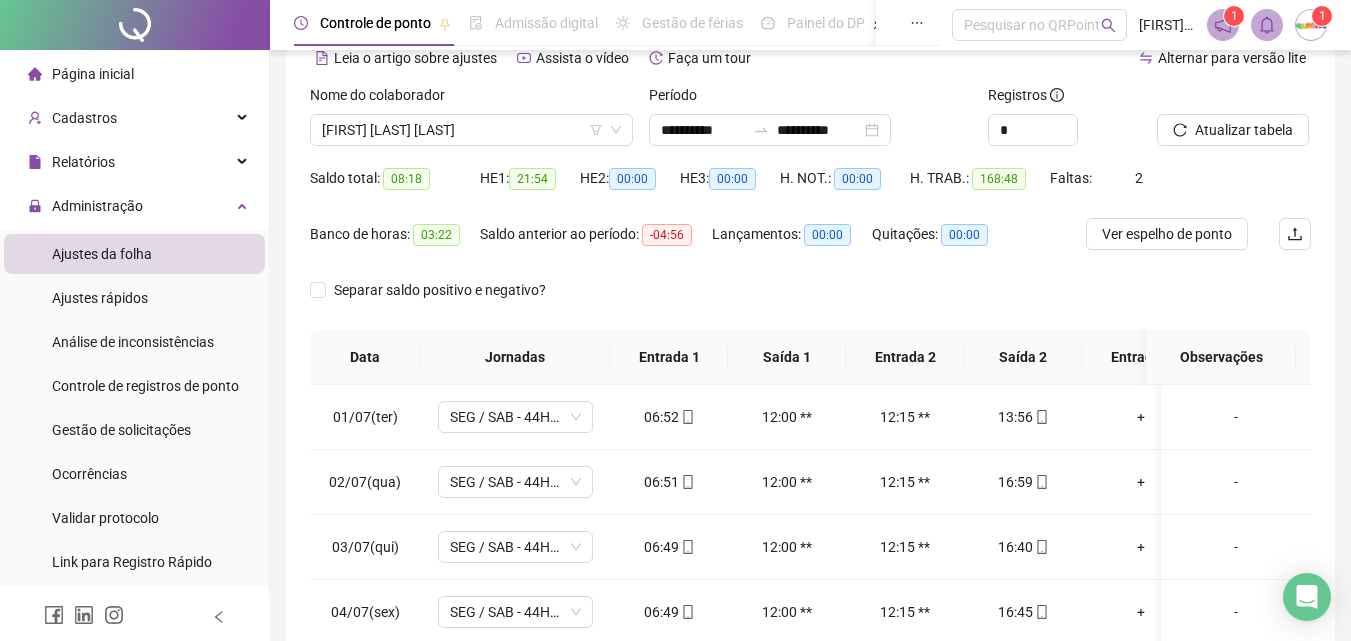 scroll, scrollTop: 200, scrollLeft: 0, axis: vertical 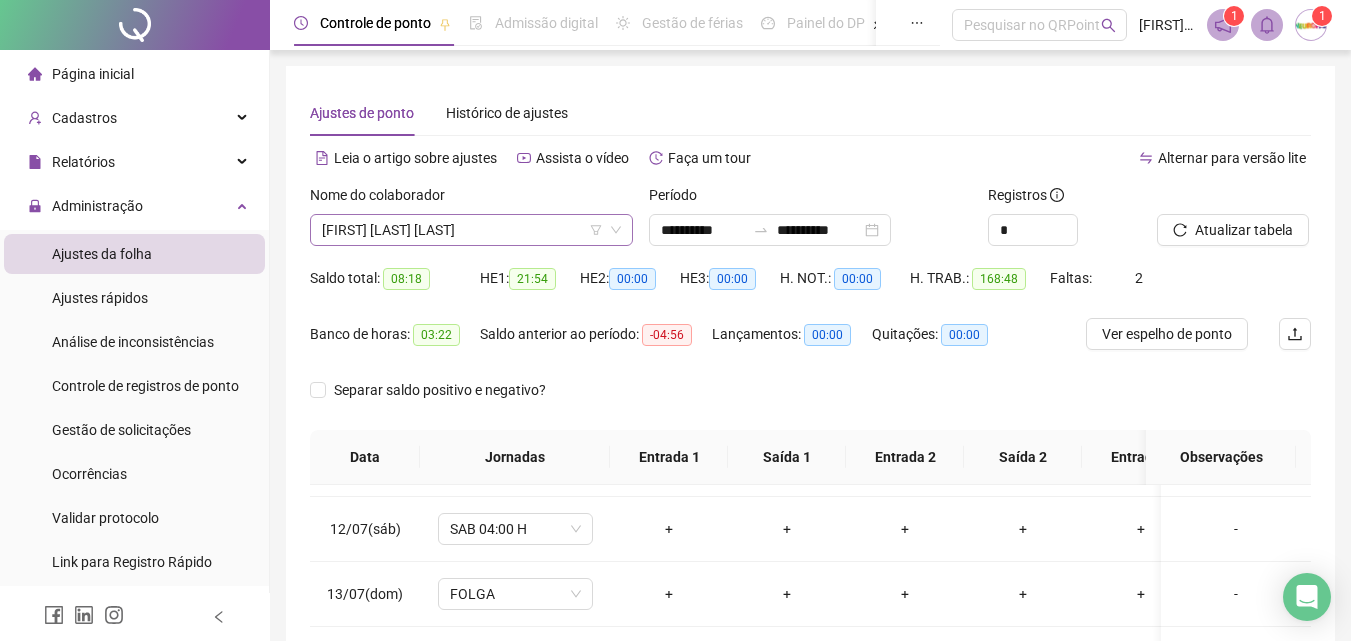 click on "SUZANA SILVA DO NASCIMENTO DE ANDRADE" at bounding box center [471, 230] 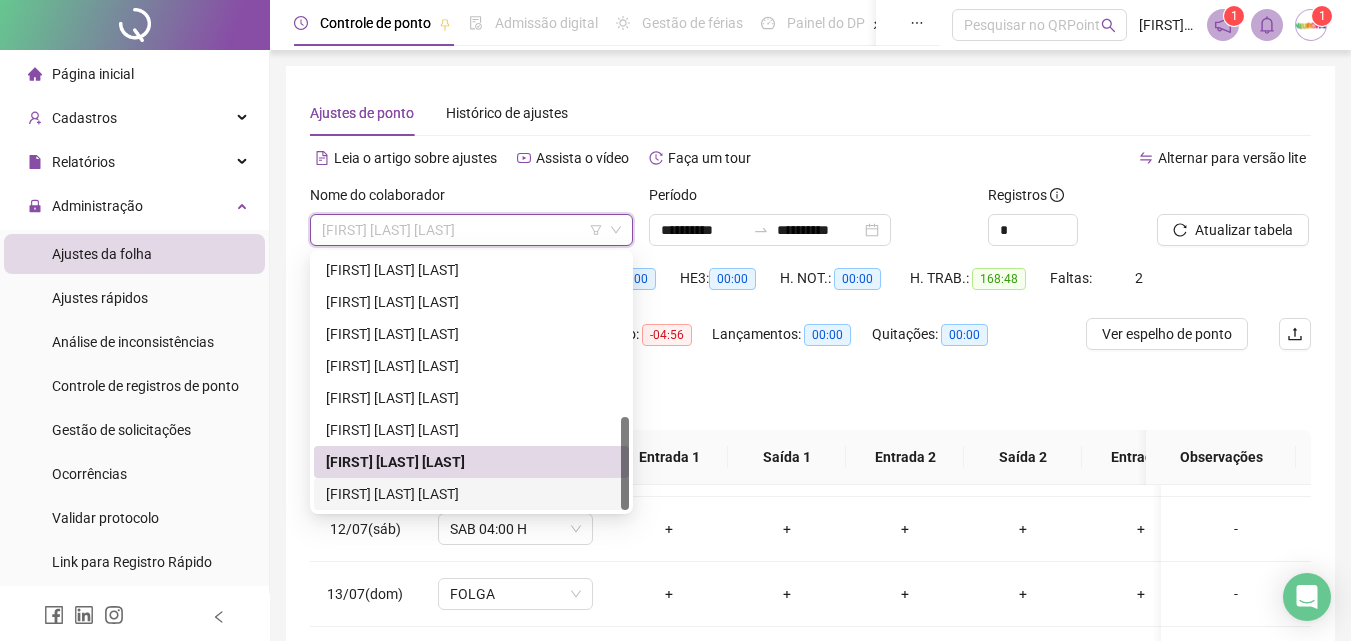 click on "TAINA LAZZARIN LOPES" at bounding box center (471, 494) 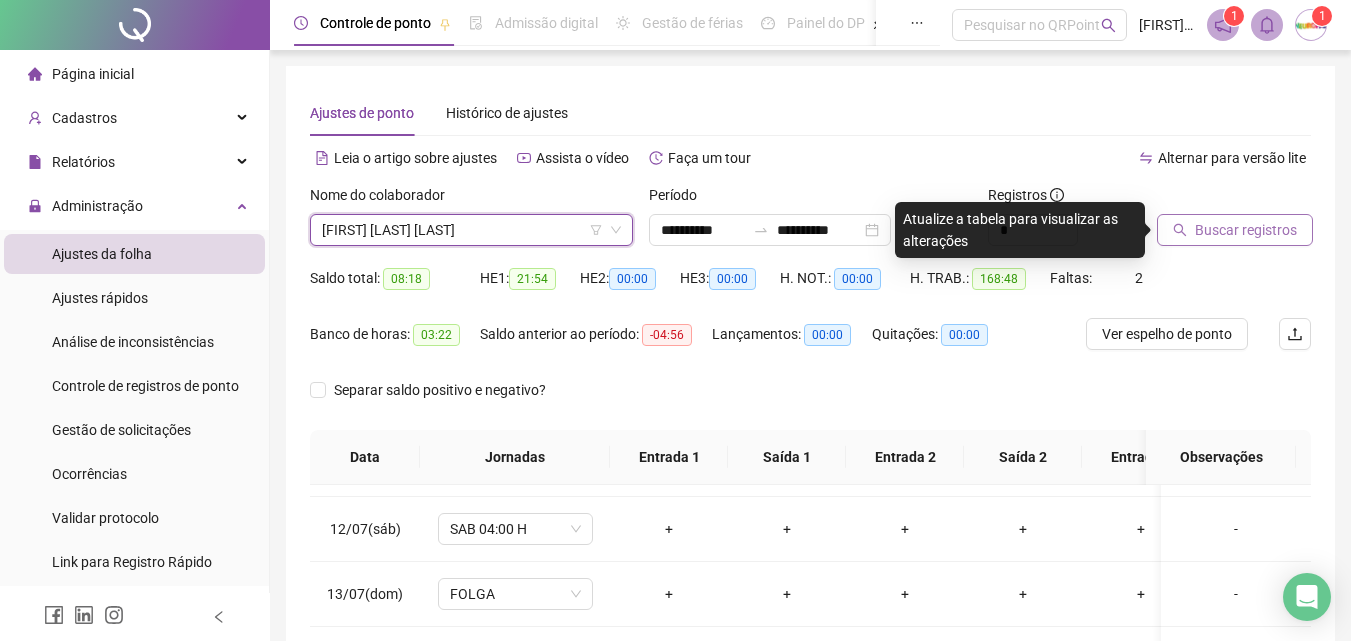 click on "Buscar registros" at bounding box center (1246, 230) 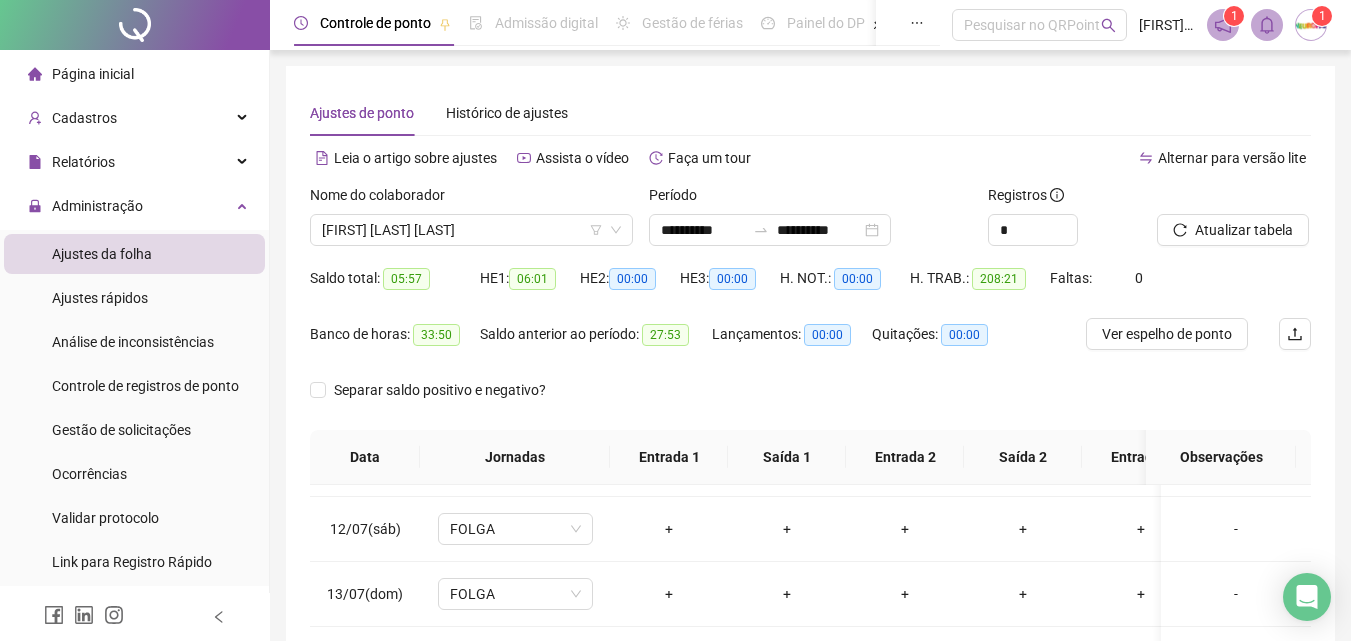 scroll, scrollTop: 381, scrollLeft: 0, axis: vertical 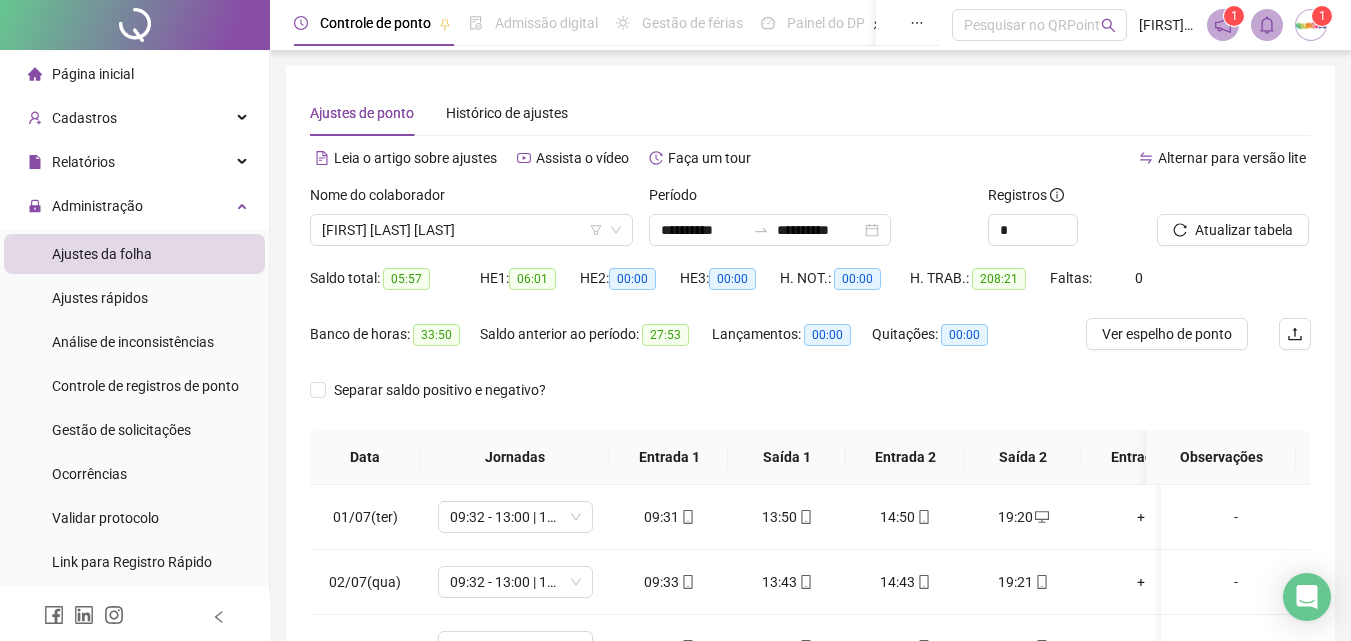 click on "Ajustes de ponto Histórico de ajustes" at bounding box center (810, 113) 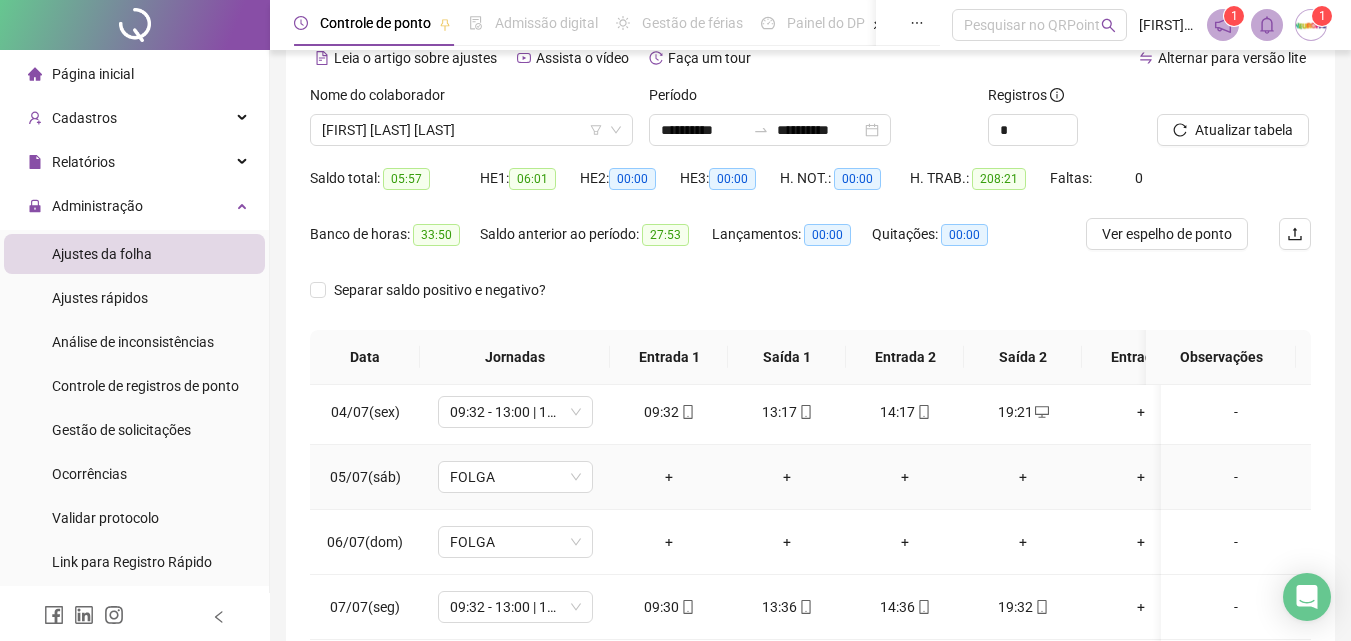 scroll, scrollTop: 400, scrollLeft: 0, axis: vertical 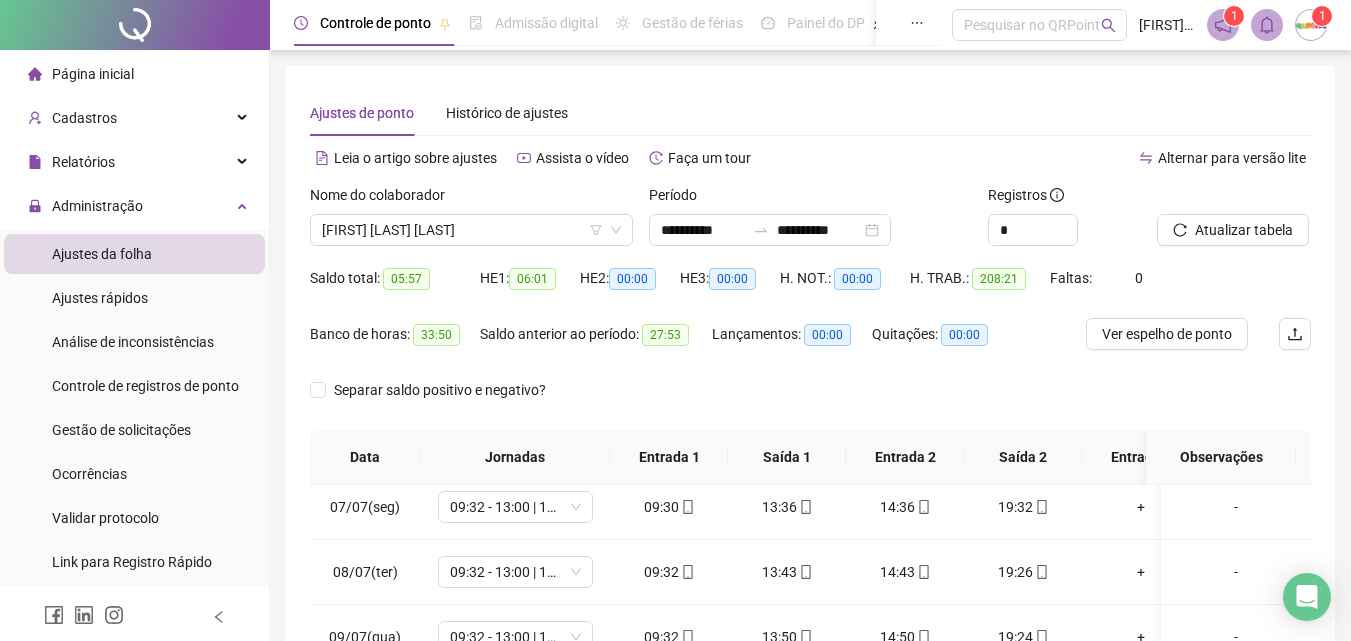 click on "Alternar para versão lite" at bounding box center [1061, 158] 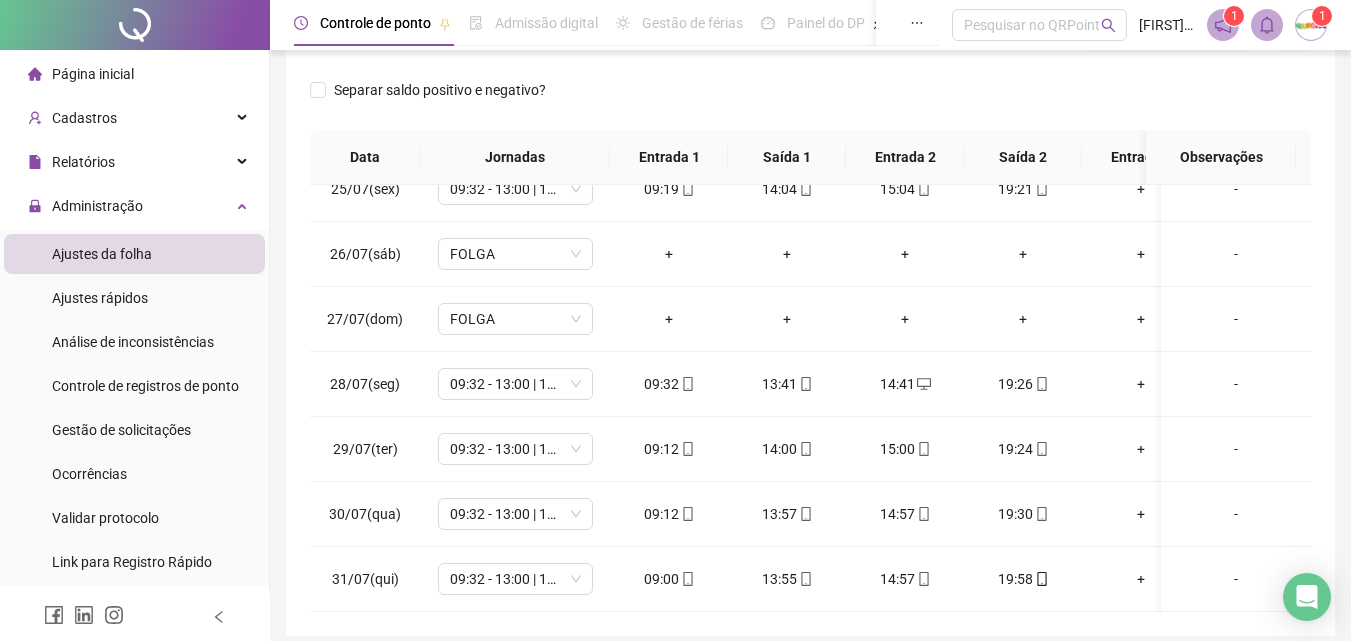 scroll, scrollTop: 1603, scrollLeft: 0, axis: vertical 